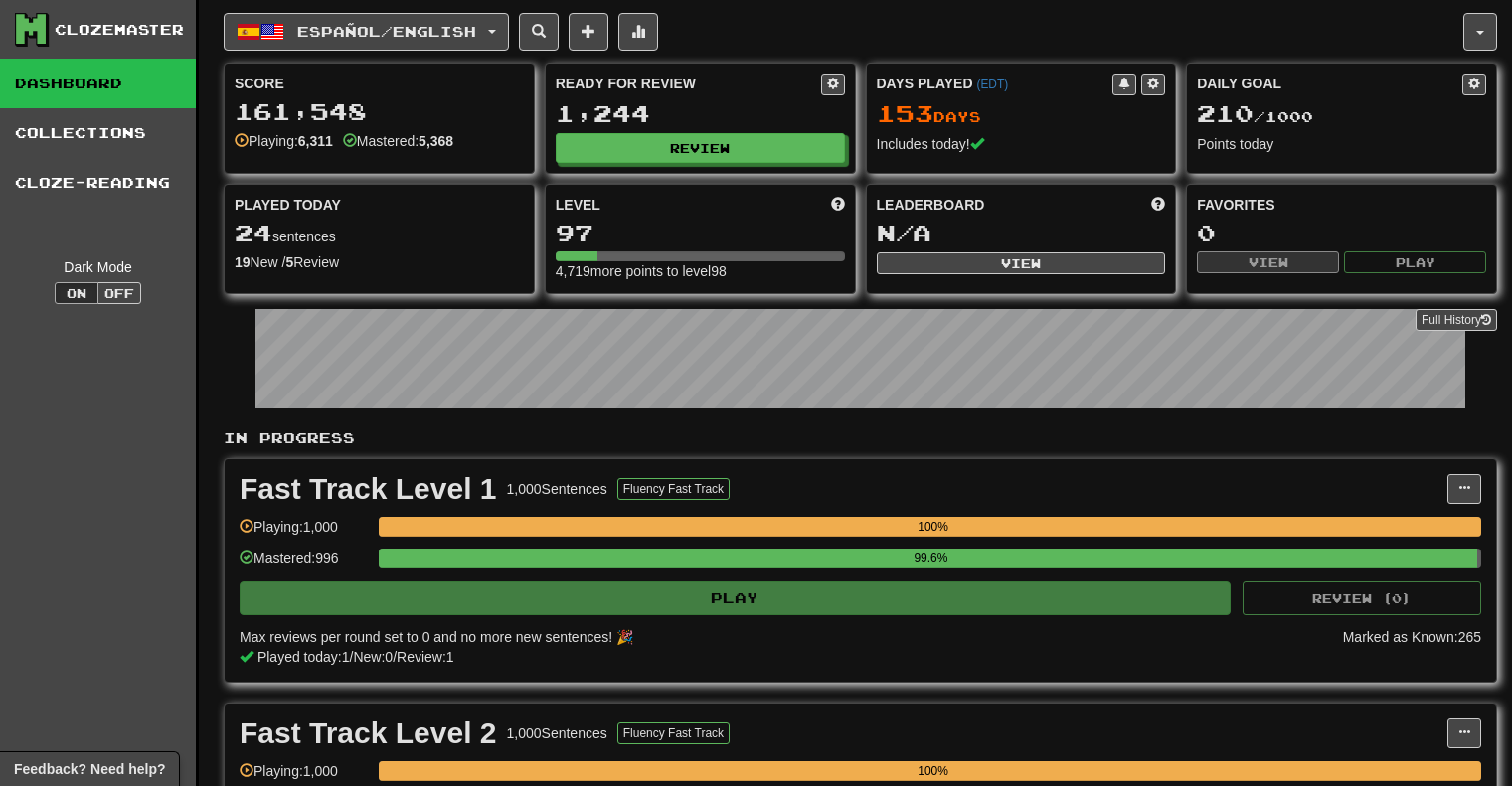 scroll, scrollTop: 596, scrollLeft: 0, axis: vertical 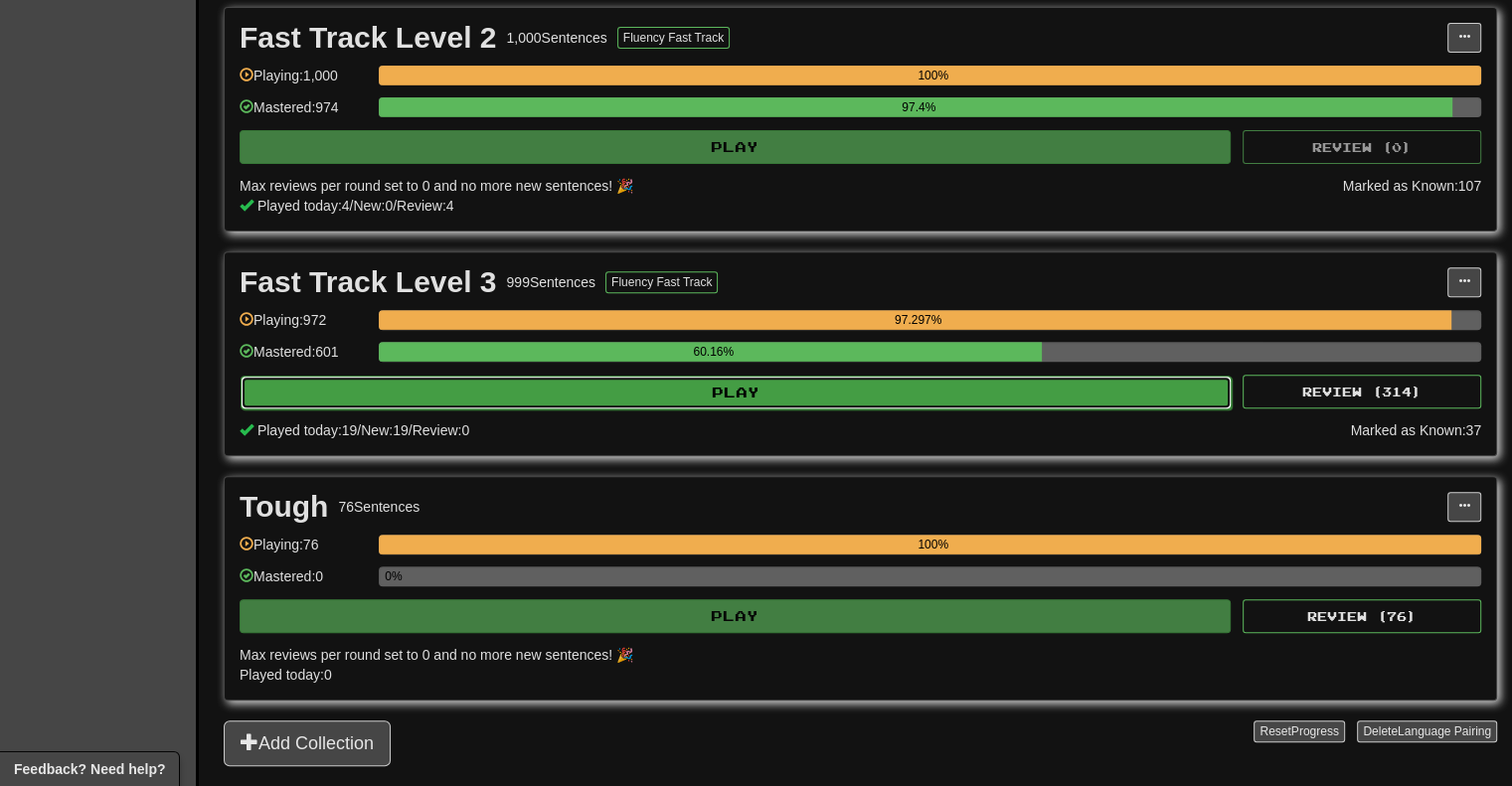 click on "Play" at bounding box center [736, 393] 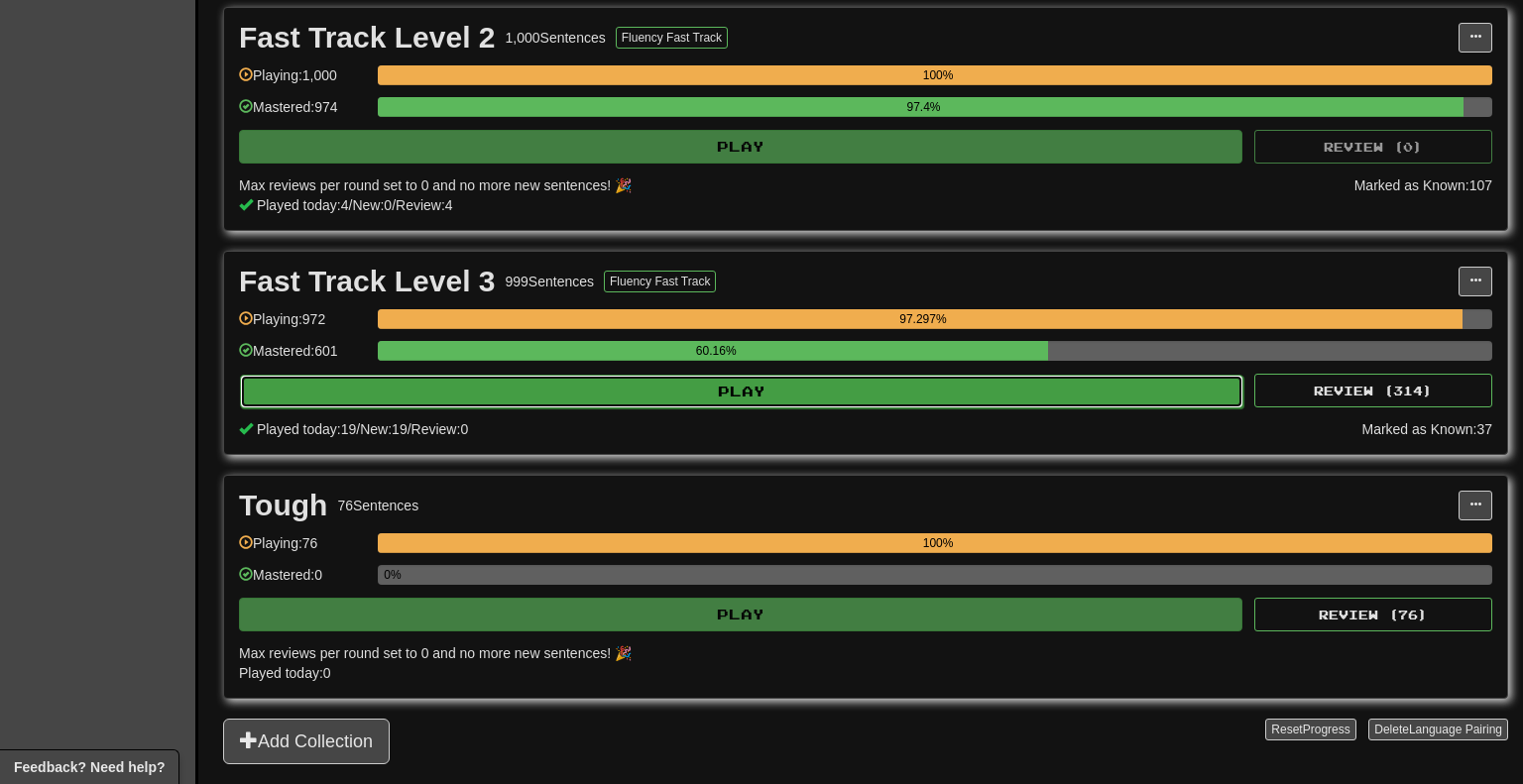 select on "********" 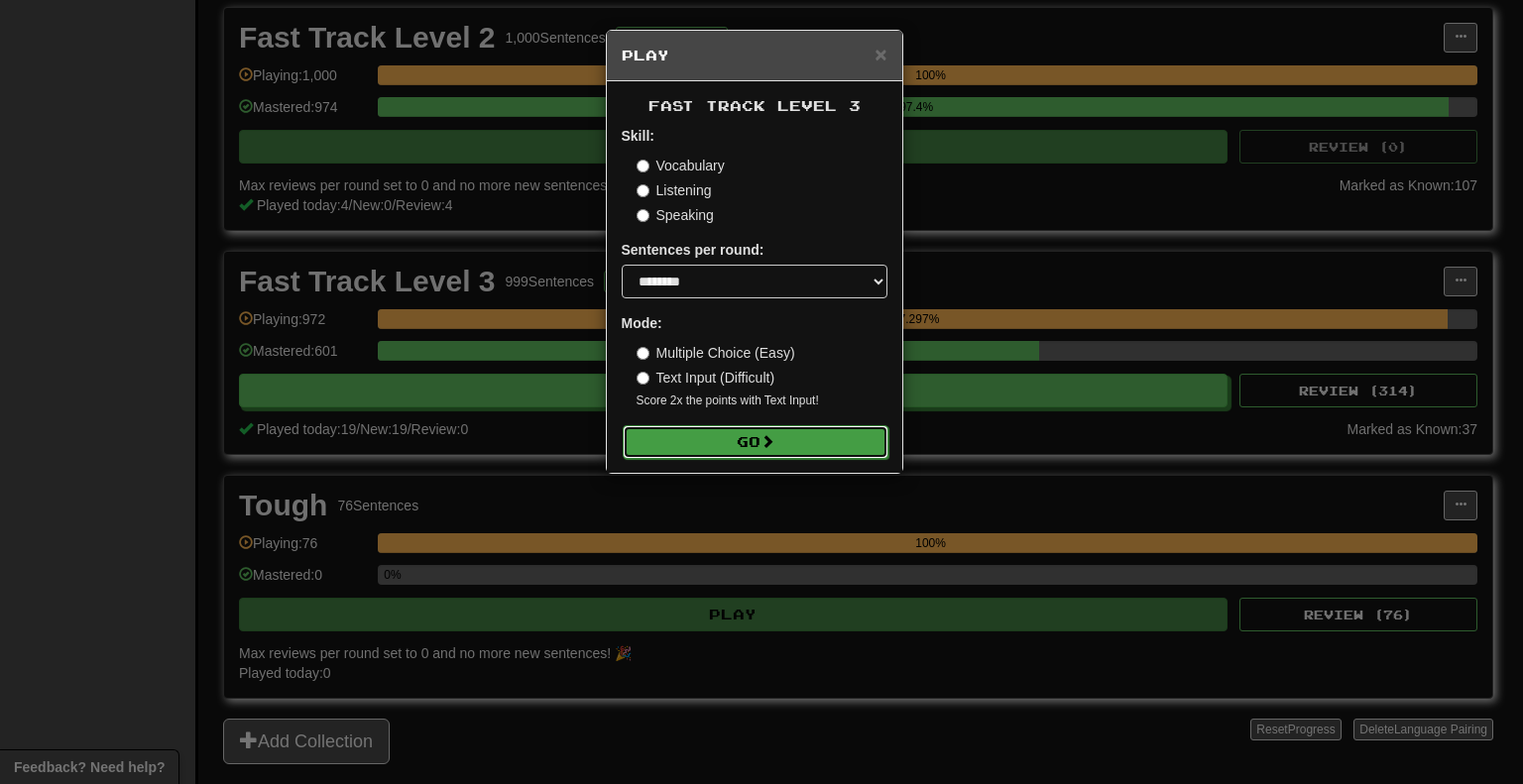 click on "Go" at bounding box center (756, 442) 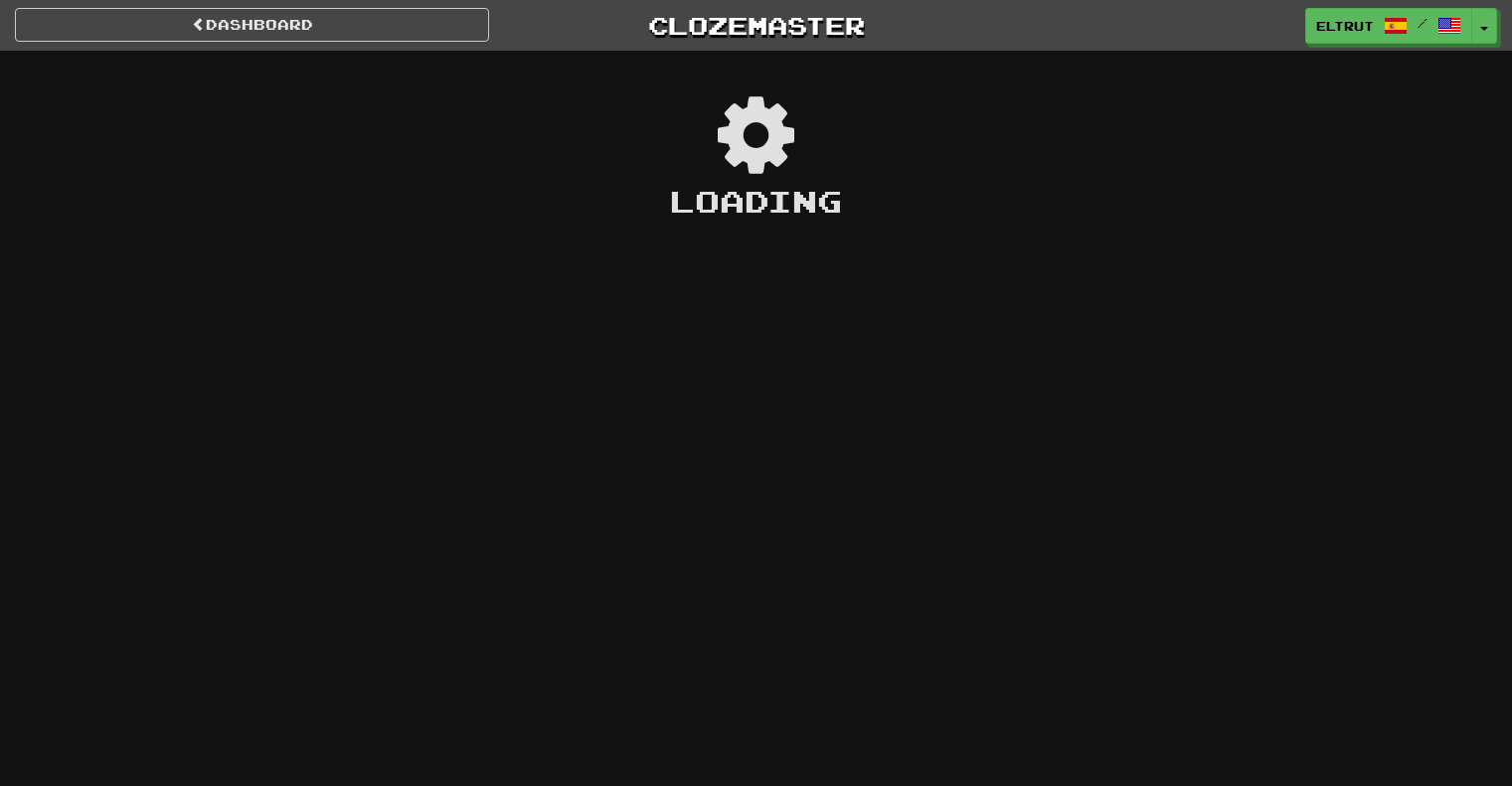 scroll, scrollTop: 0, scrollLeft: 0, axis: both 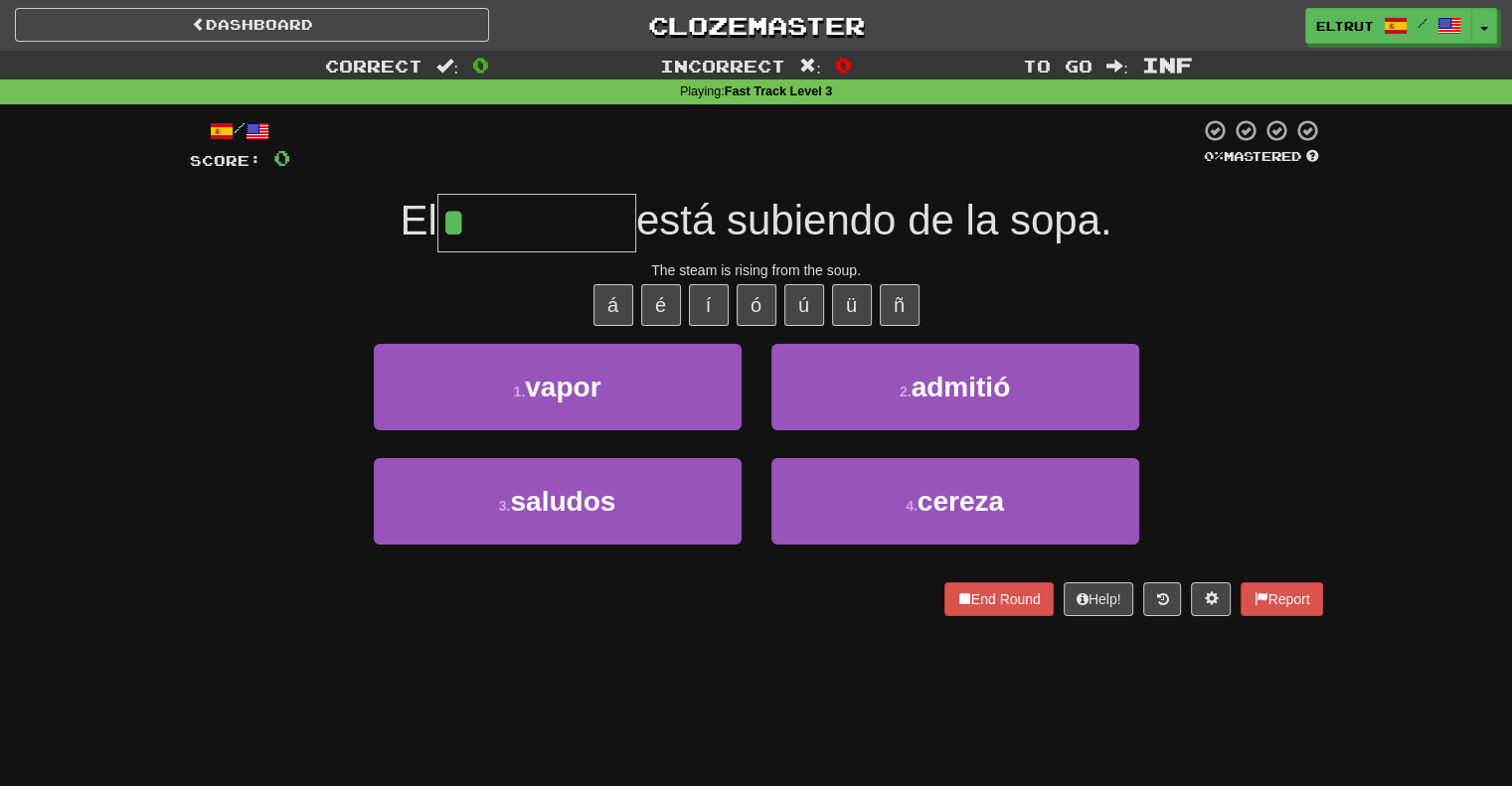 type on "*****" 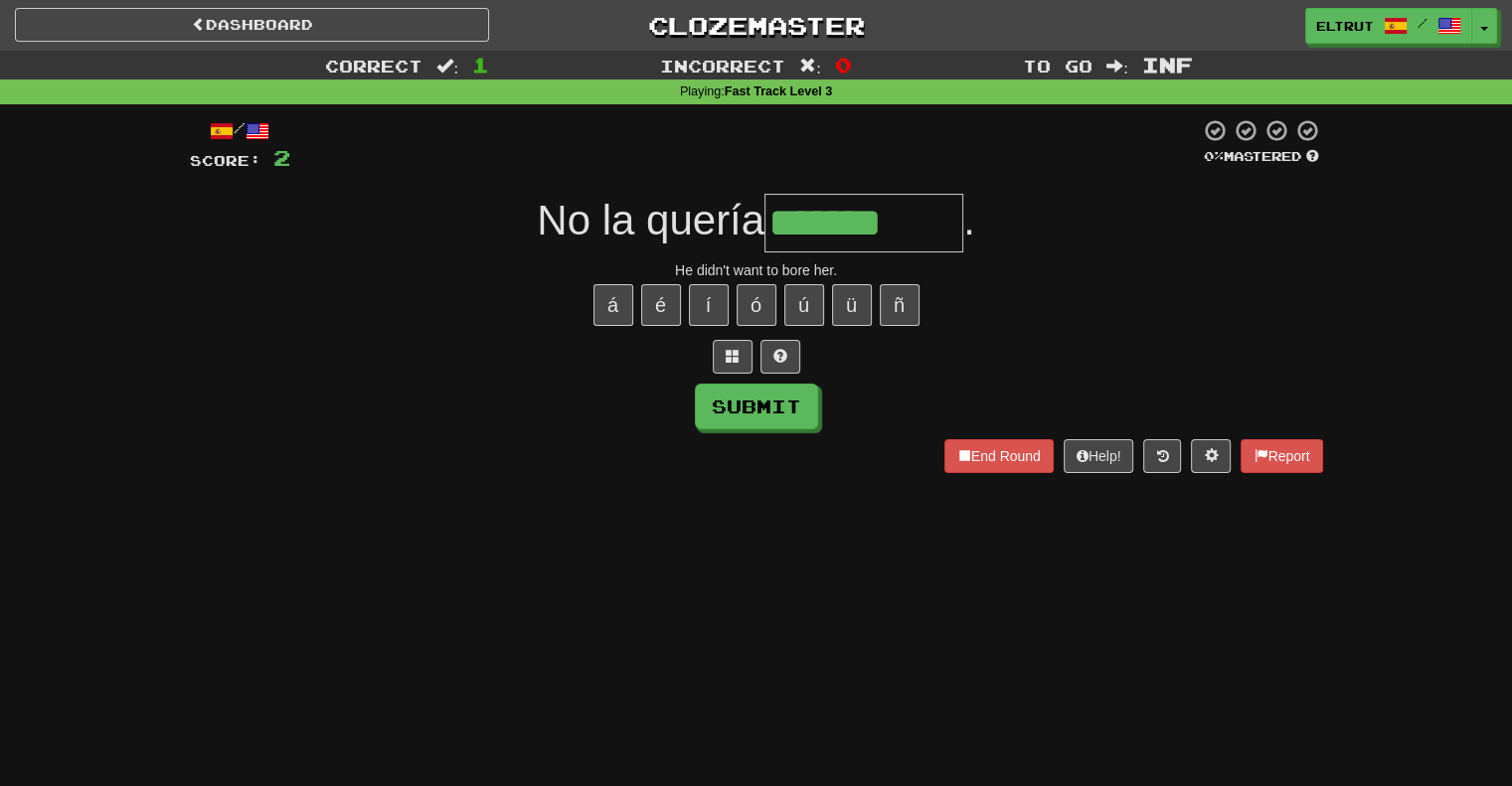 type on "*******" 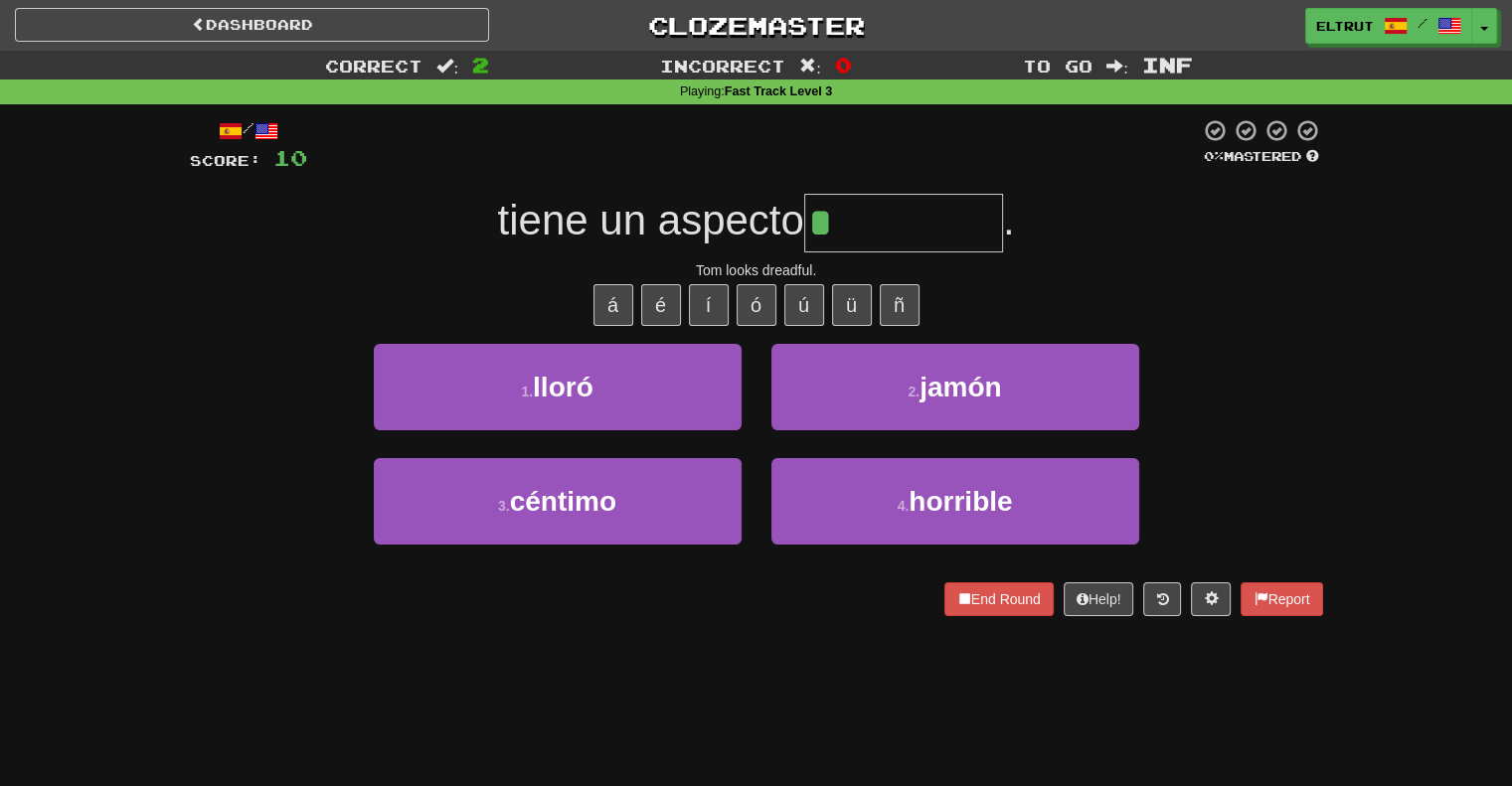 type on "********" 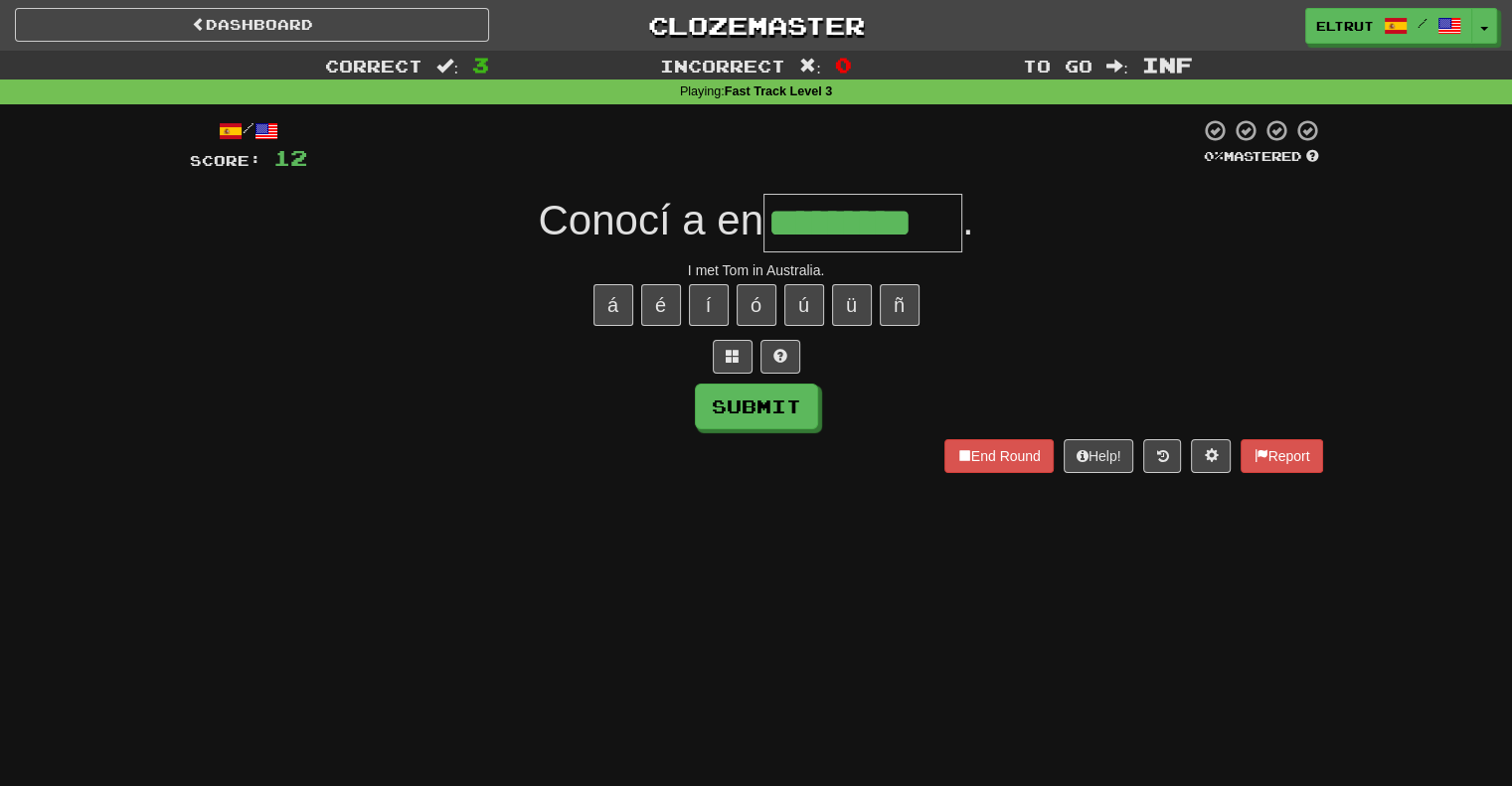 type on "*********" 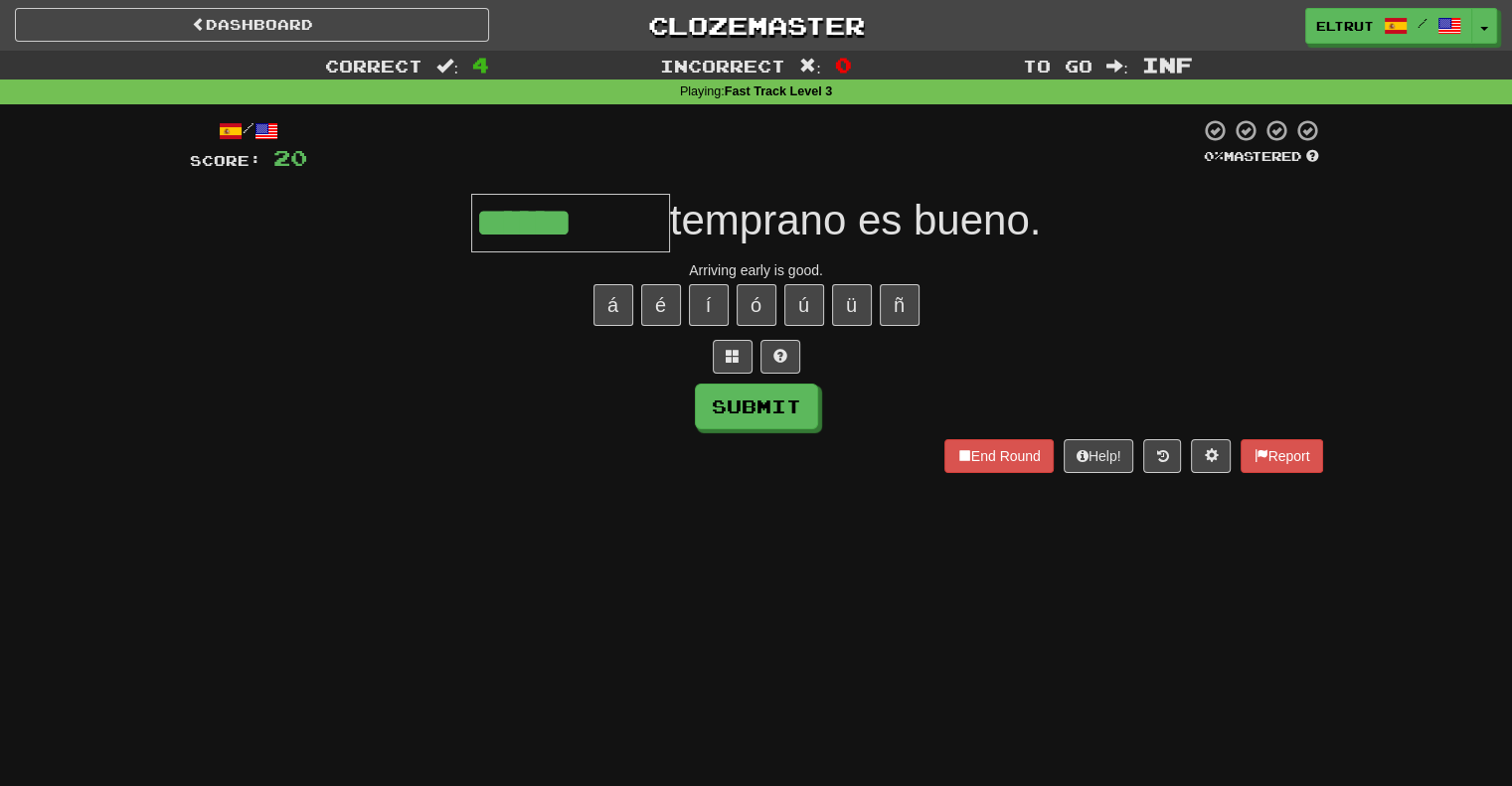 type on "******" 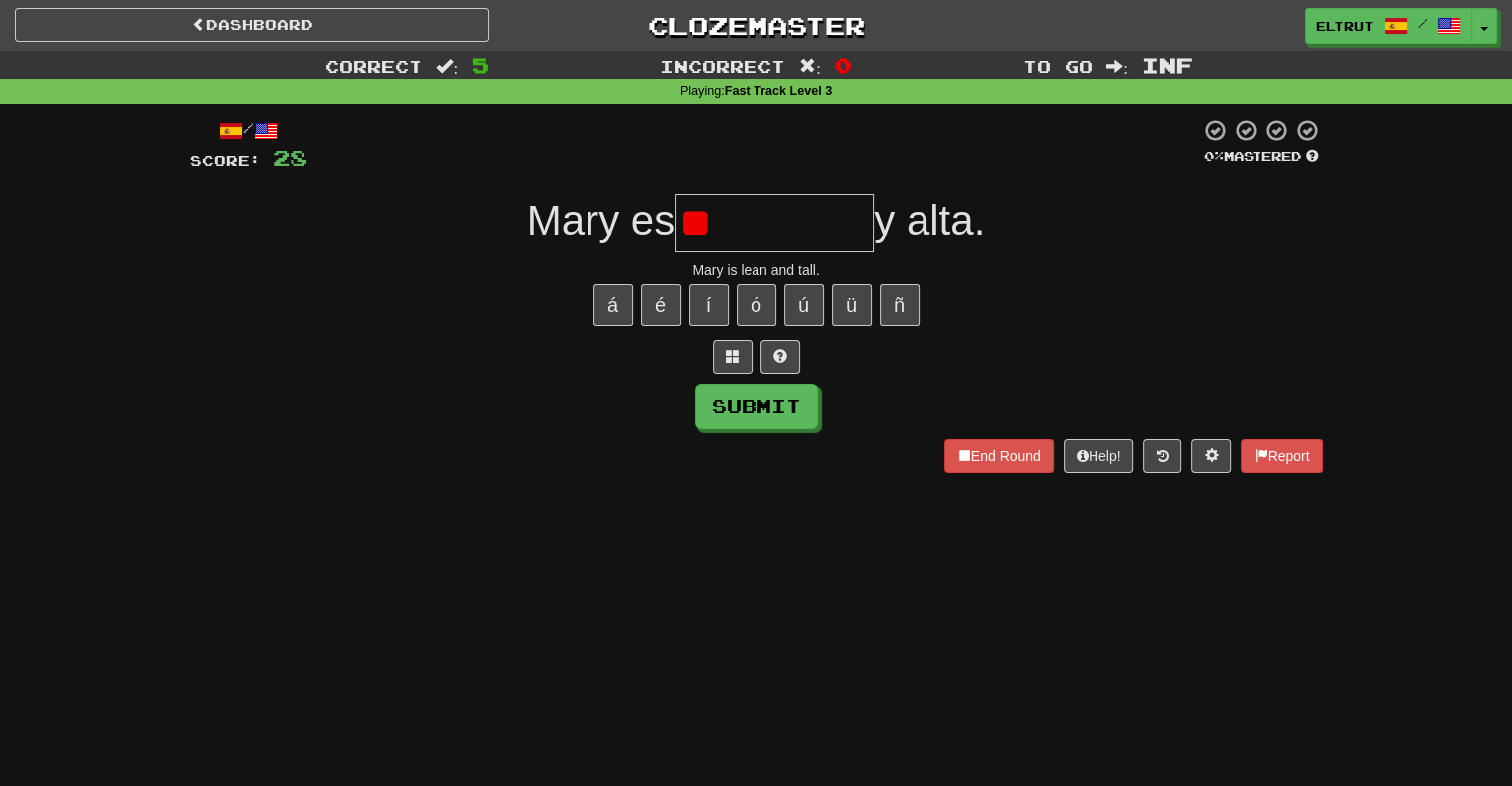 type on "*" 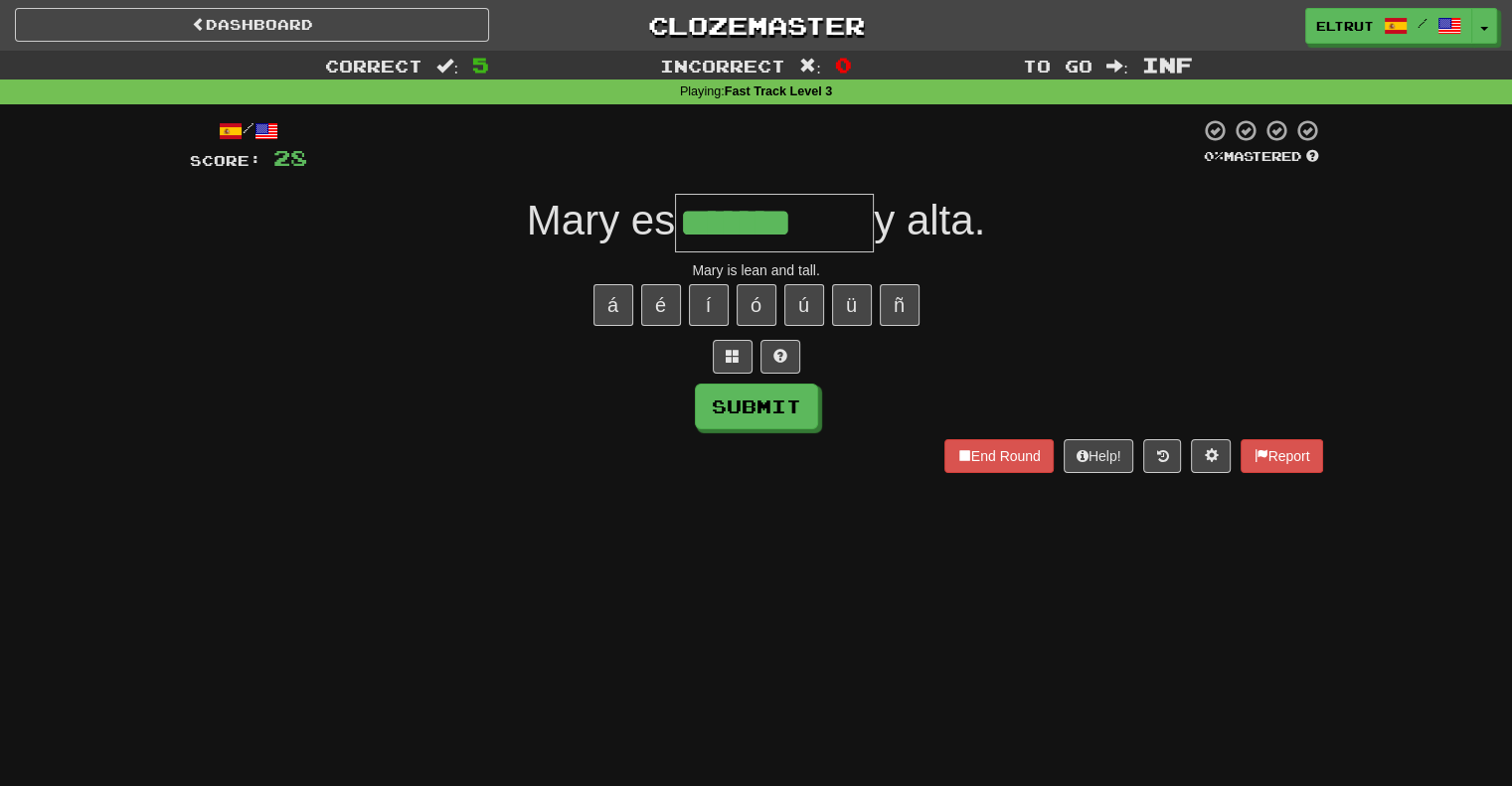 type on "*******" 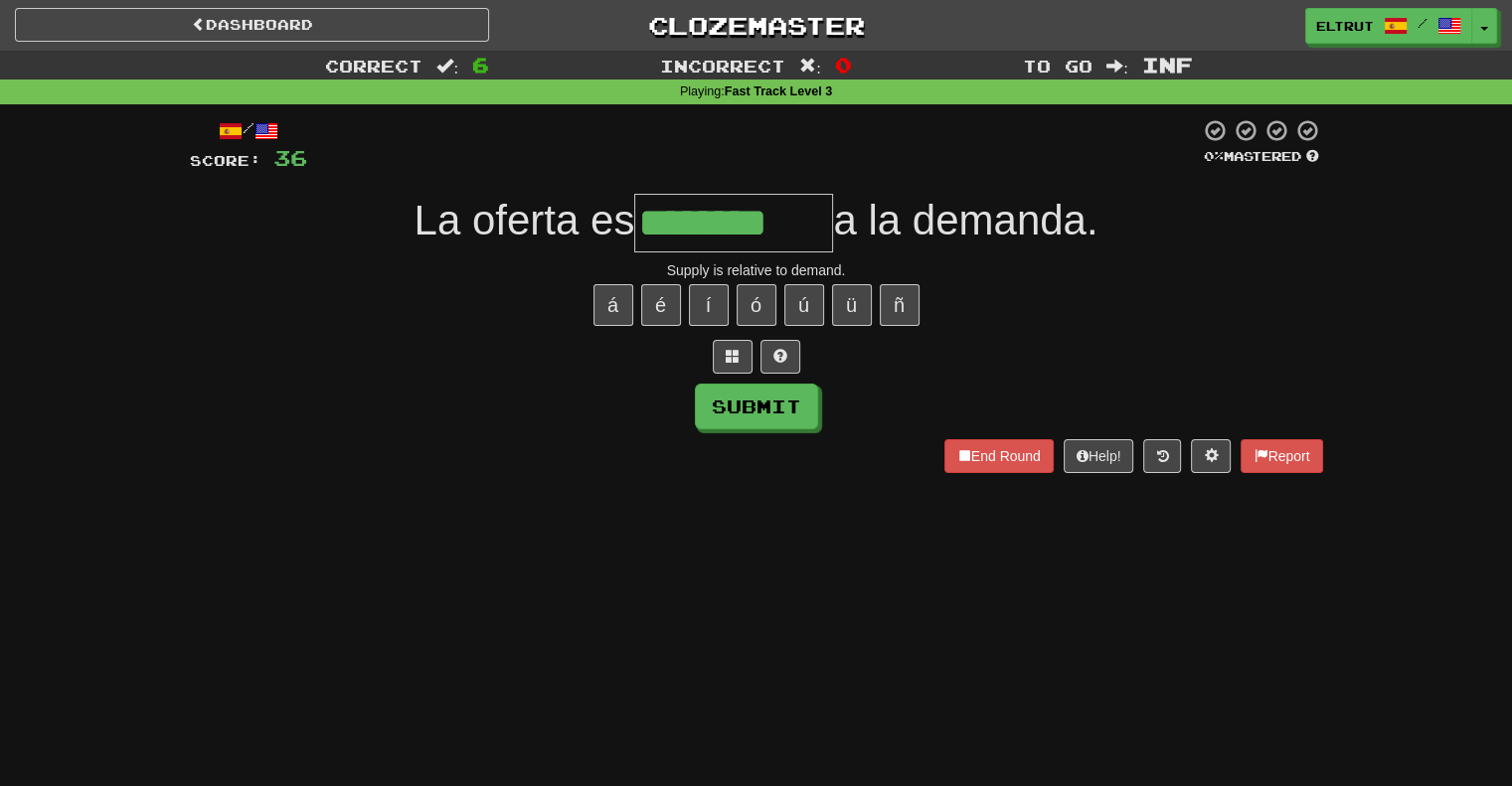 type on "********" 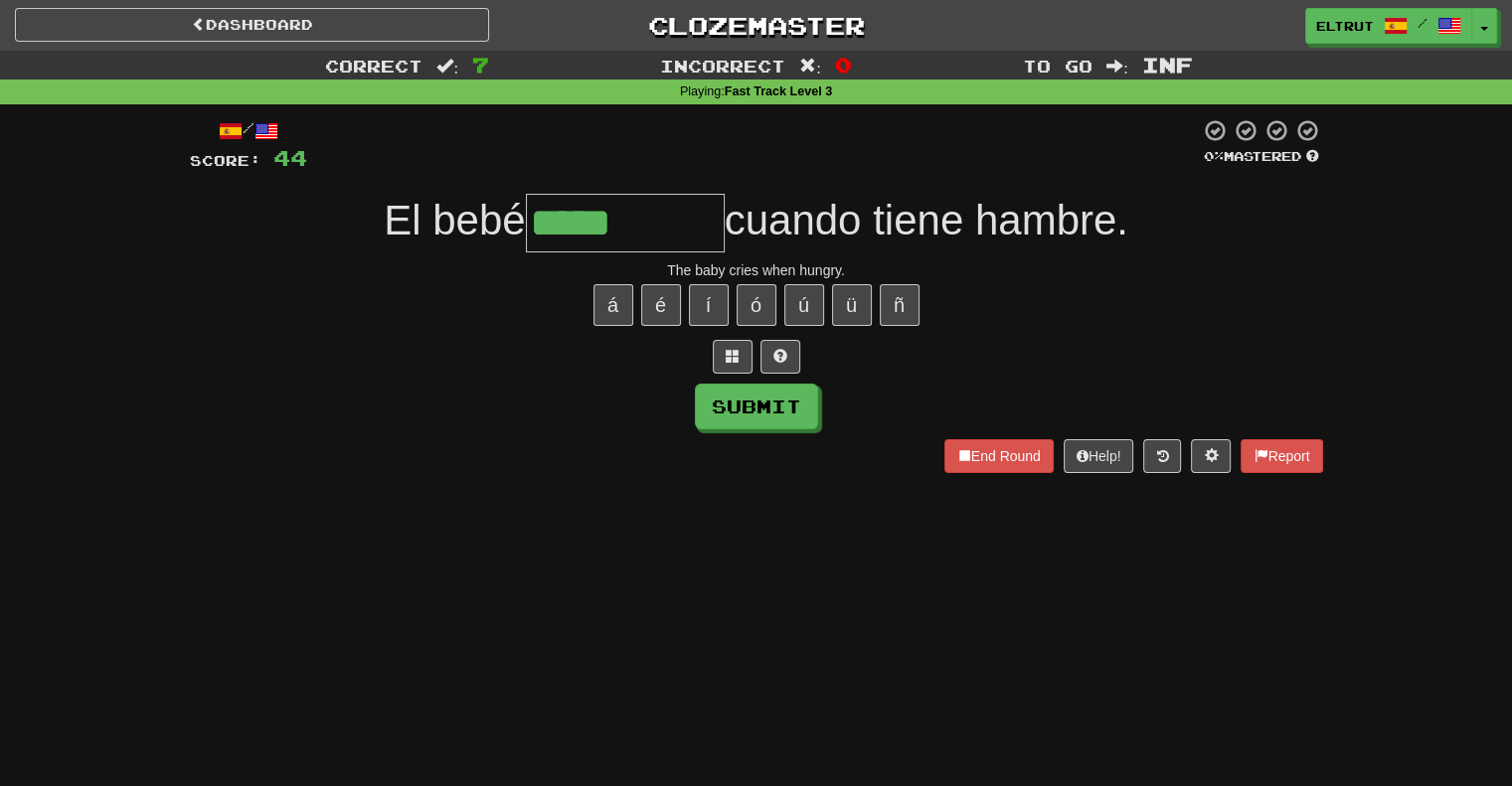 type on "*****" 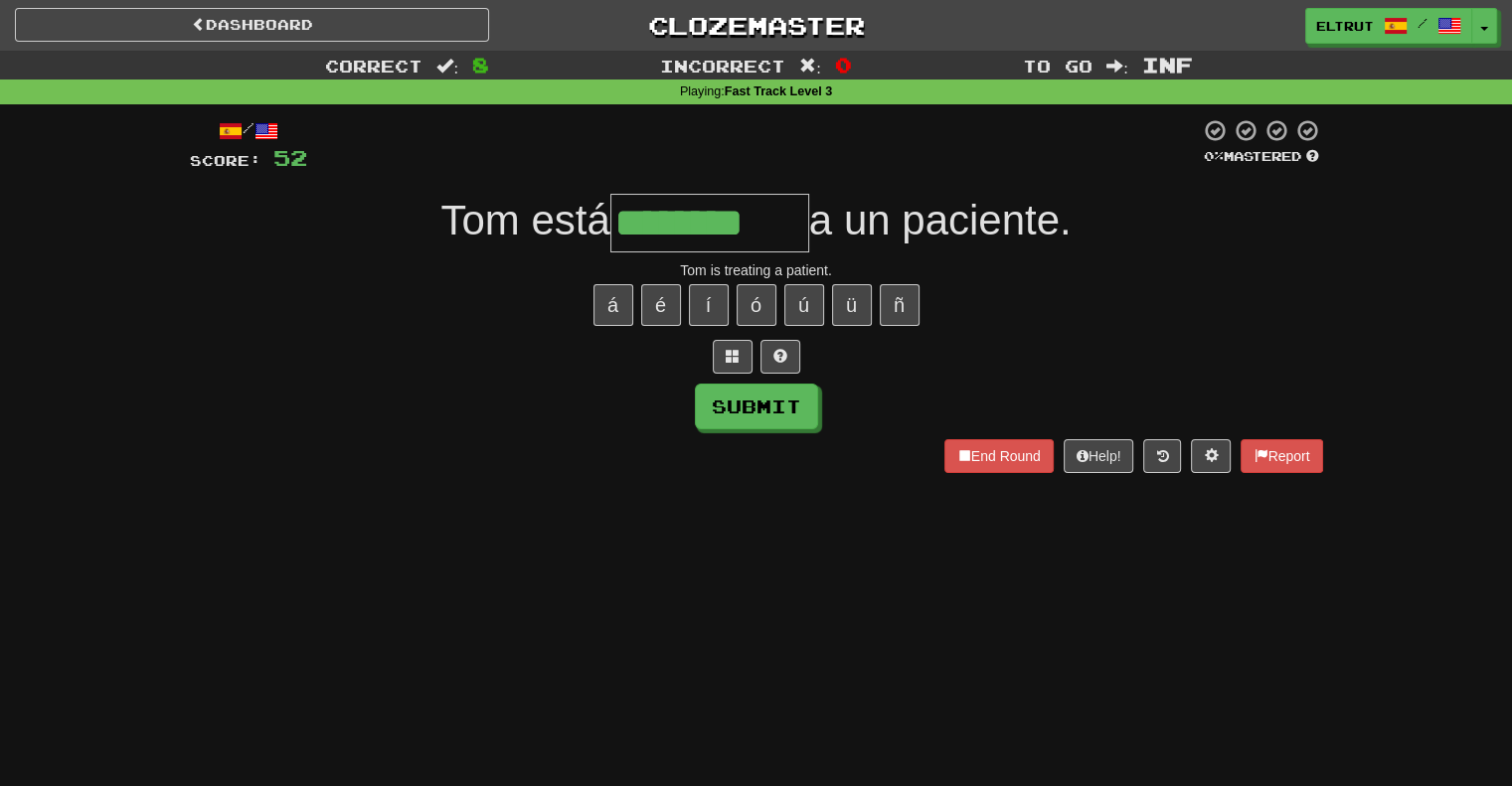 type on "********" 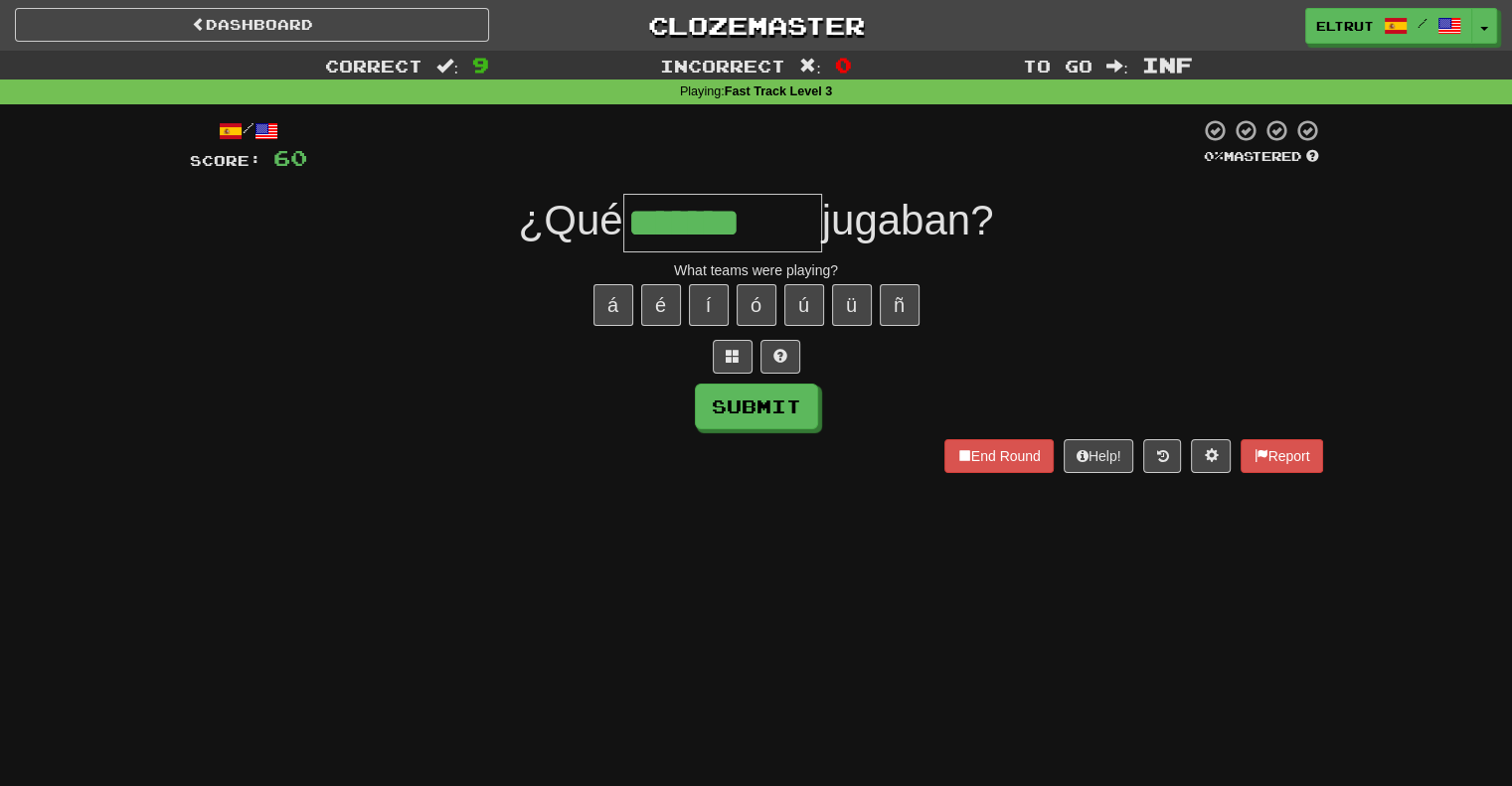 type on "*******" 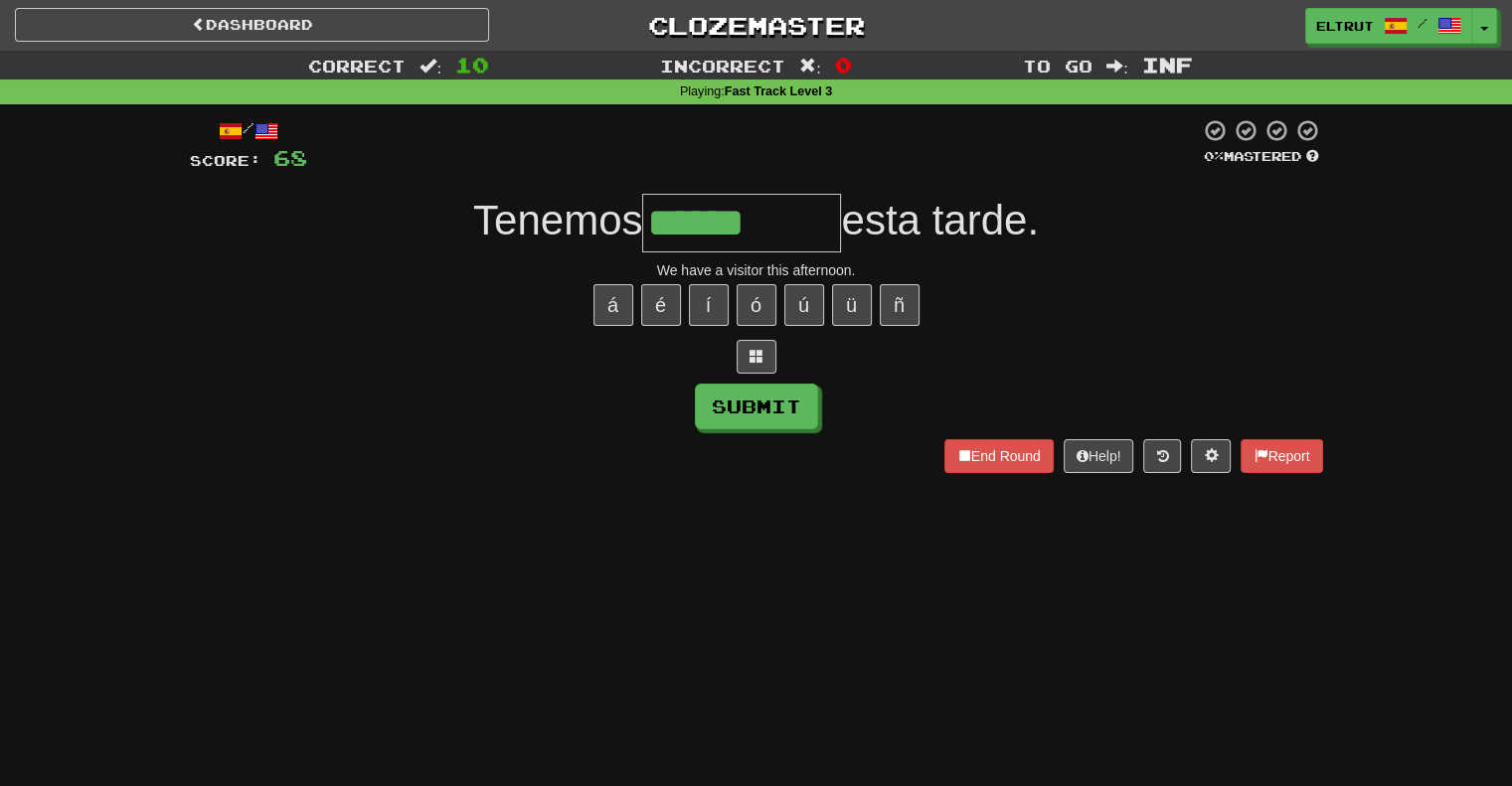 type on "*********" 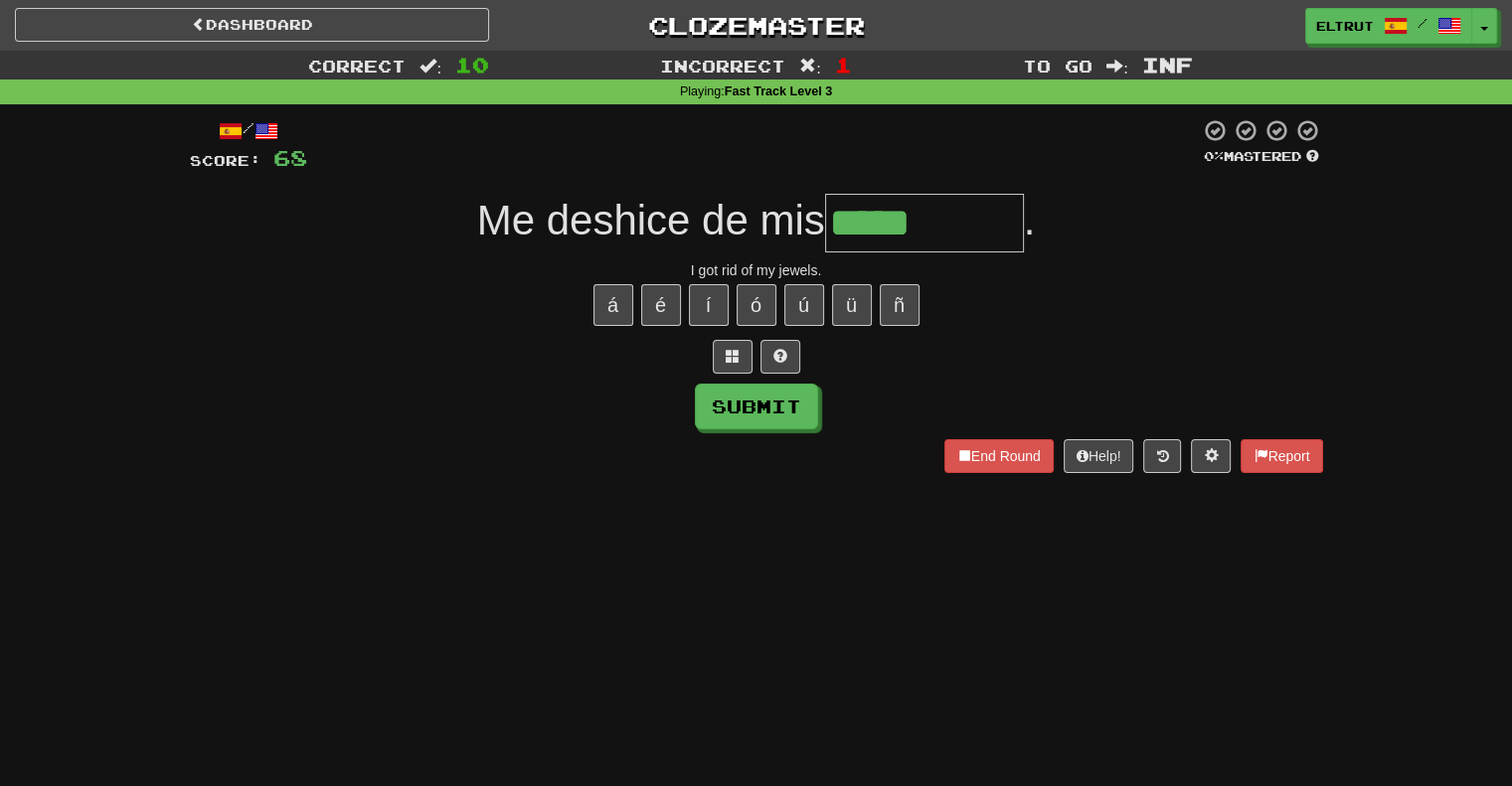 type on "*****" 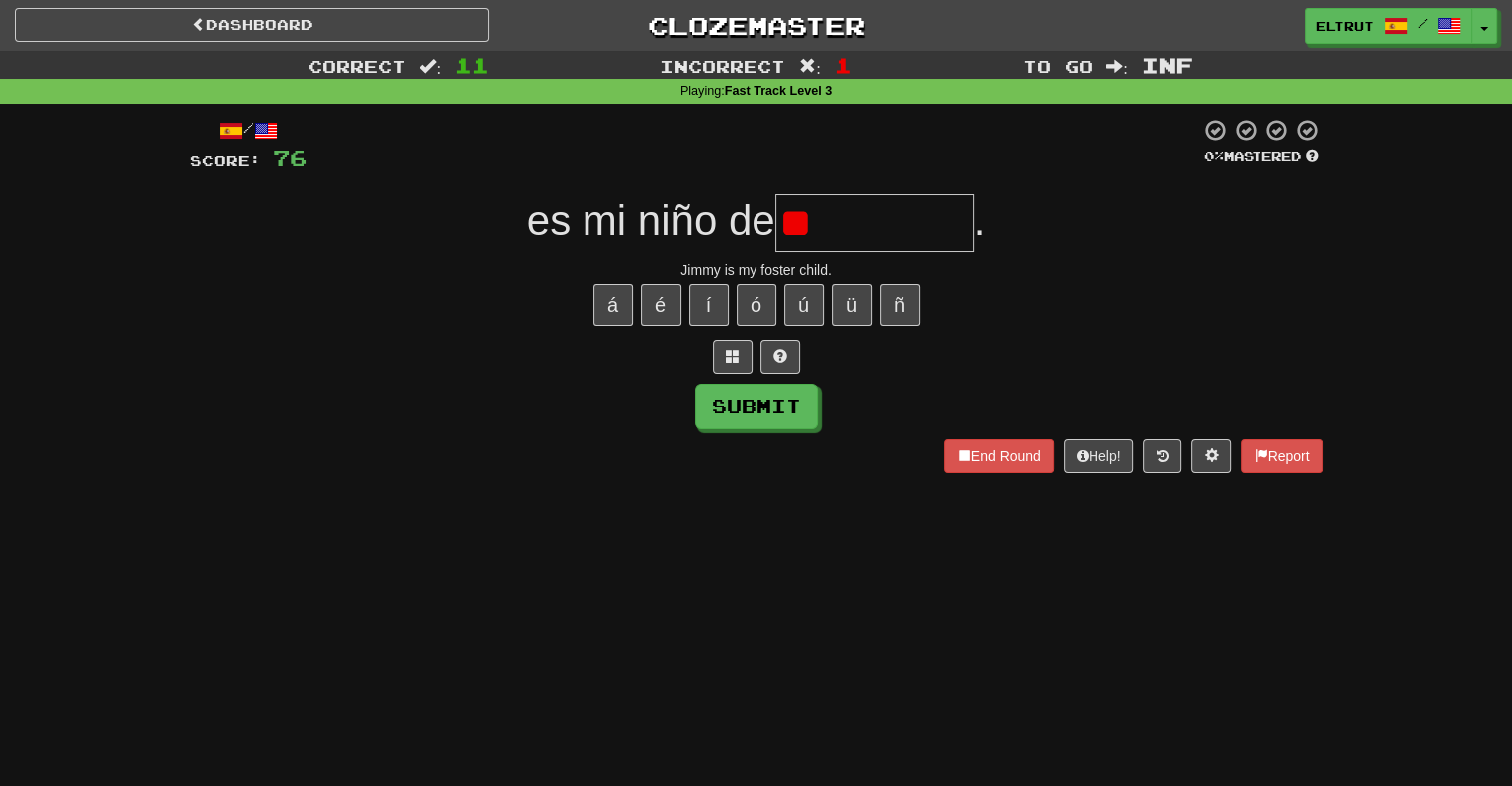type on "*" 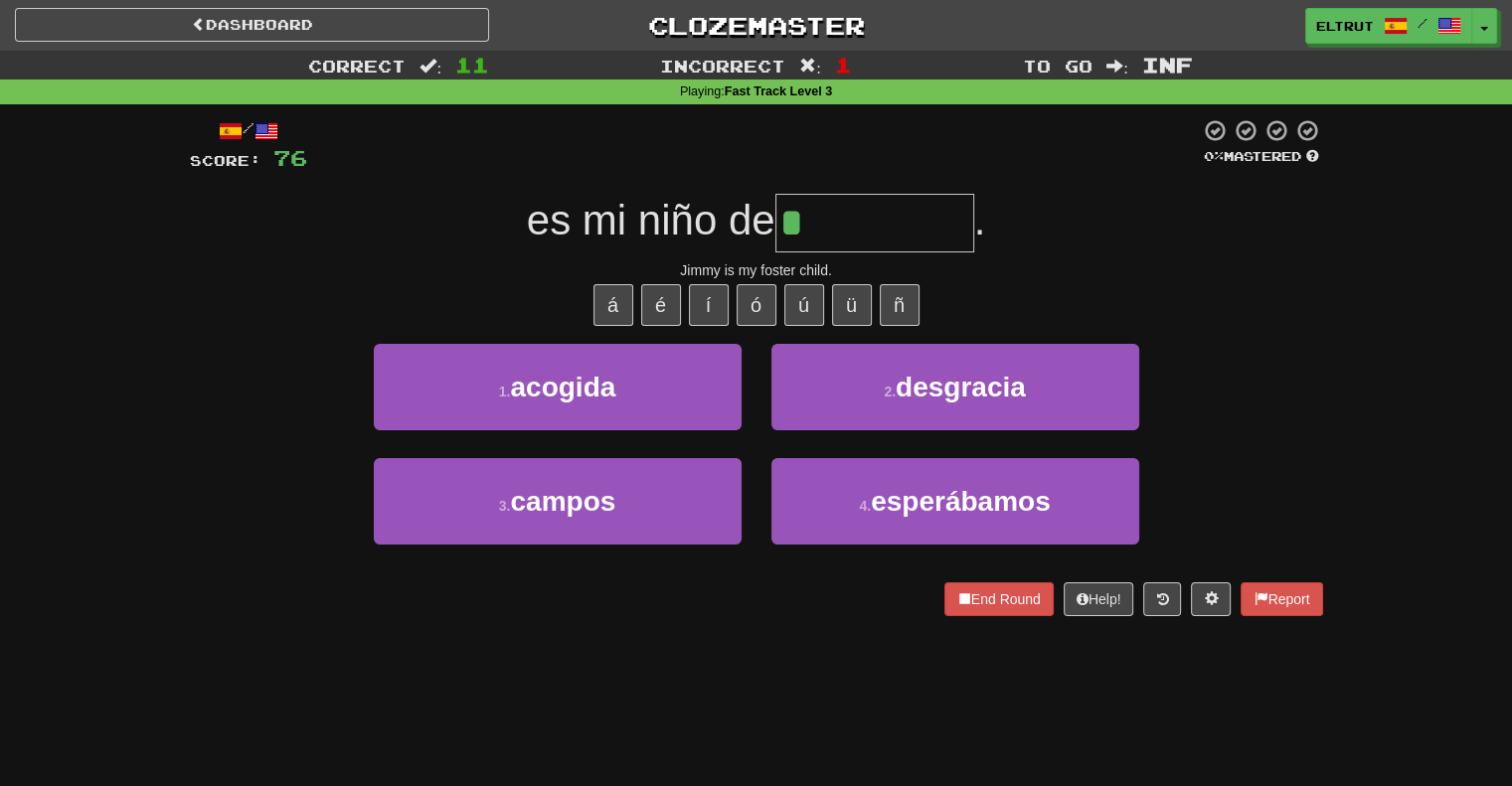 type on "*******" 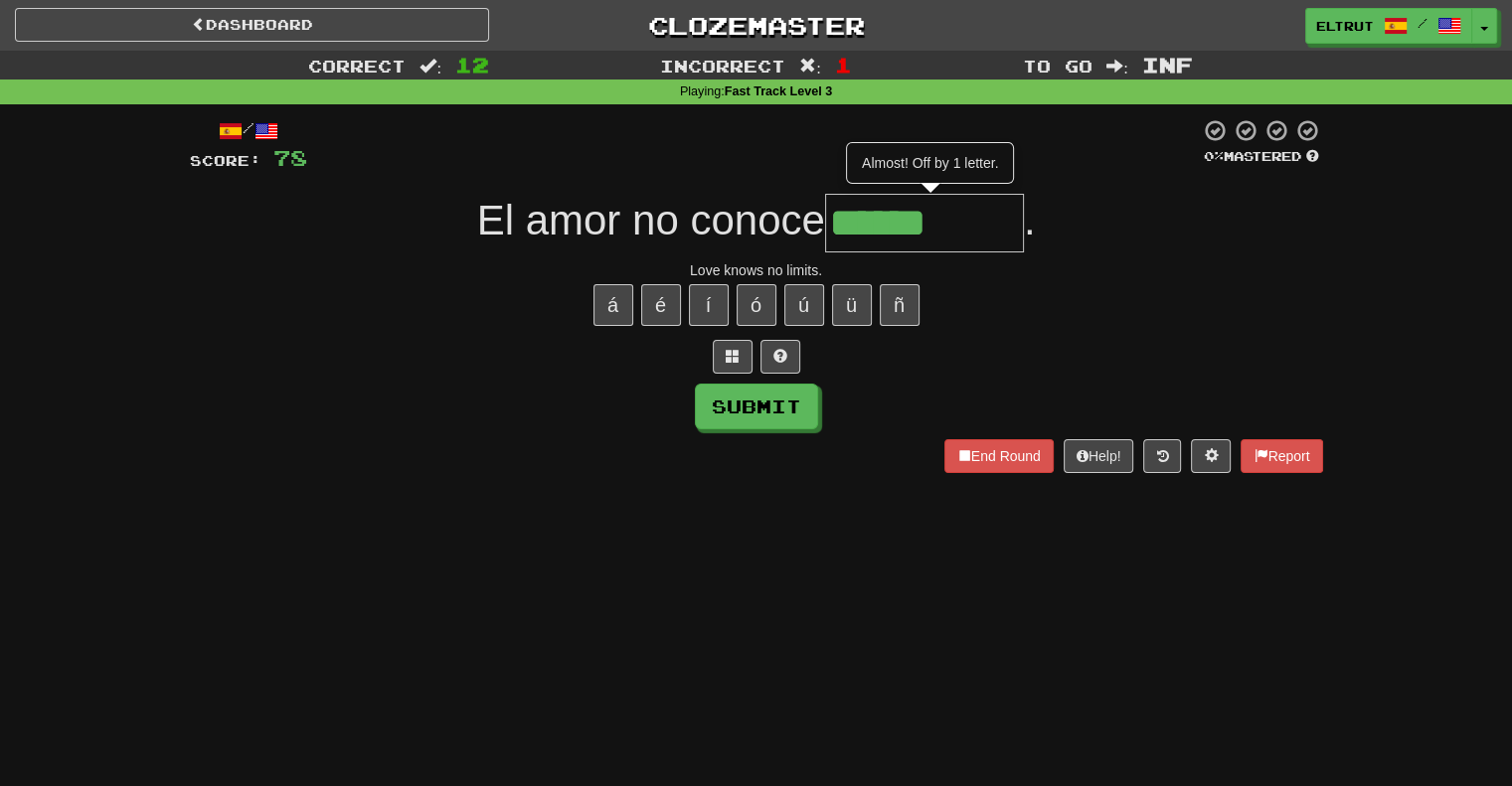 type on "*******" 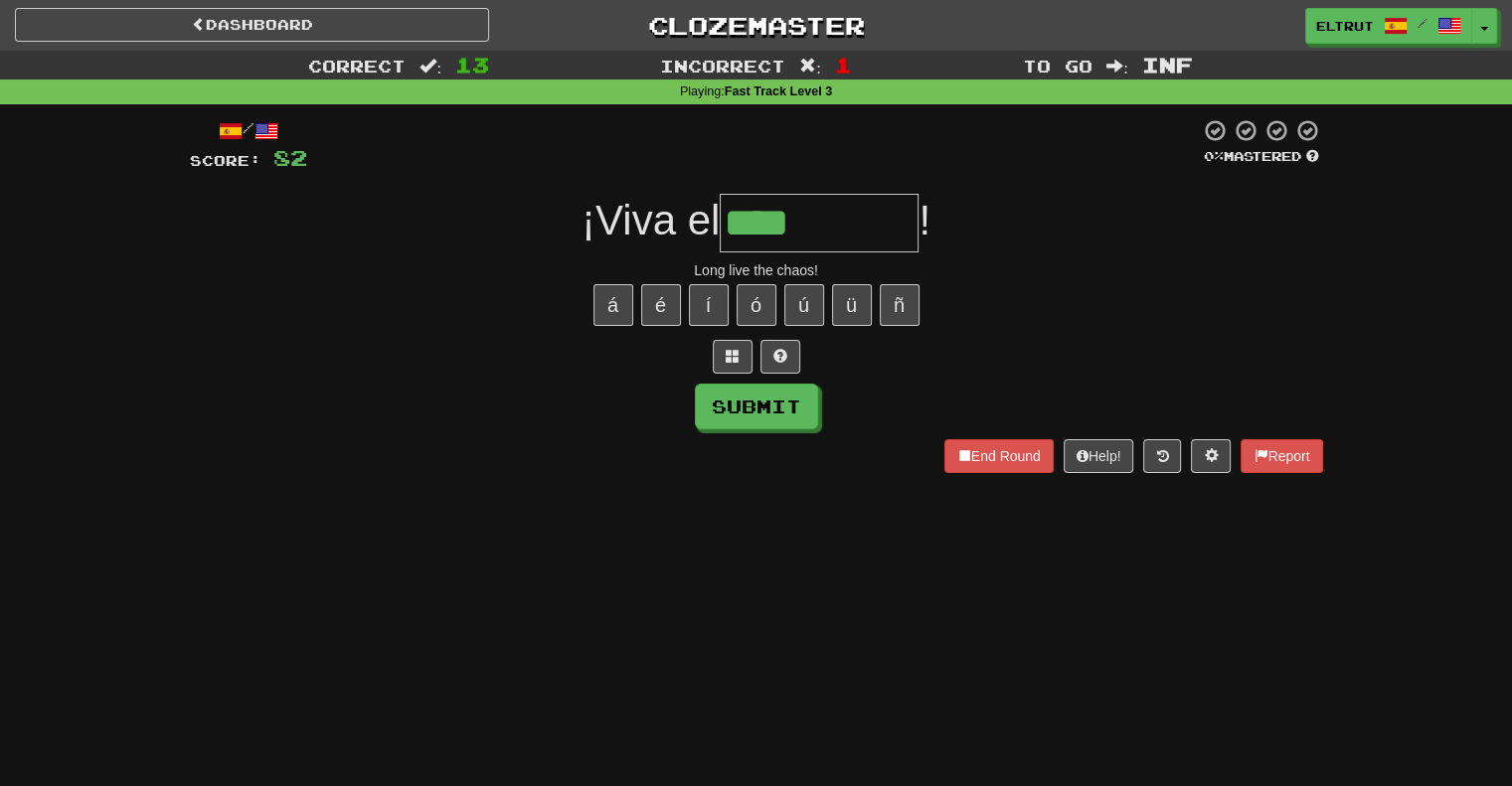type on "****" 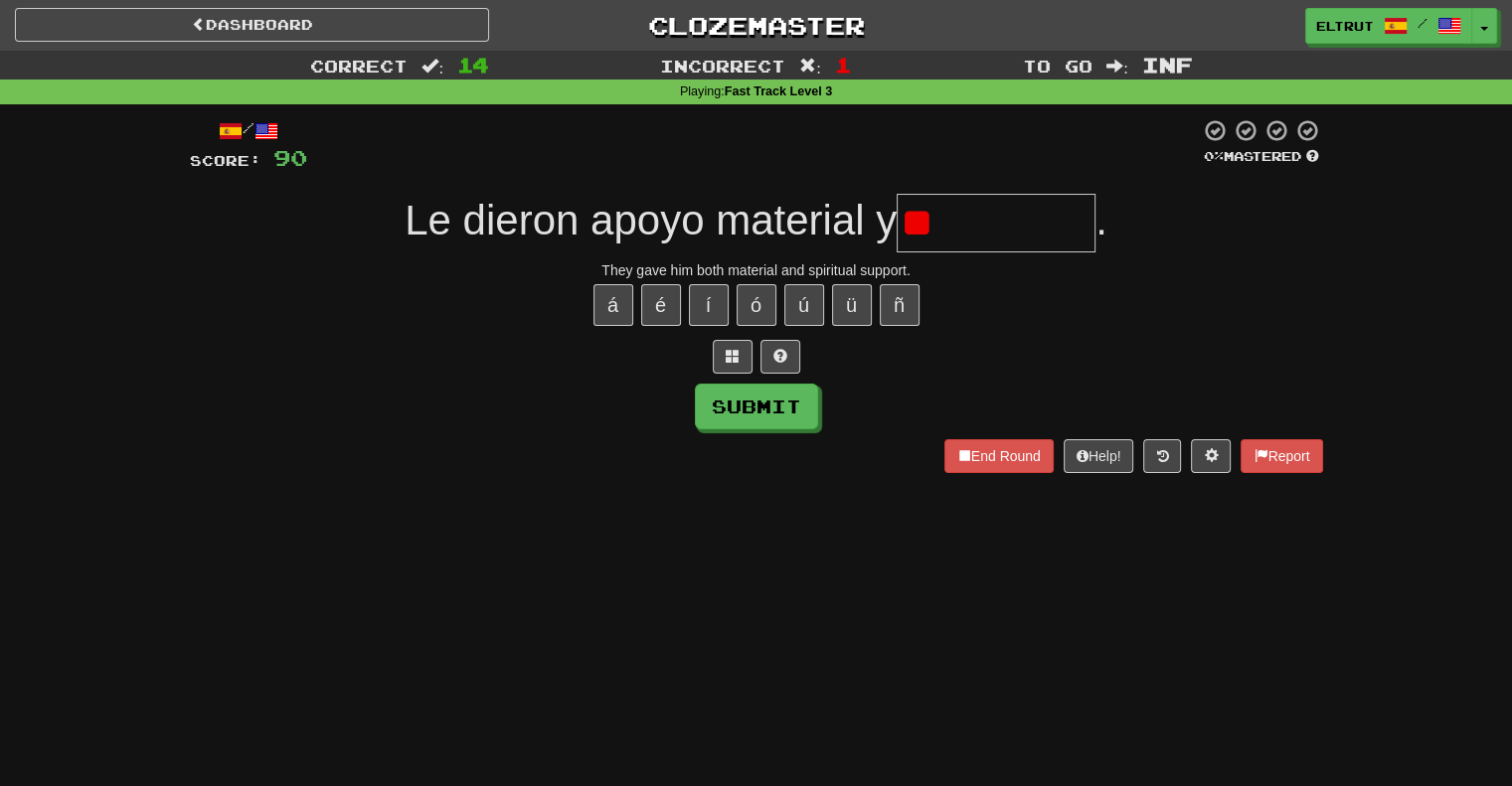 type on "*" 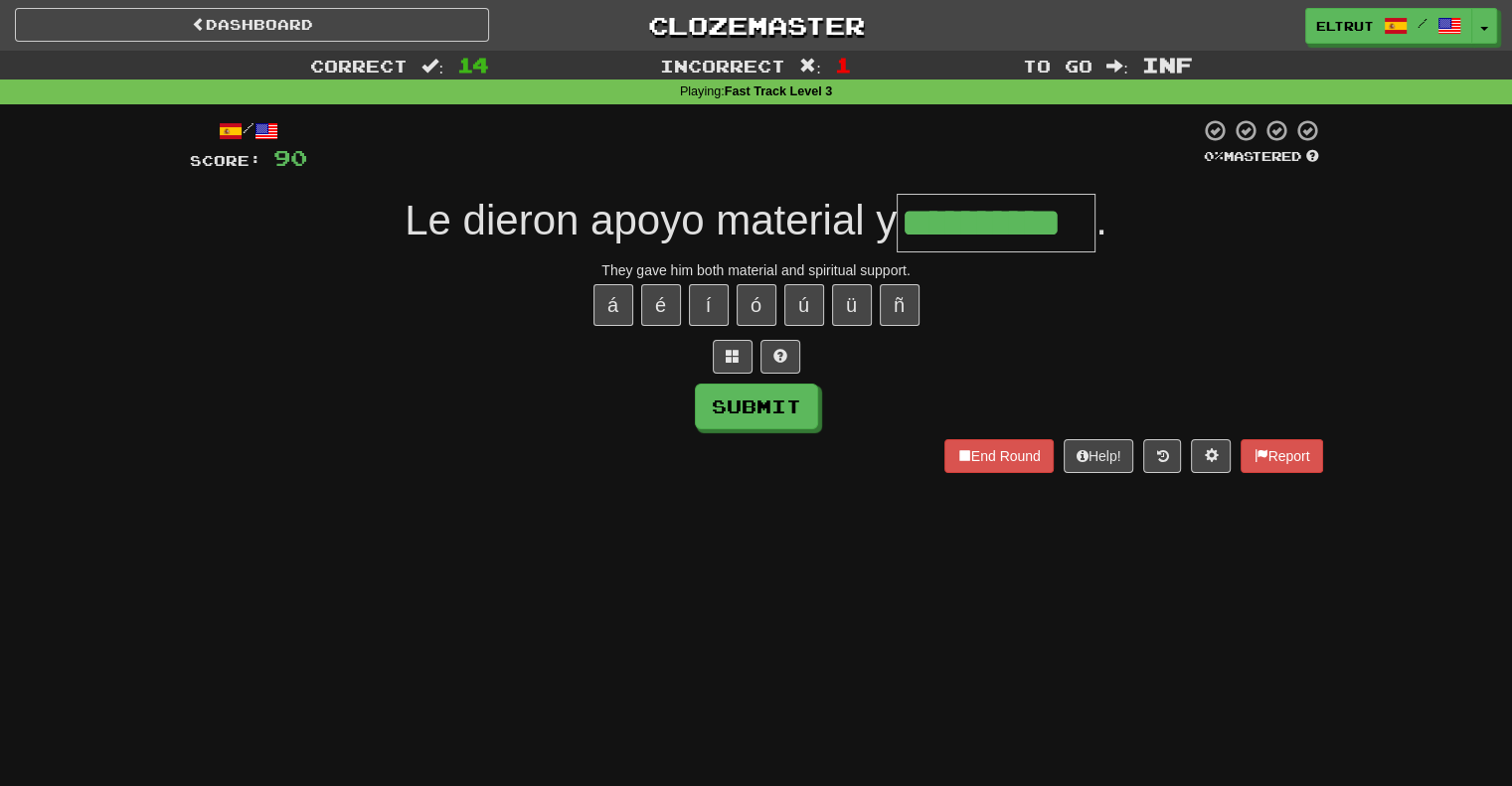 type on "**********" 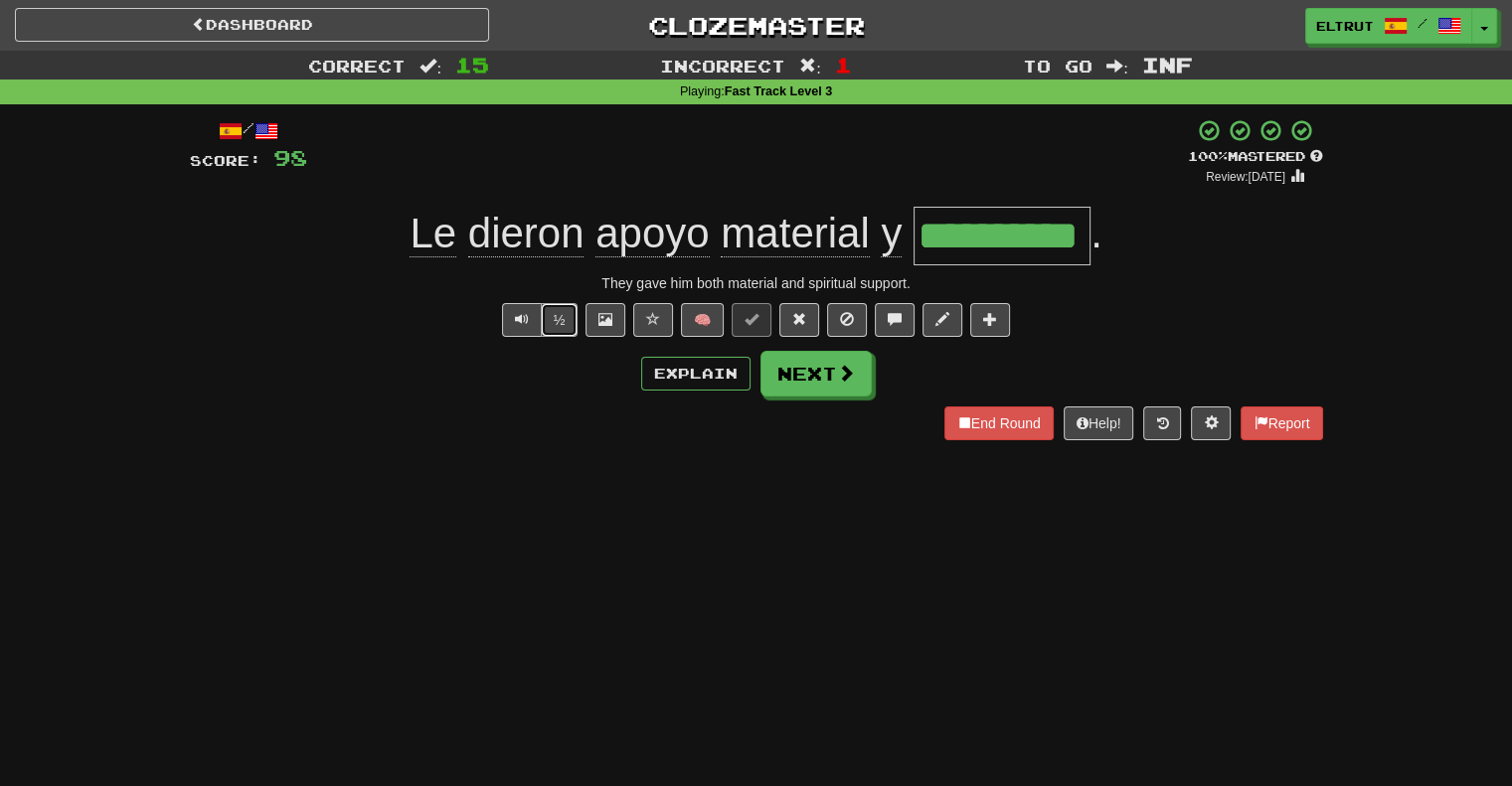 click on "½" at bounding box center (560, 320) 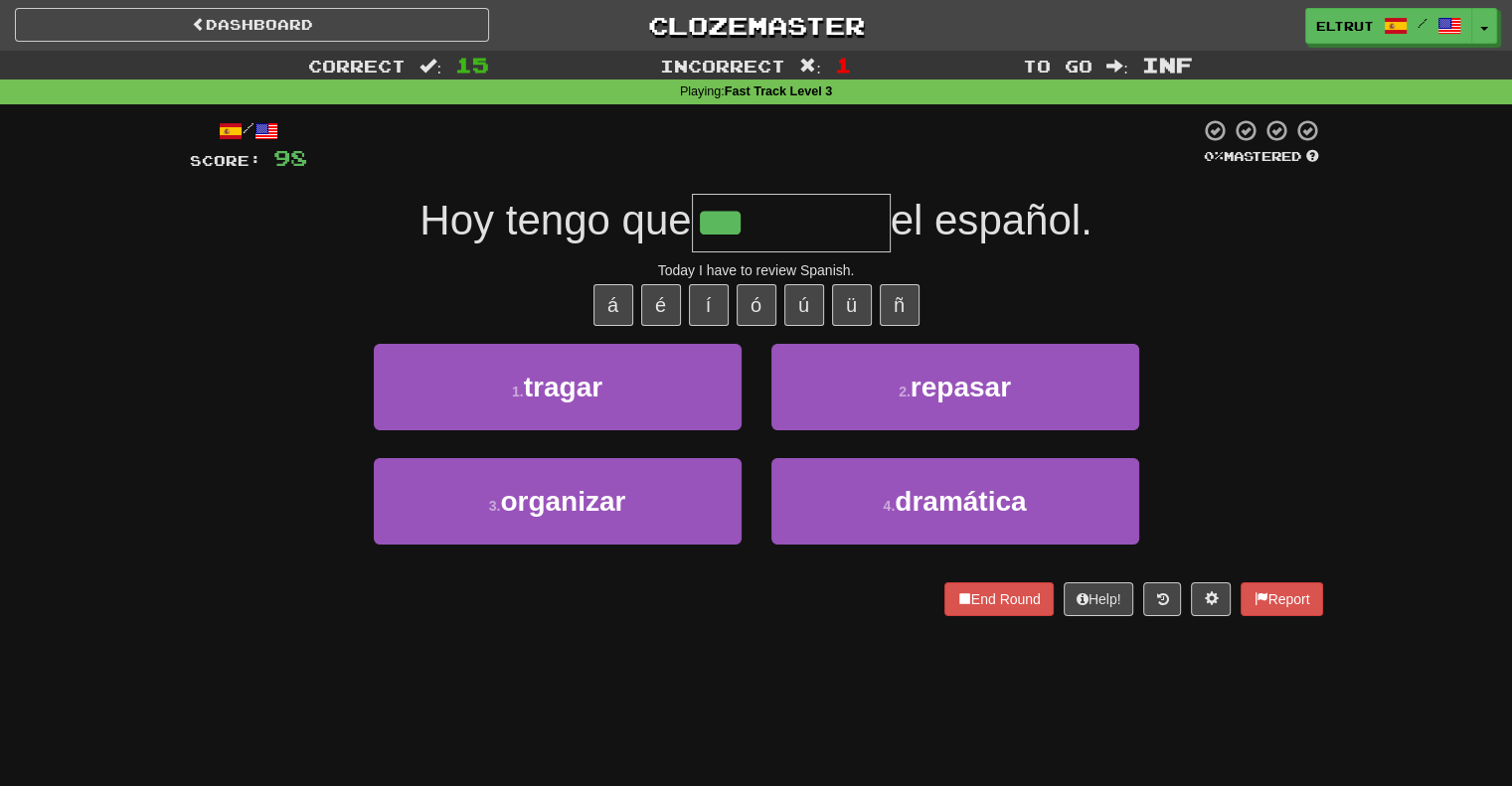 type on "*******" 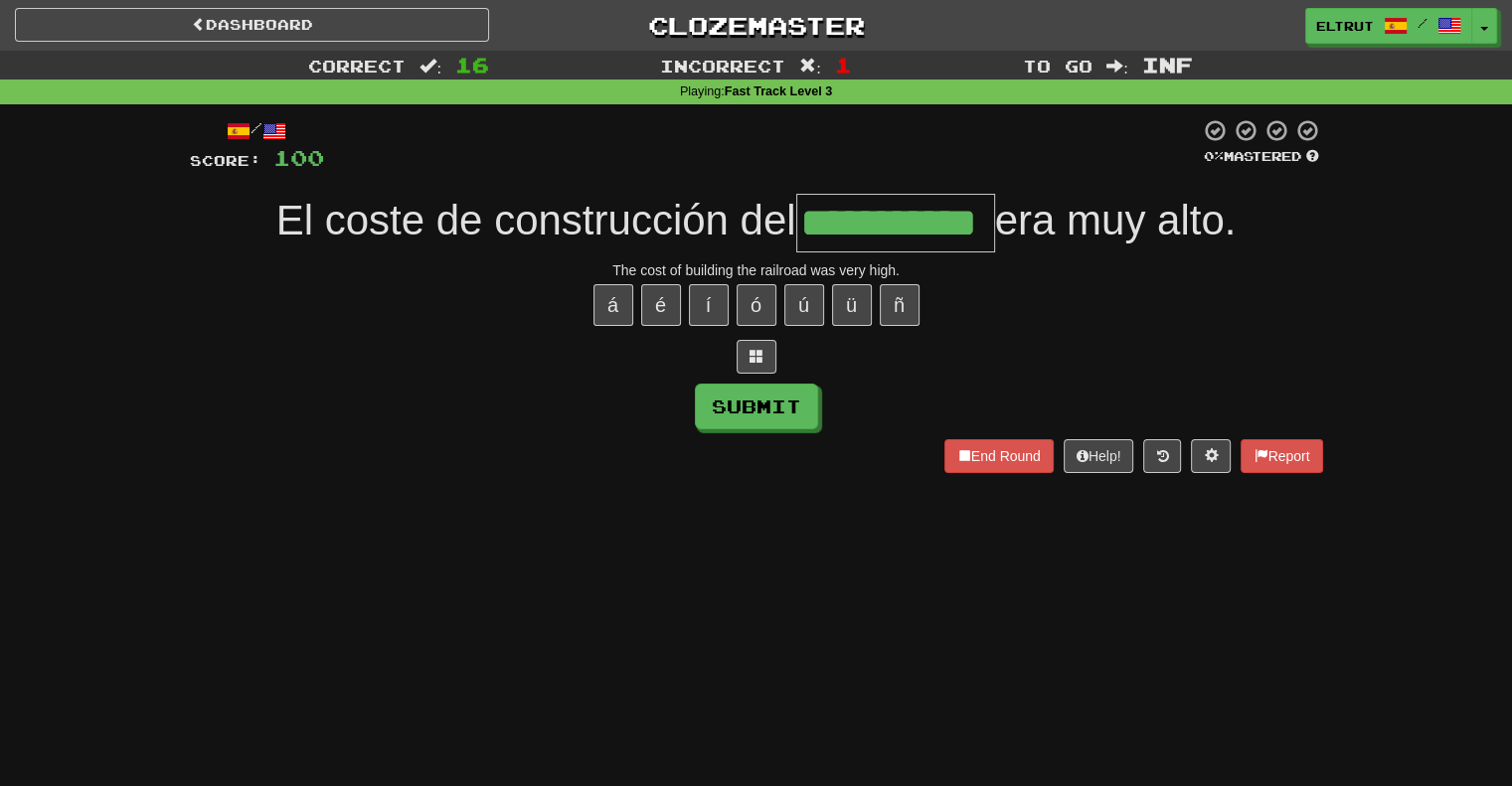 type on "**********" 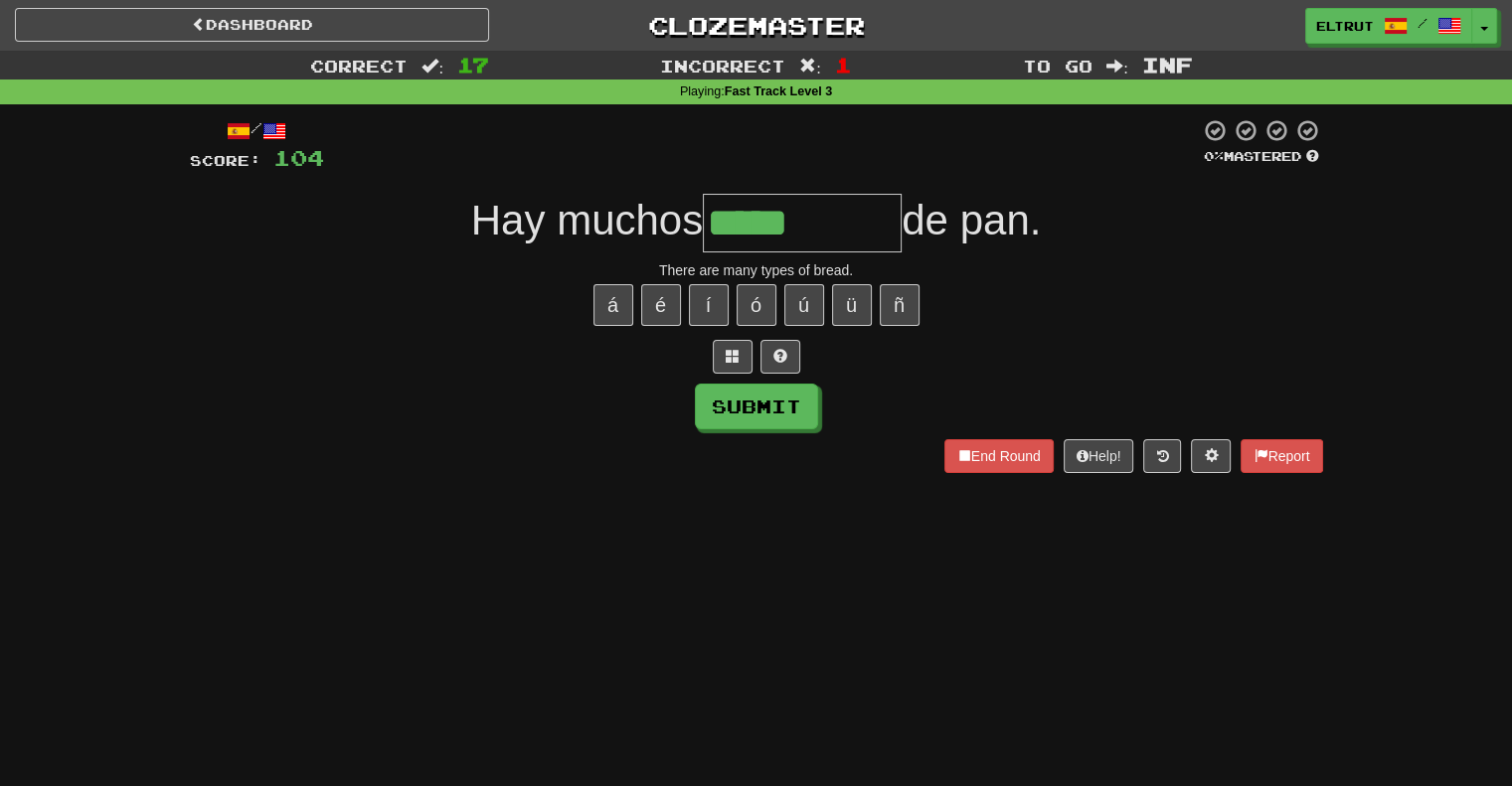 type on "*****" 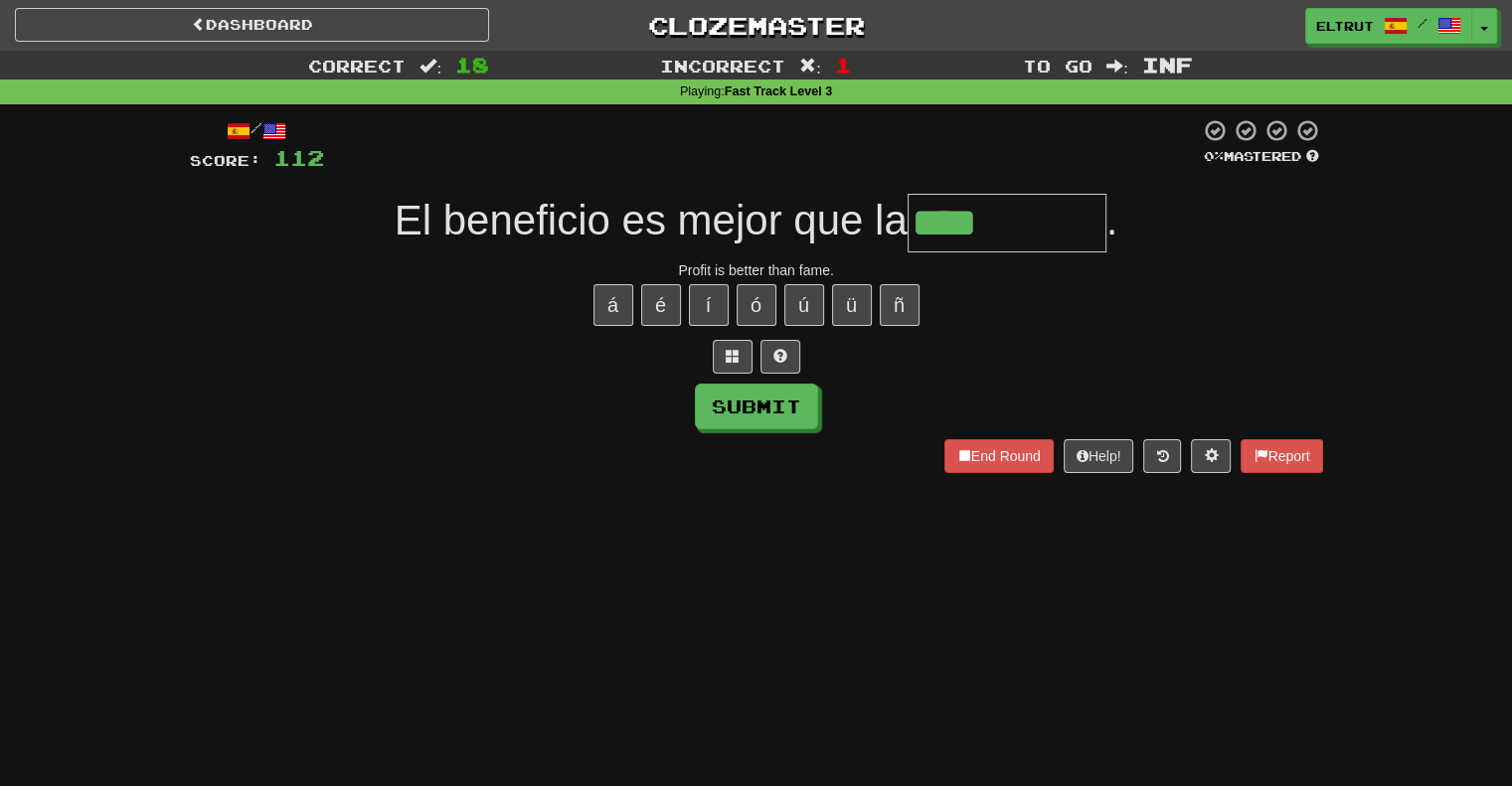 type on "****" 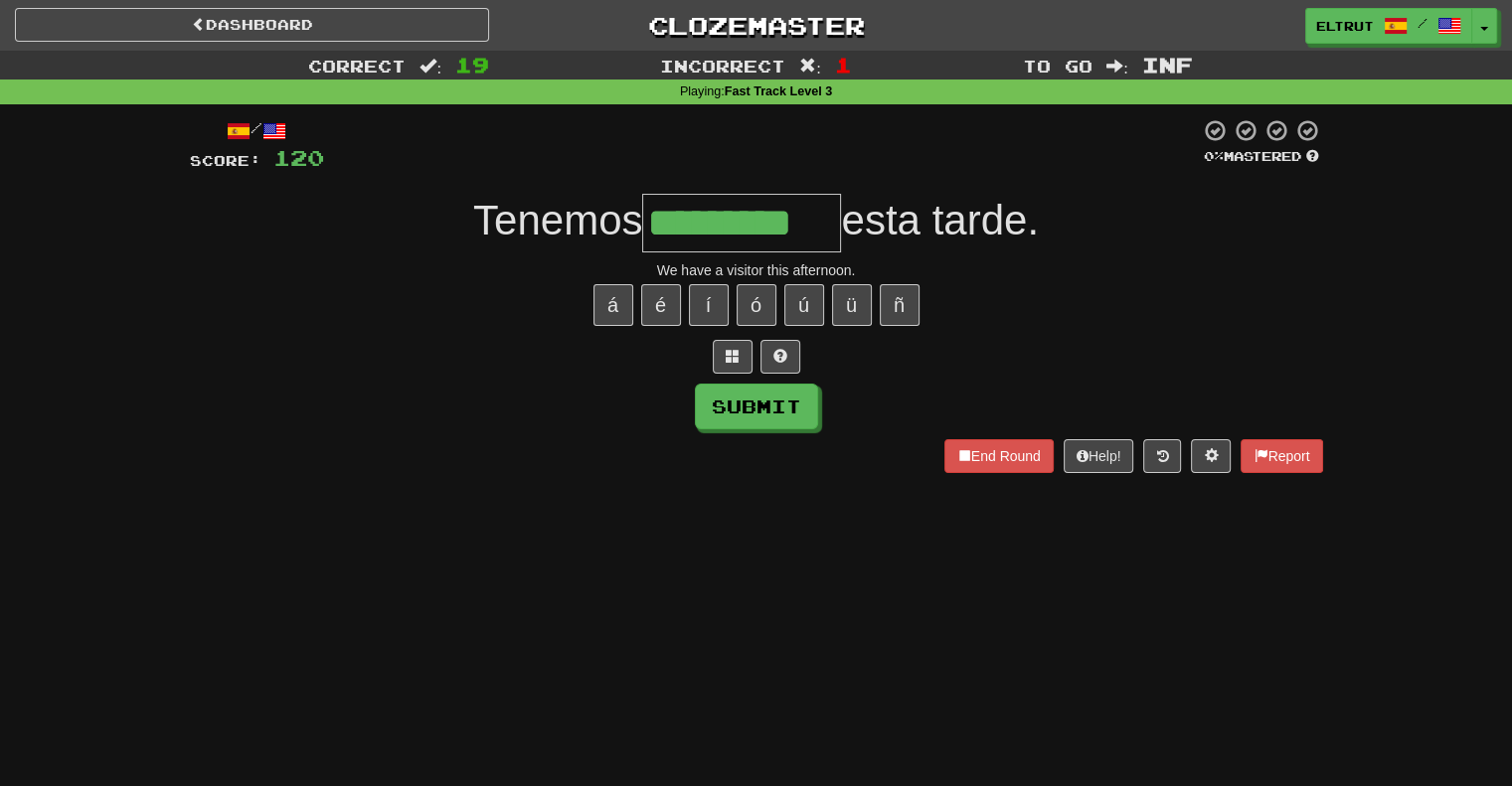 type on "*********" 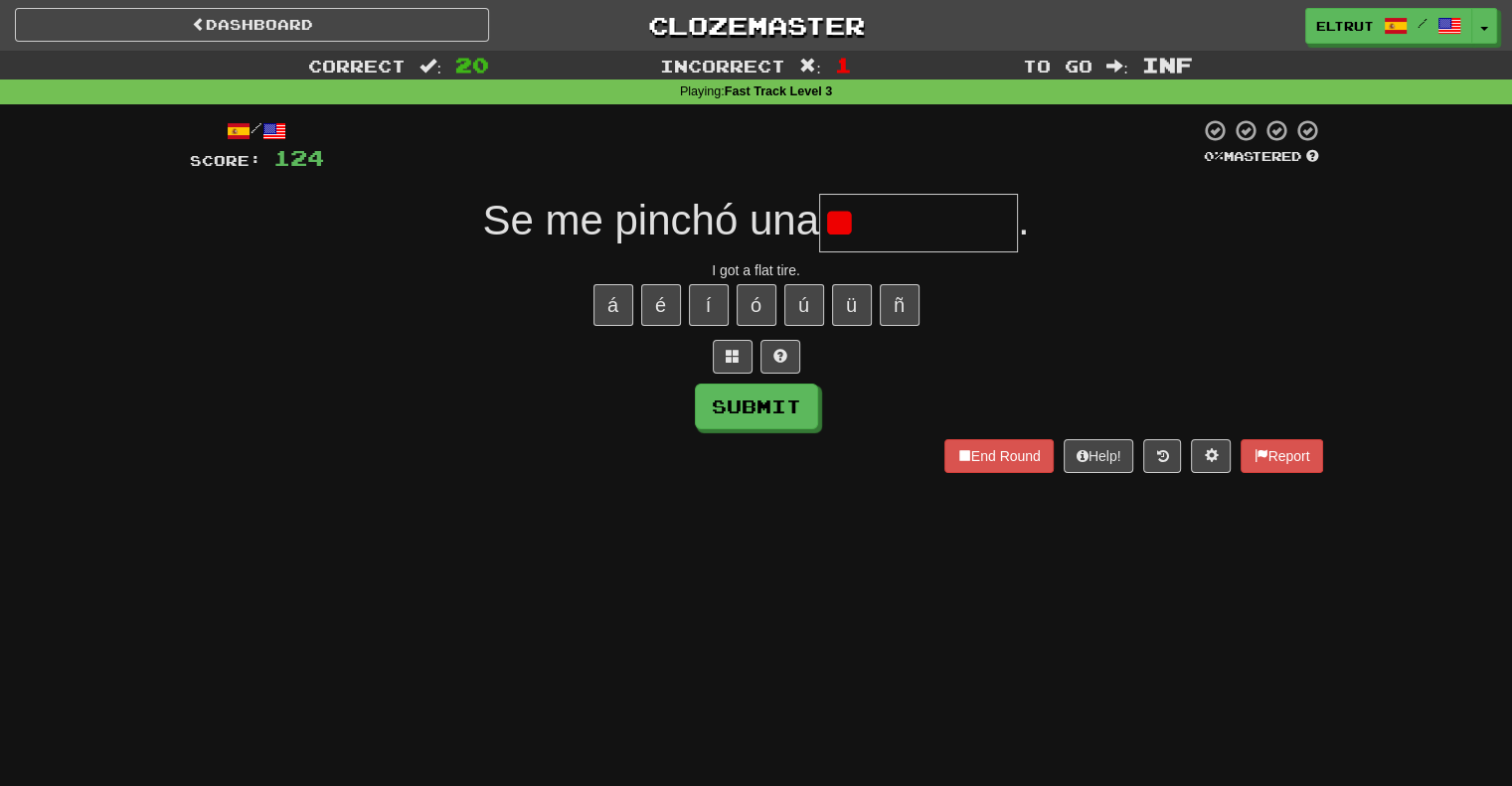 type on "*" 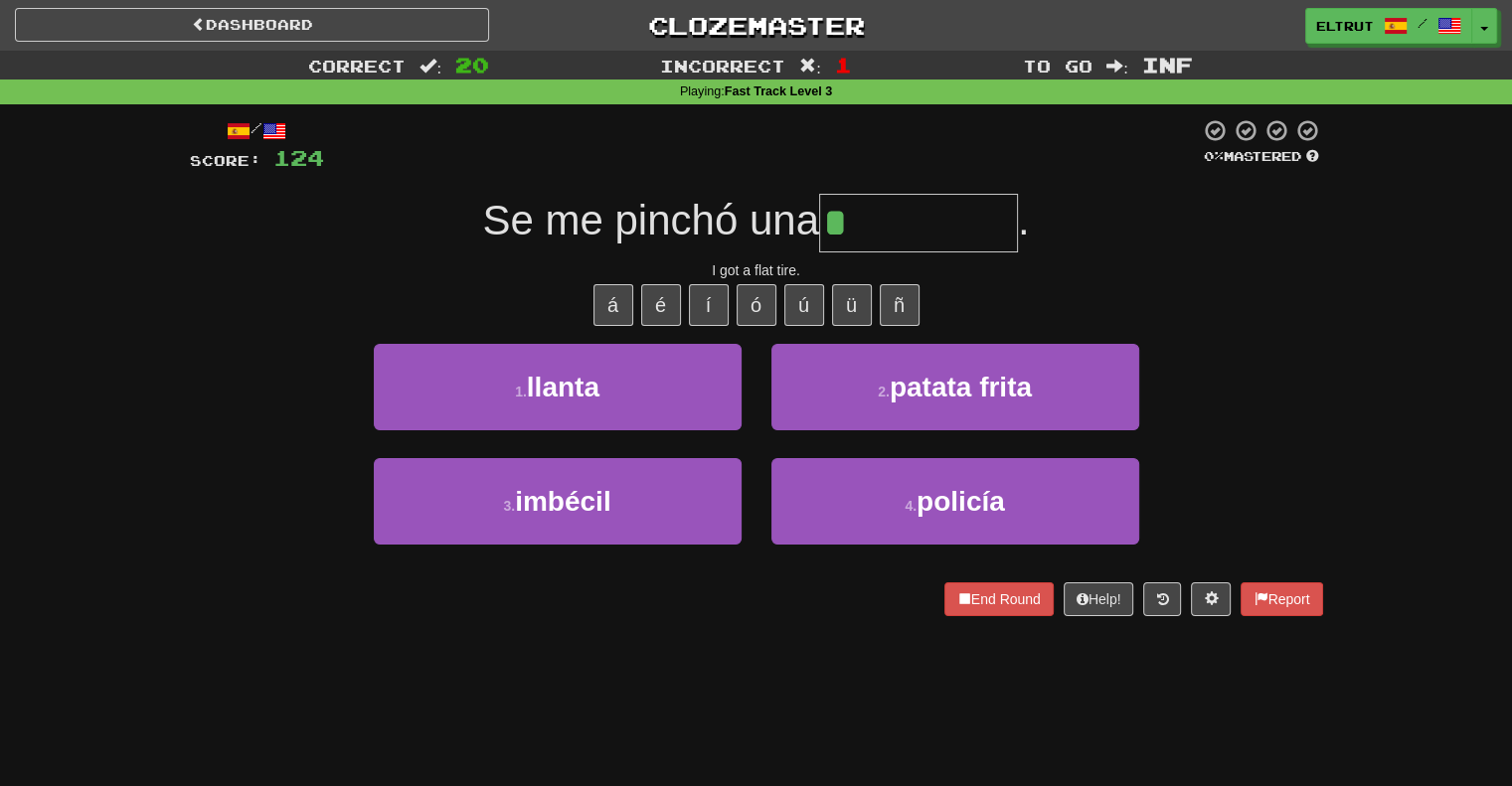 type on "******" 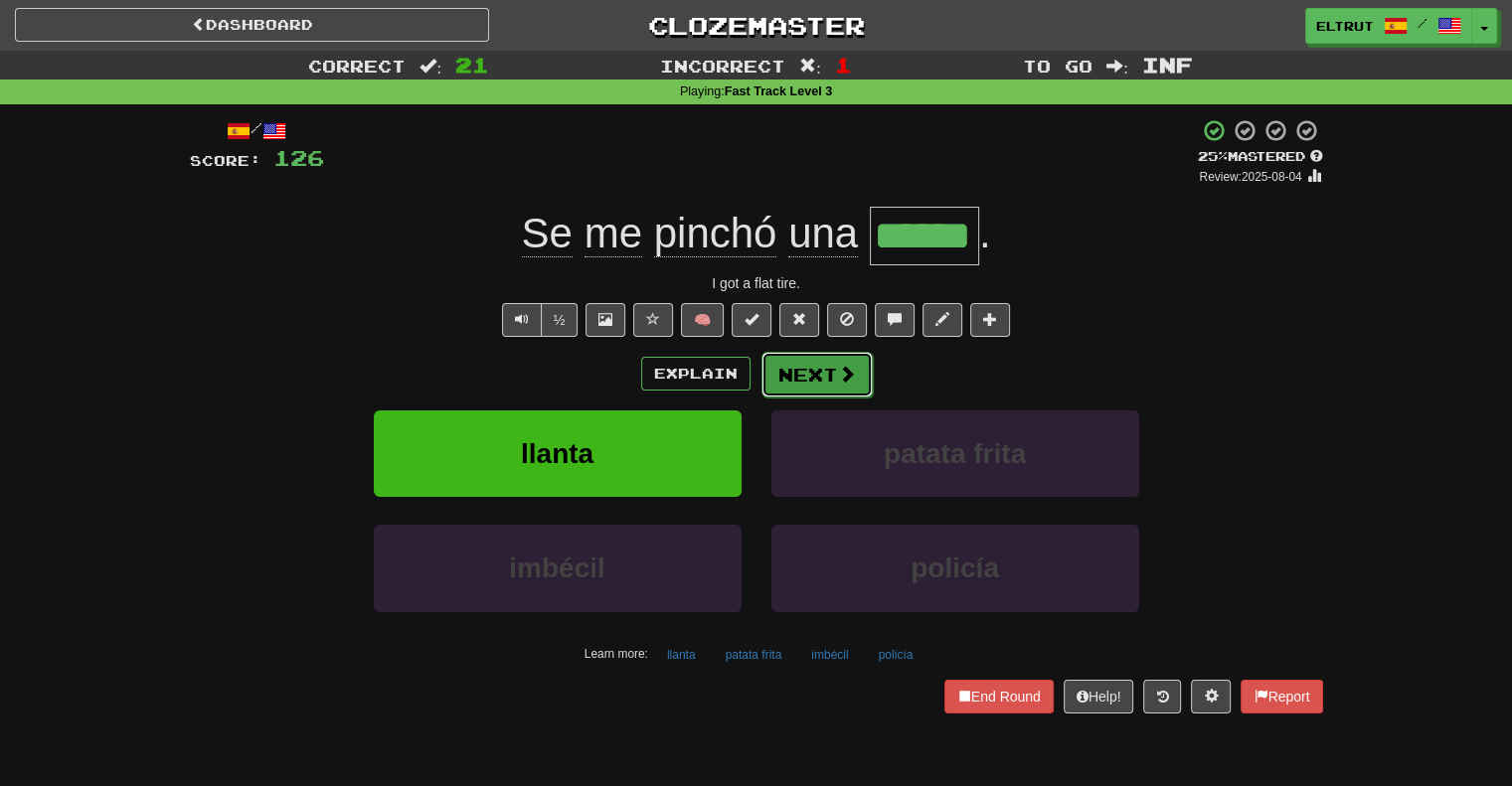 click at bounding box center [847, 374] 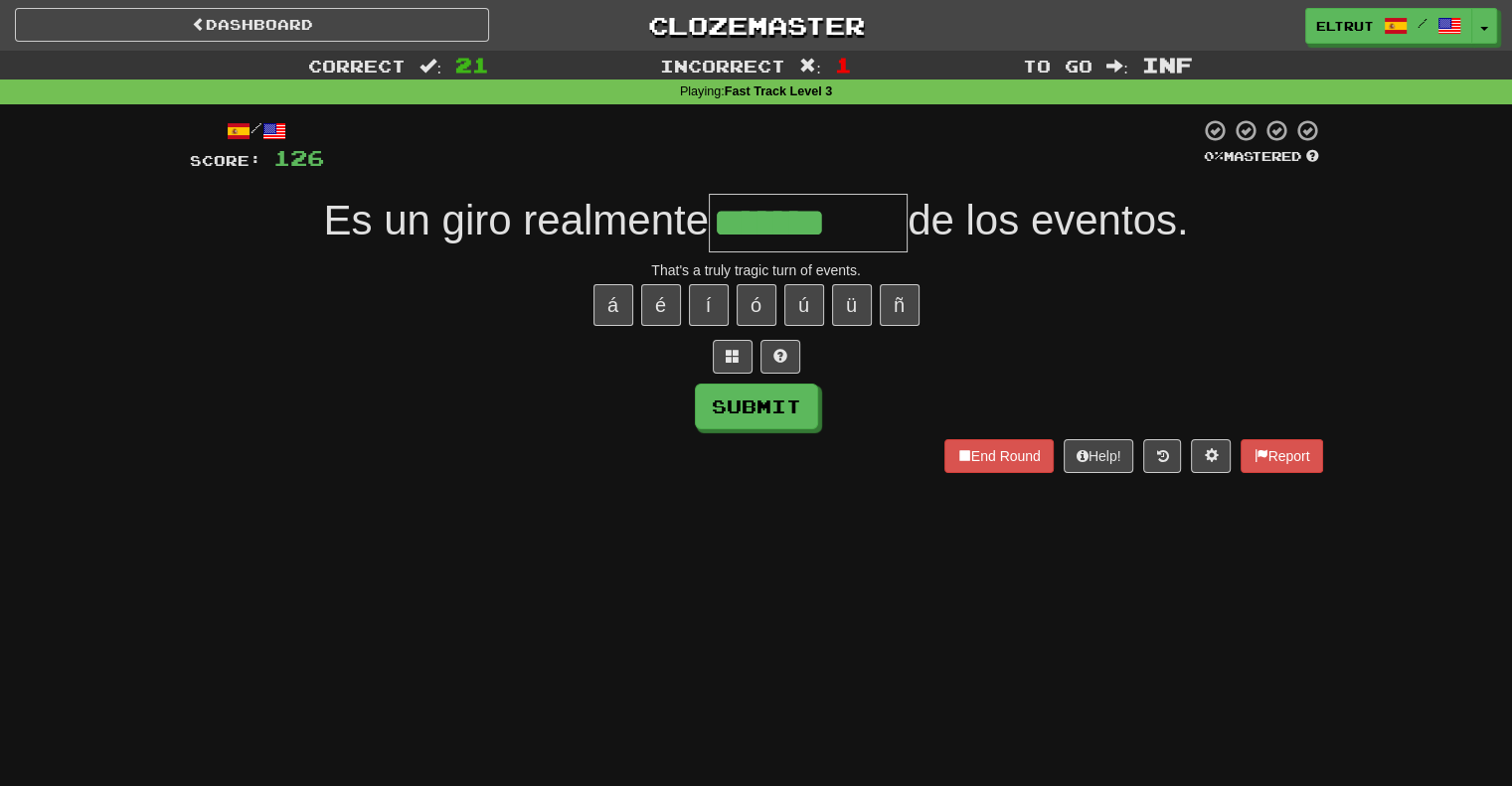 type on "*******" 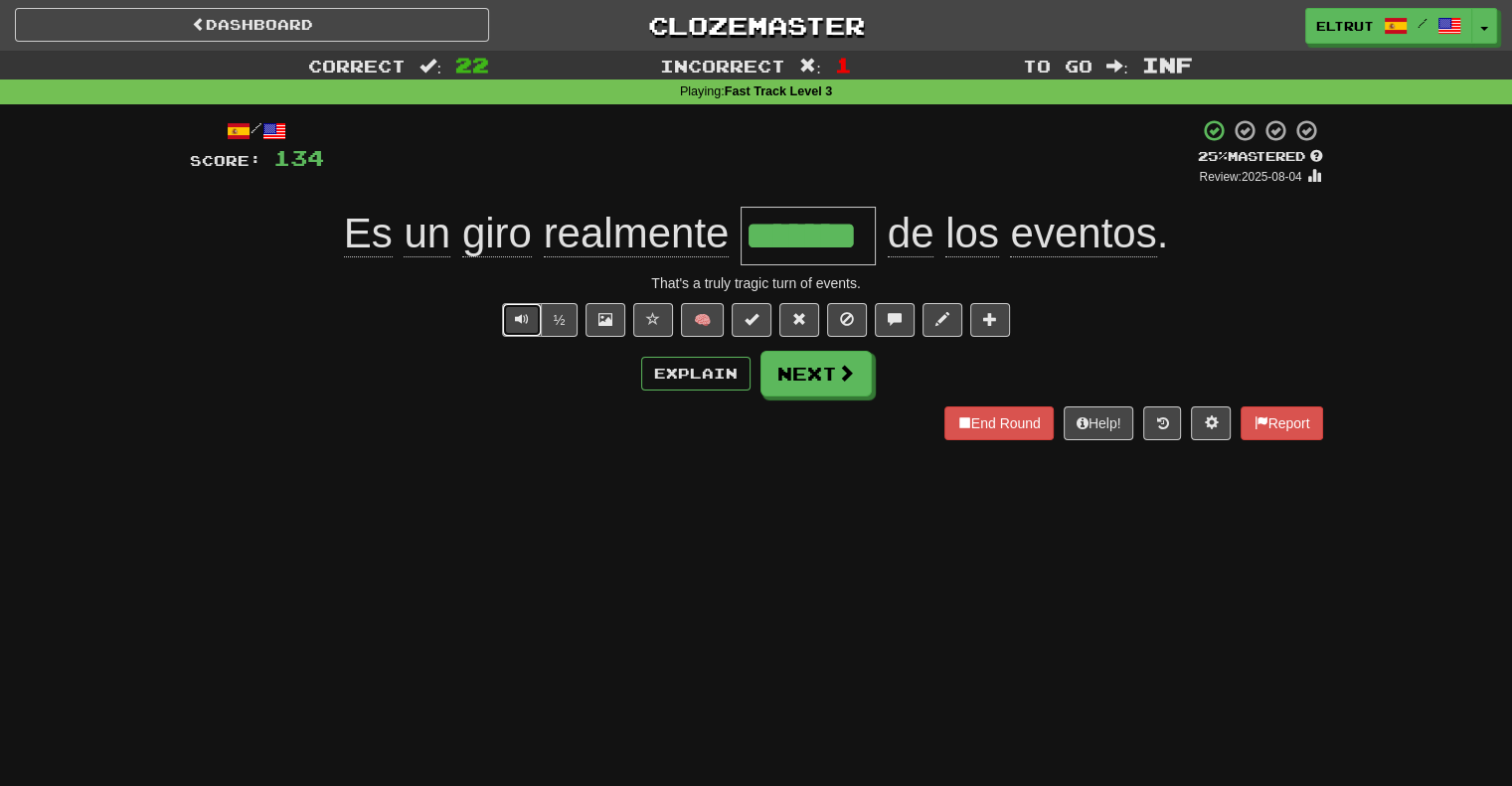 click at bounding box center (522, 320) 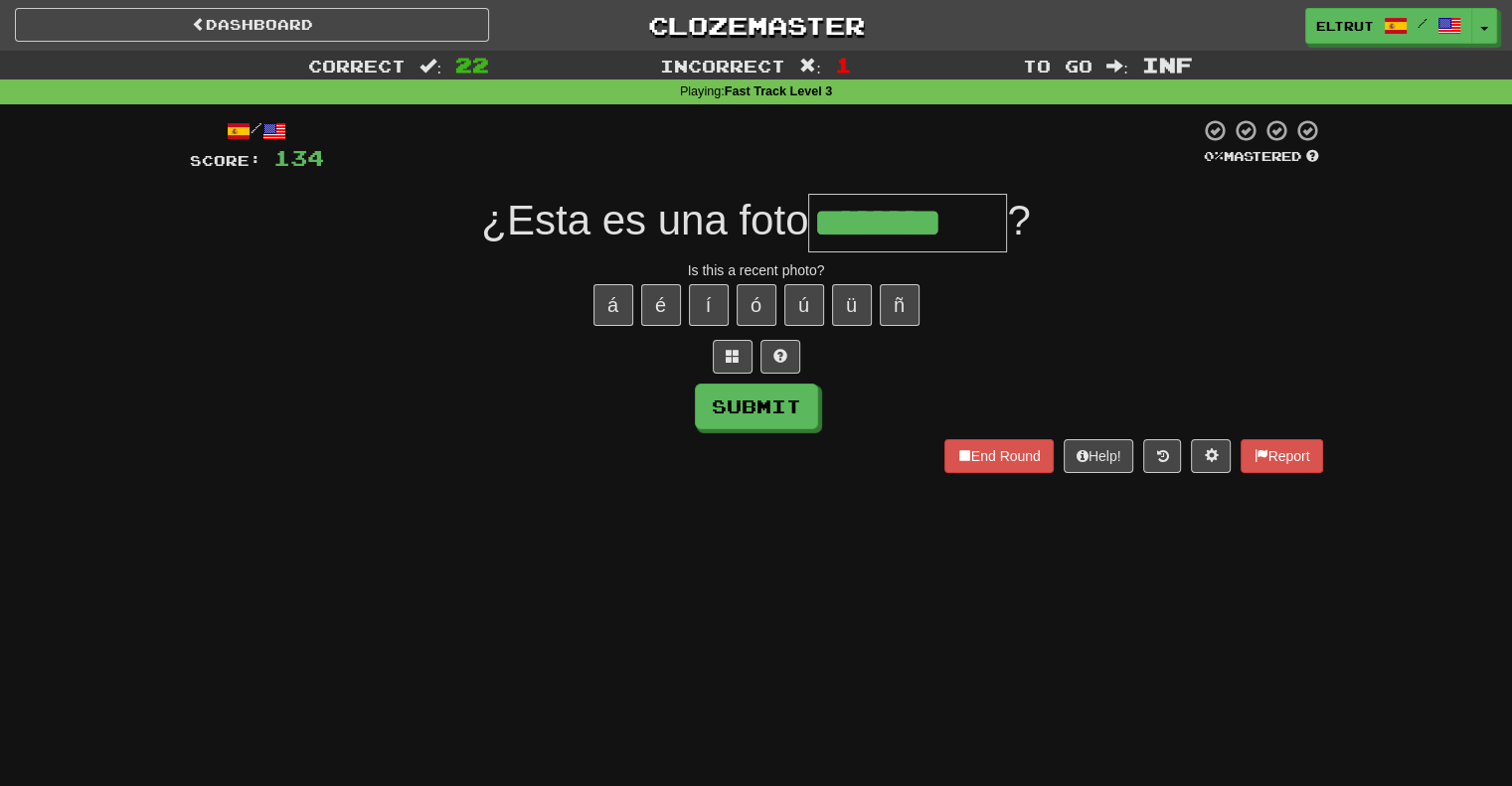 type on "********" 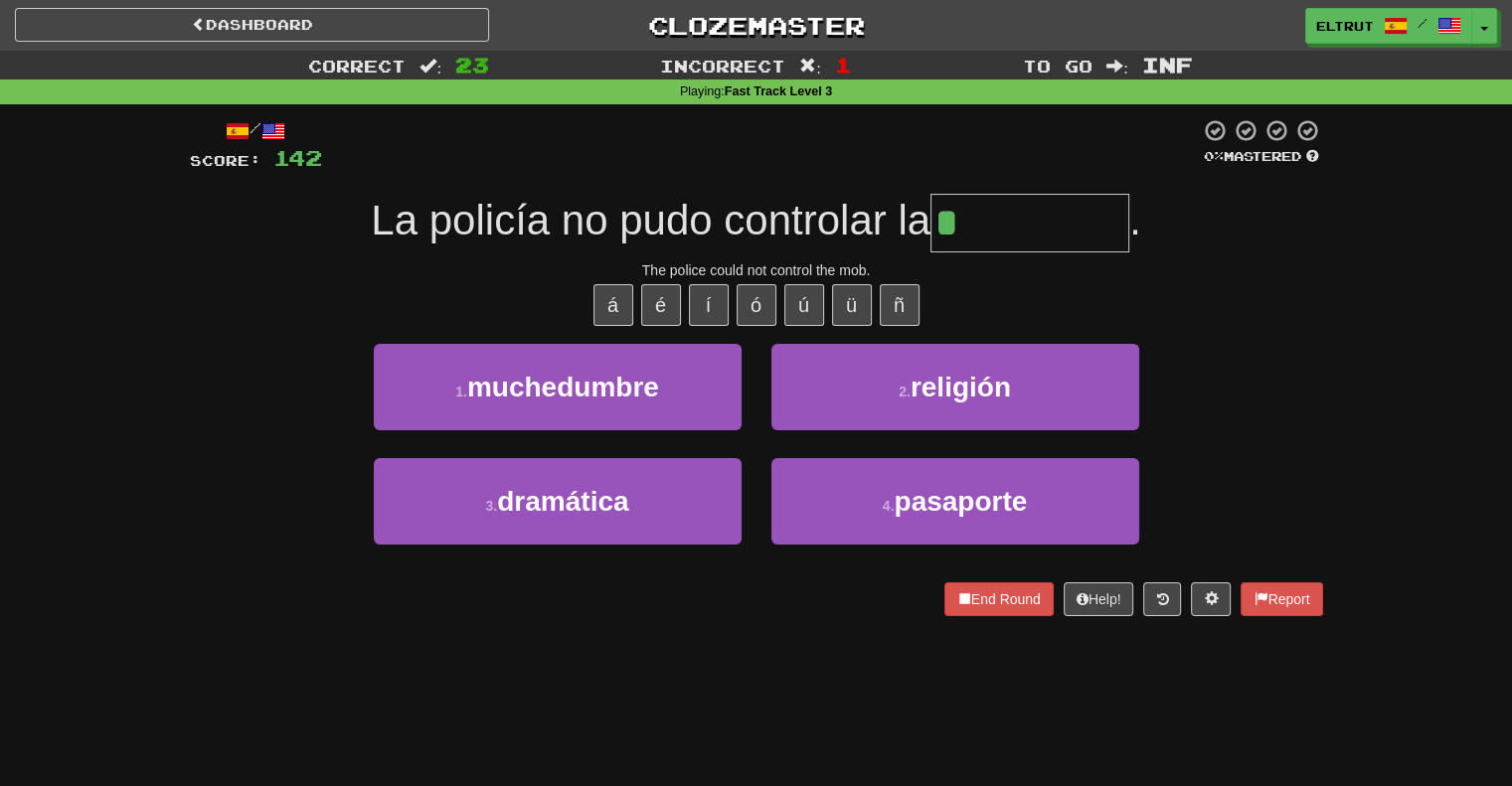 type on "**********" 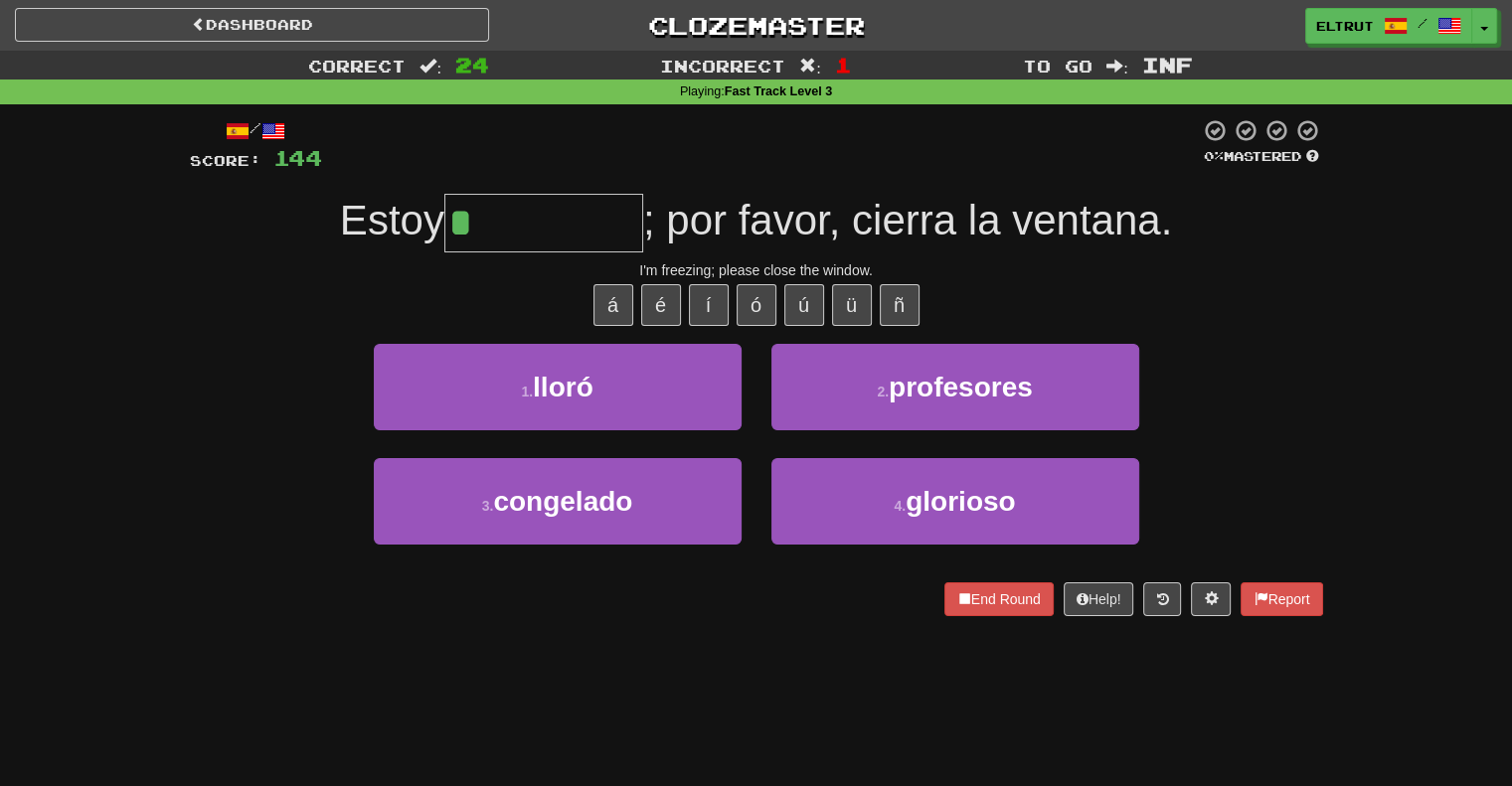 type on "*********" 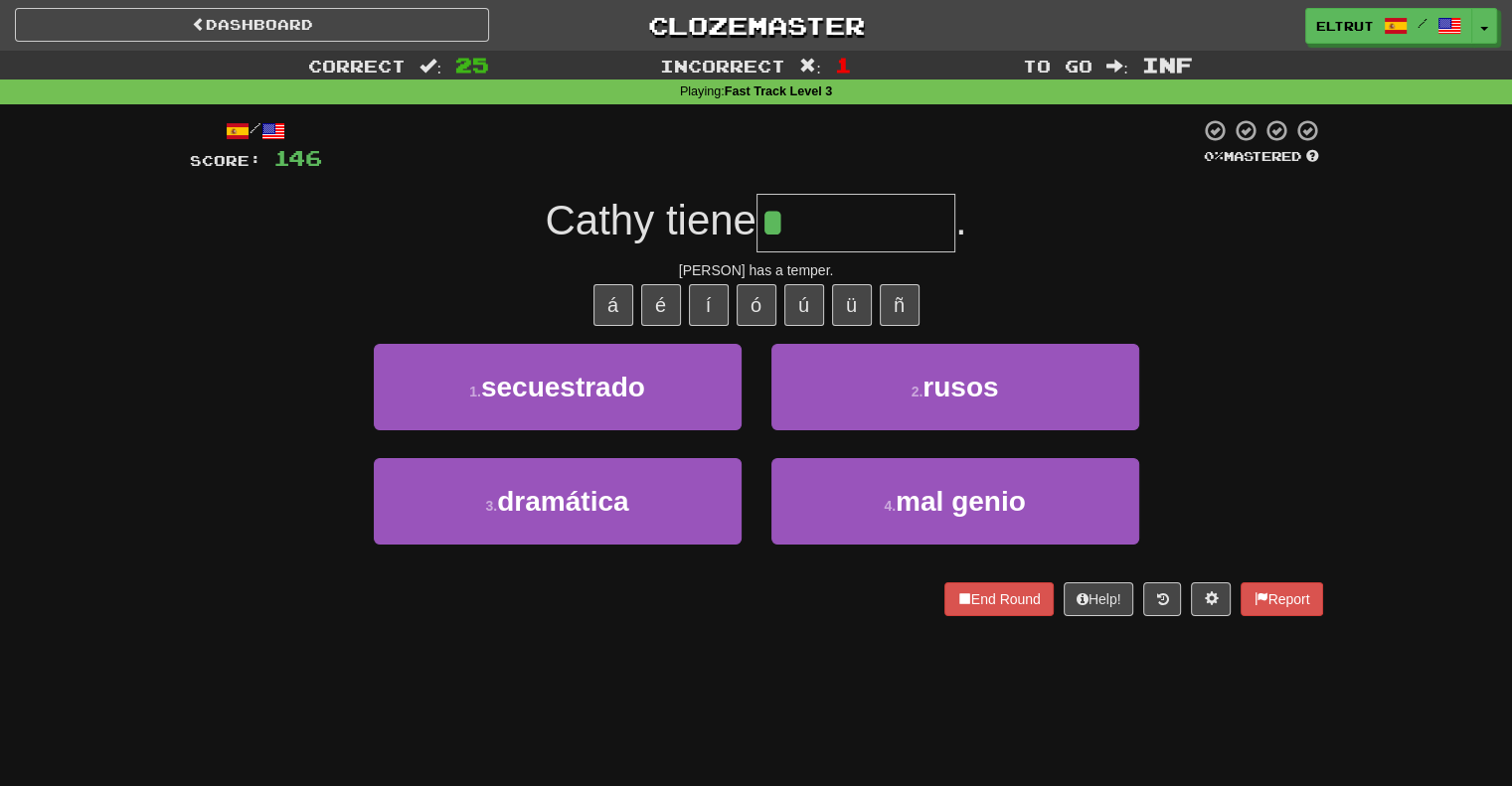 type on "*********" 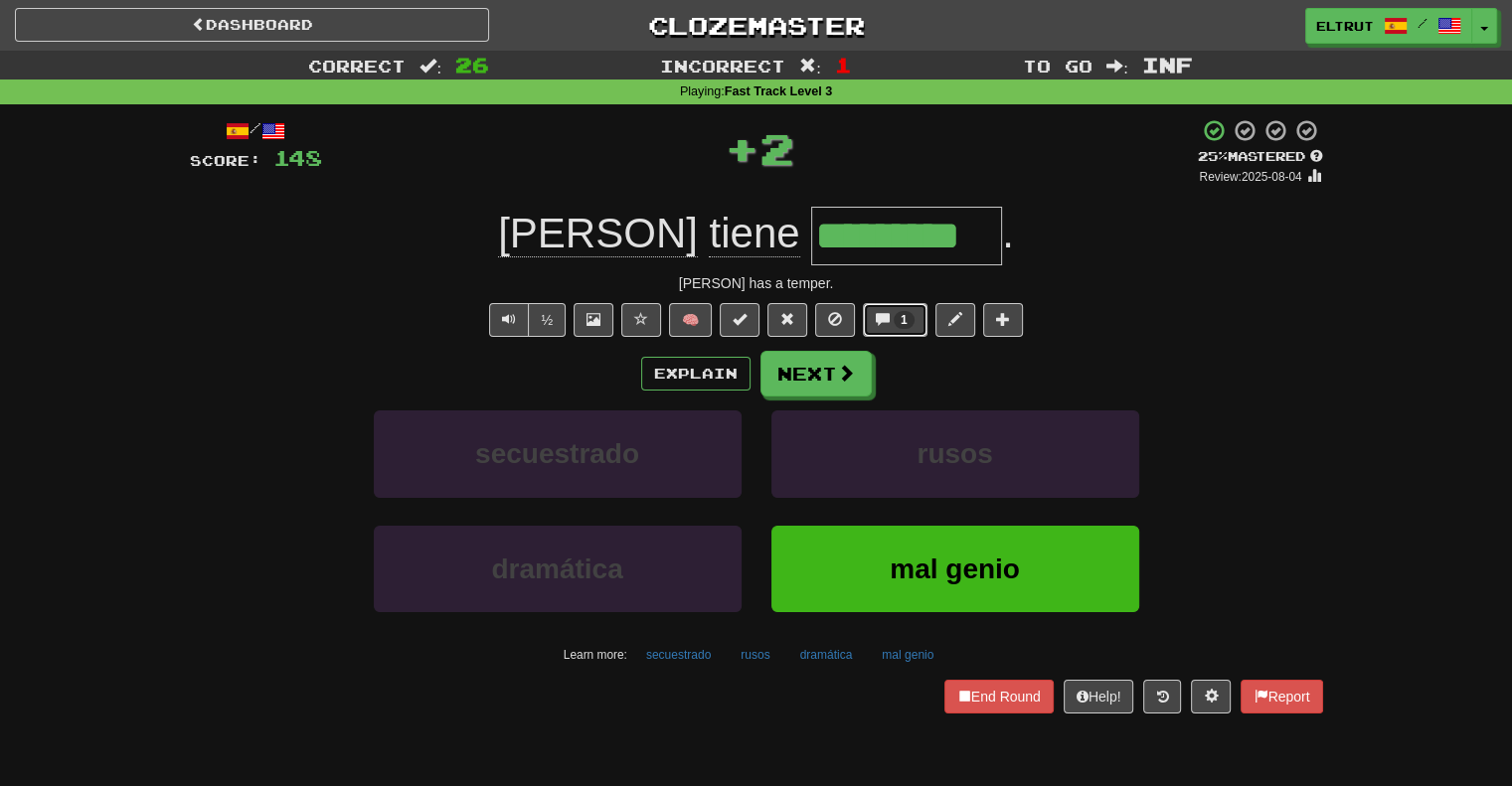 click on "1" at bounding box center [904, 320] 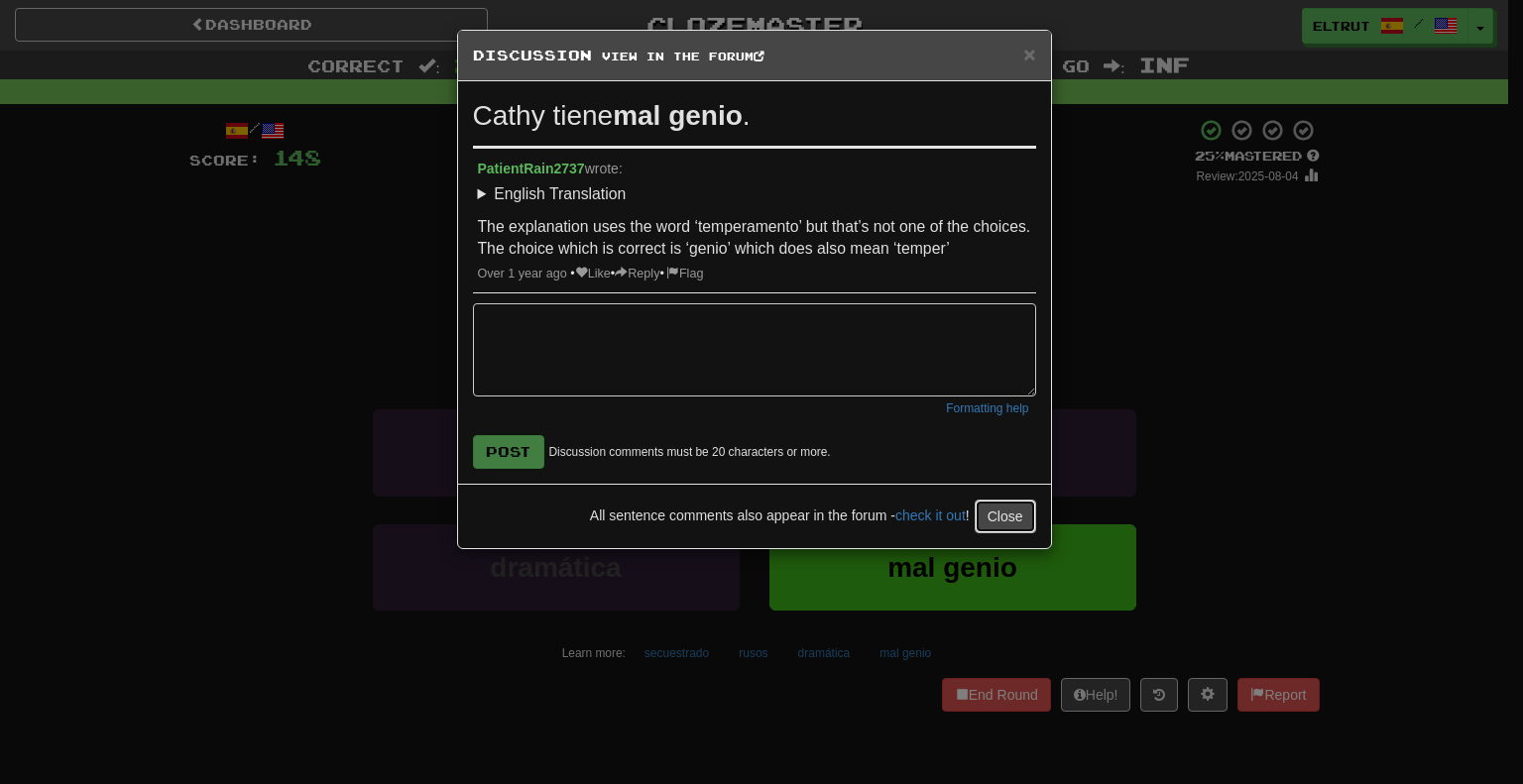 click on "Close" at bounding box center (1005, 516) 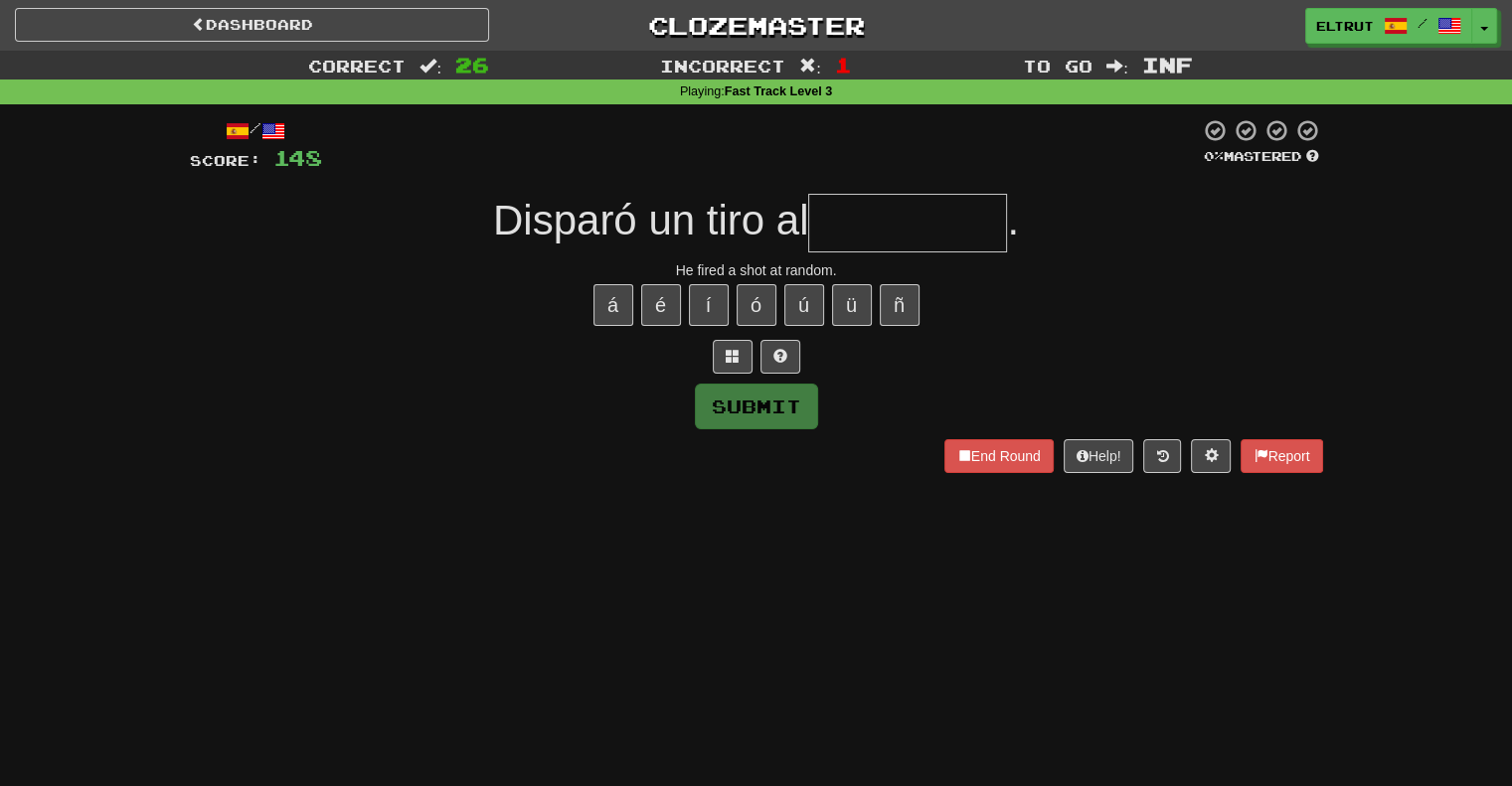 type on "*" 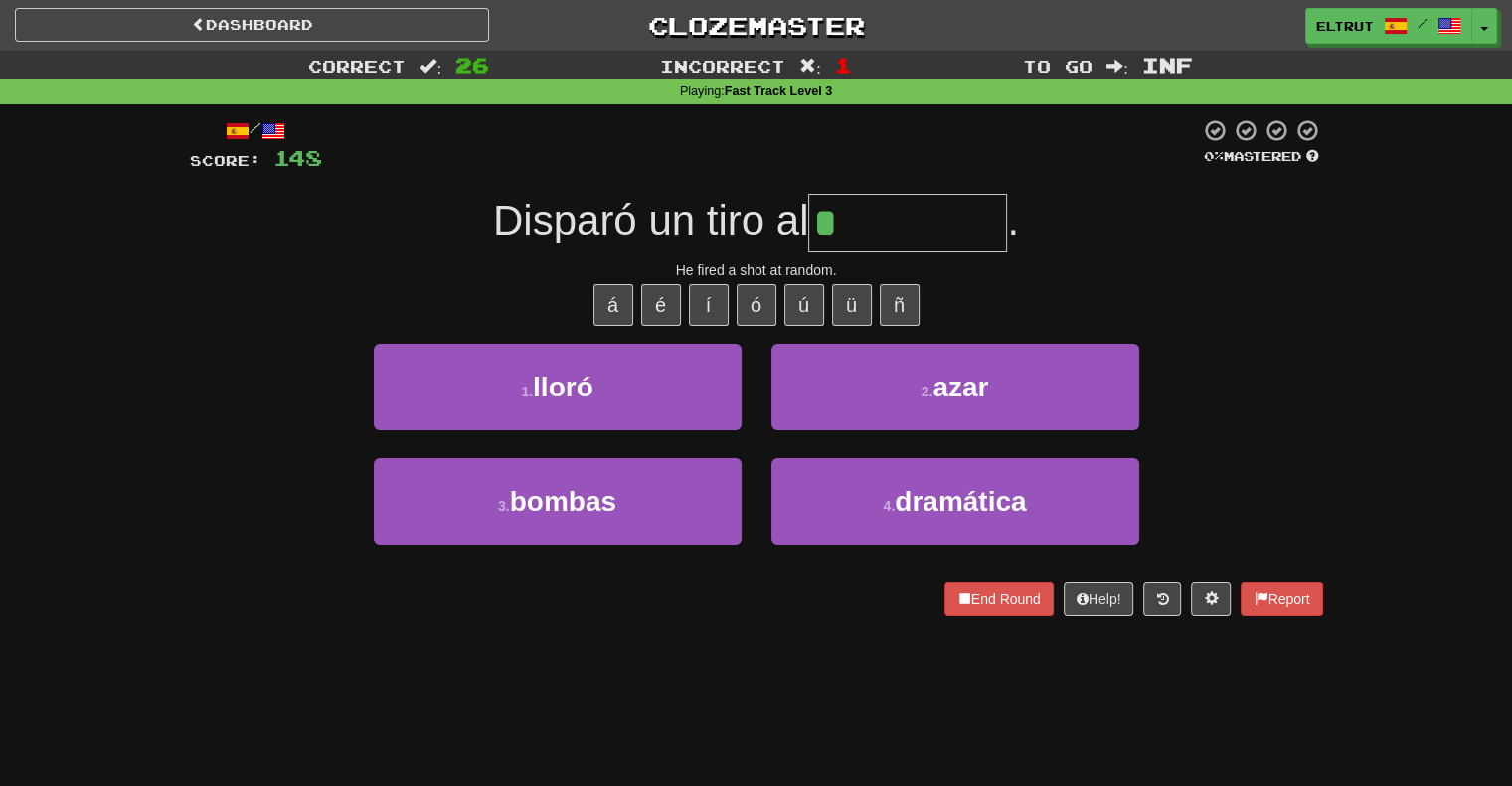 type on "****" 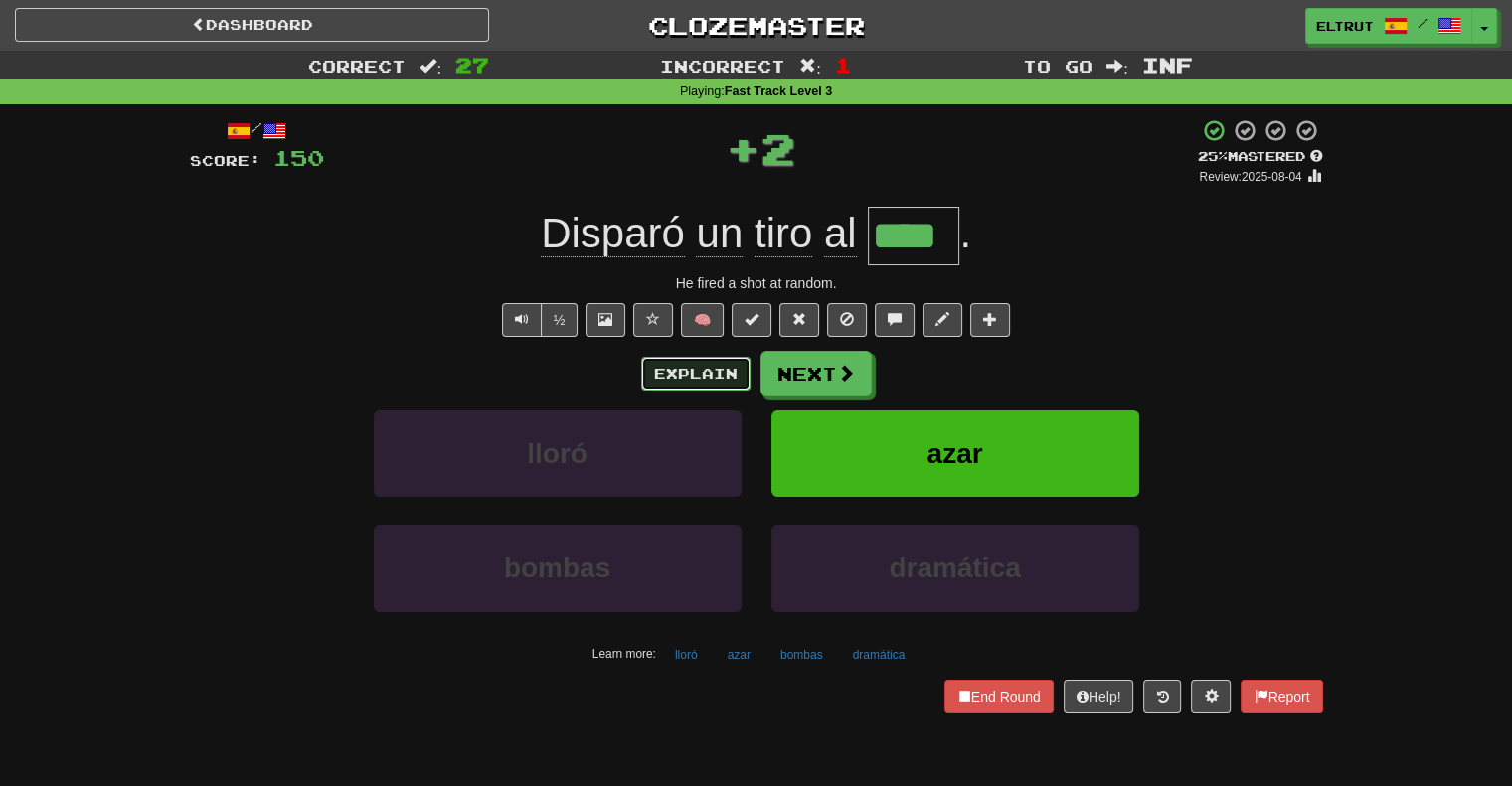 click on "Explain" at bounding box center [696, 374] 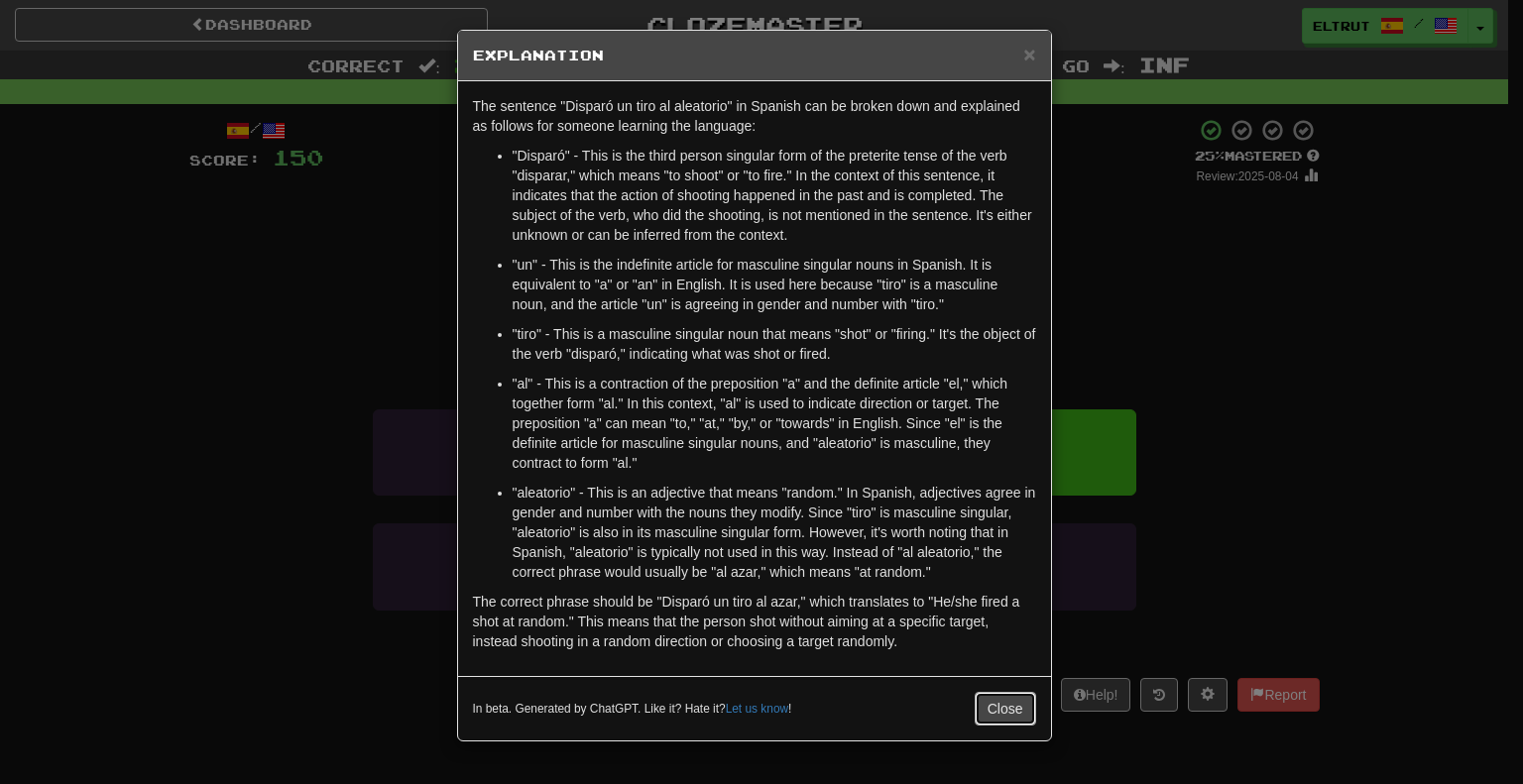 click on "Close" at bounding box center (1005, 709) 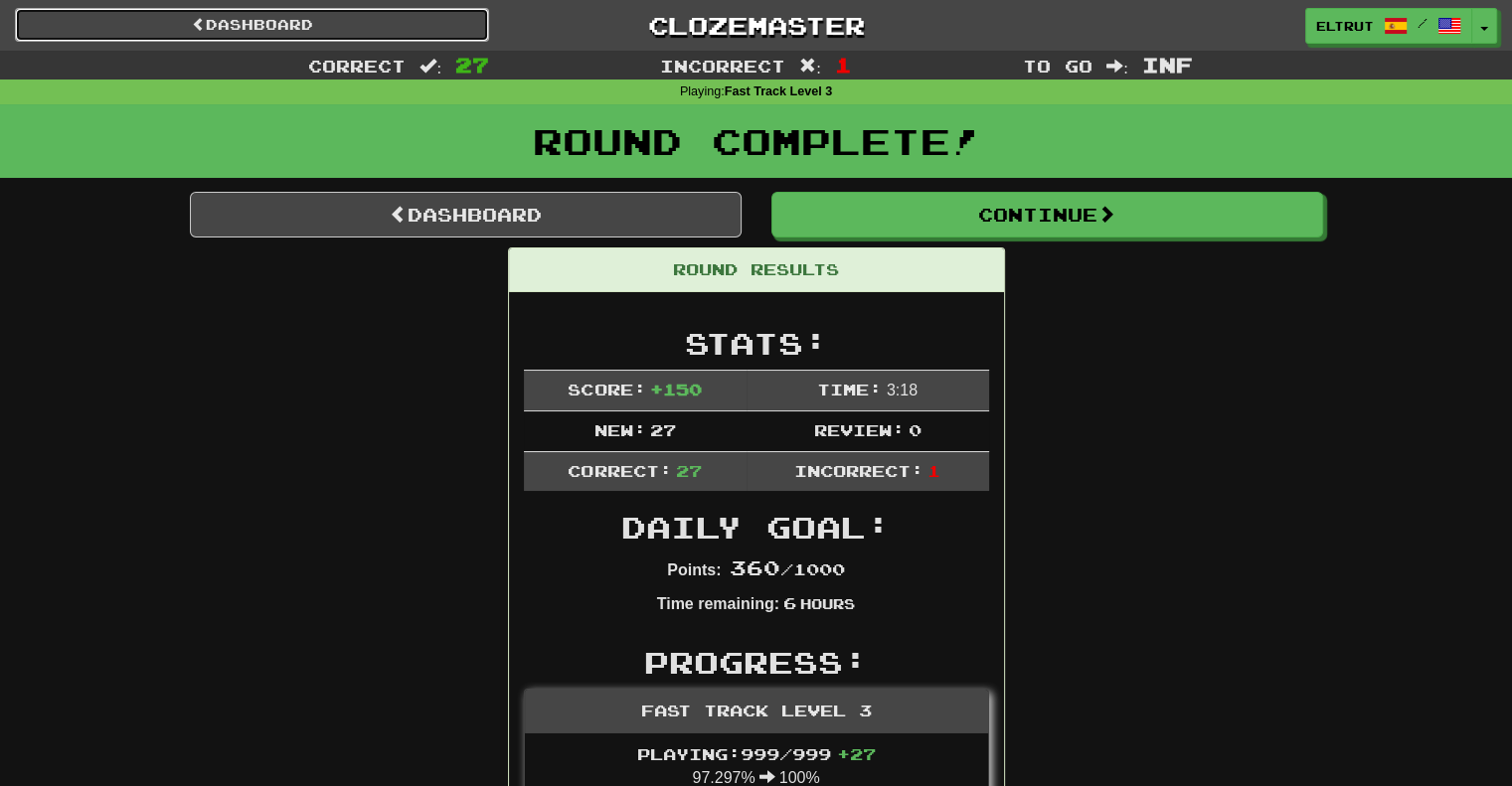 drag, startPoint x: 425, startPoint y: 31, endPoint x: 412, endPoint y: 33, distance: 13.152946 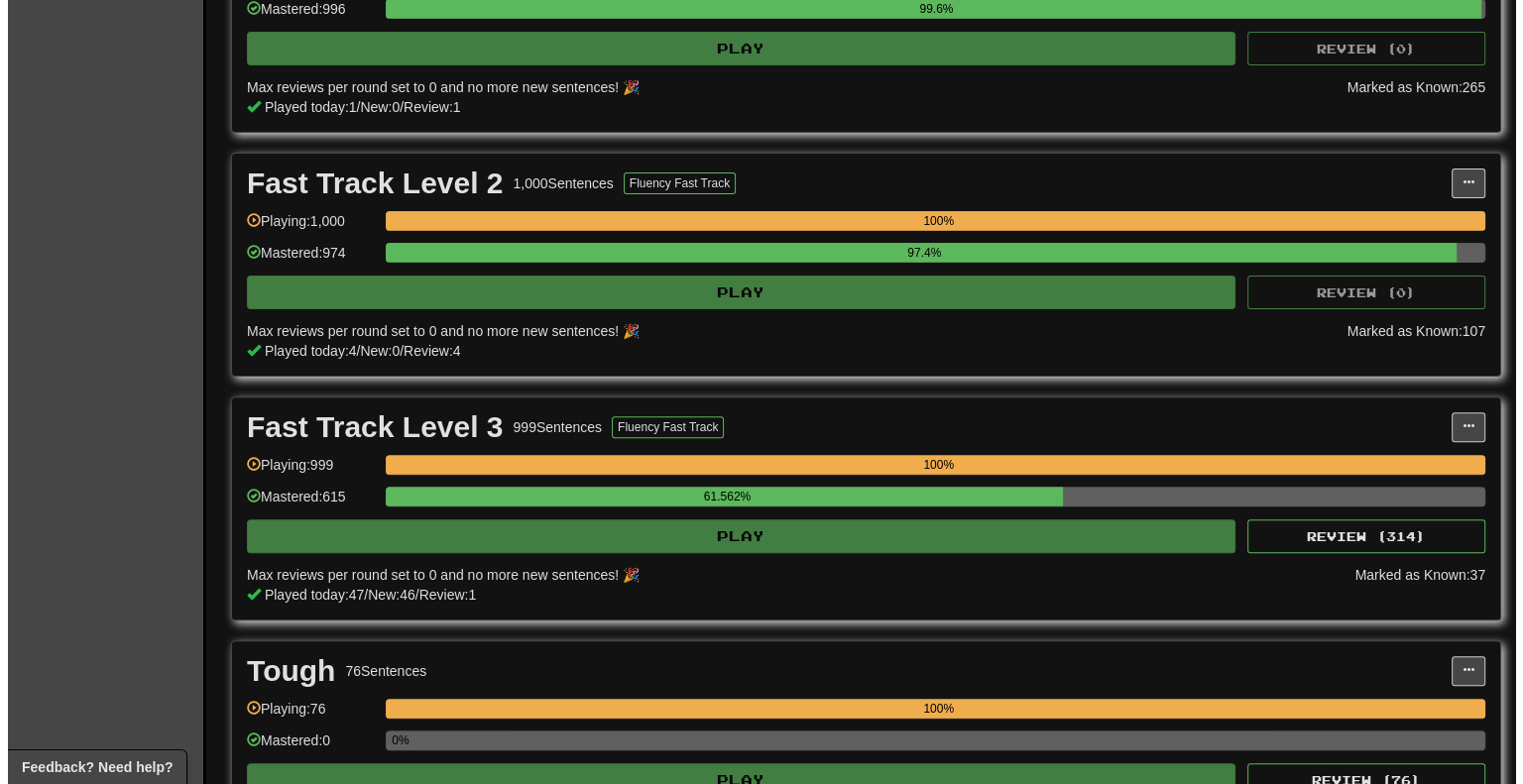scroll, scrollTop: 595, scrollLeft: 0, axis: vertical 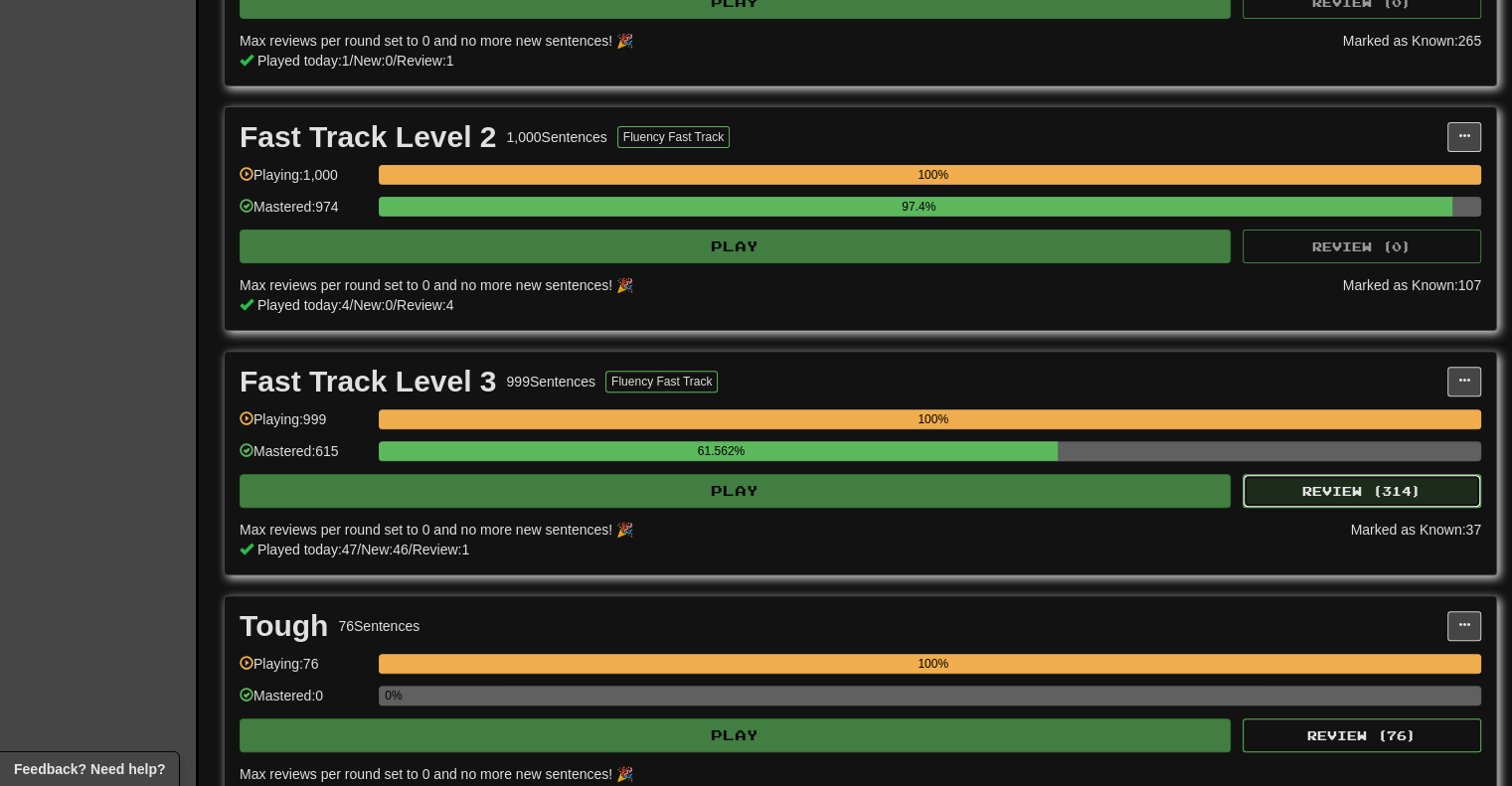 click on "Review ( 314 )" at bounding box center [1362, 491] 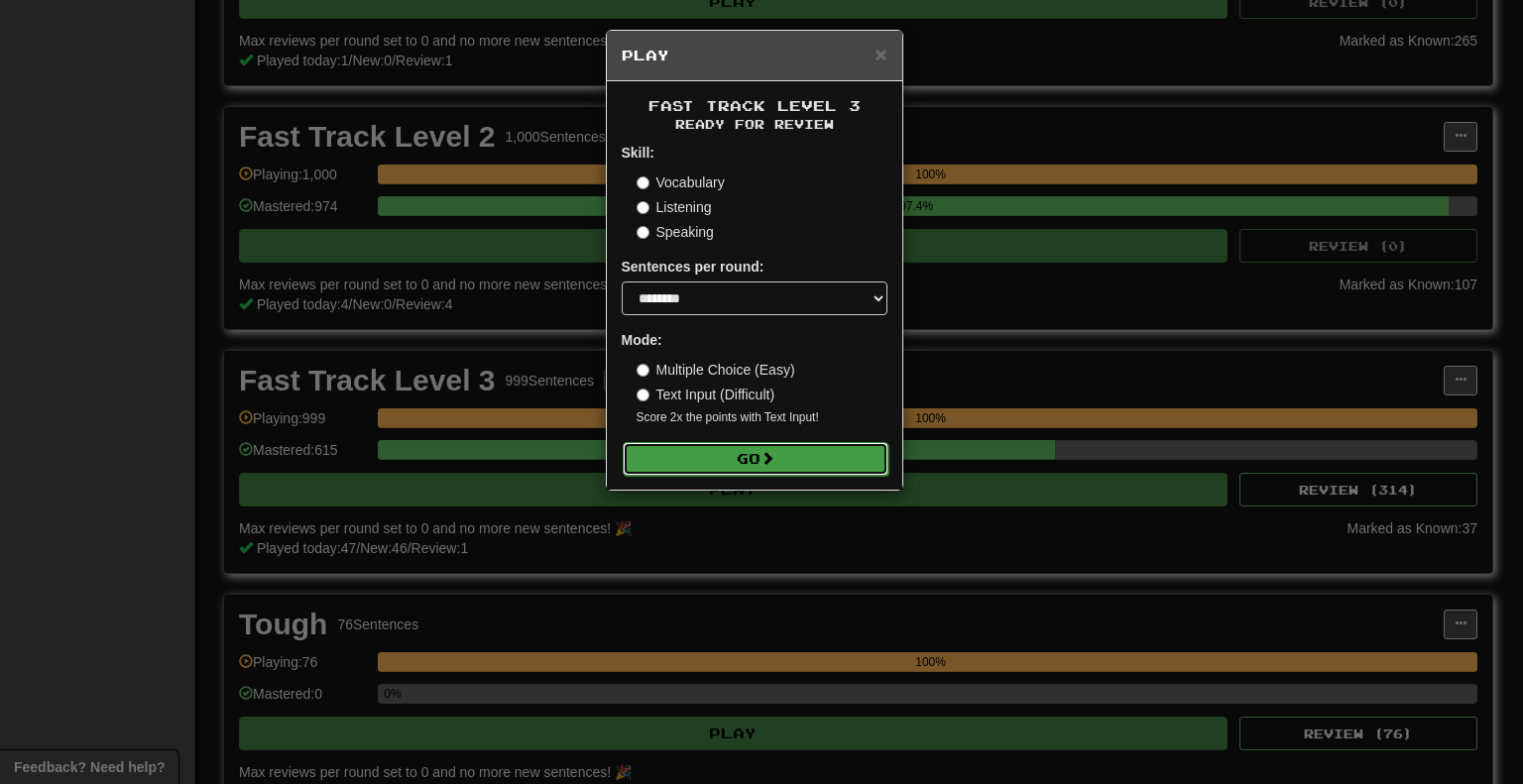 click on "Go" at bounding box center (756, 459) 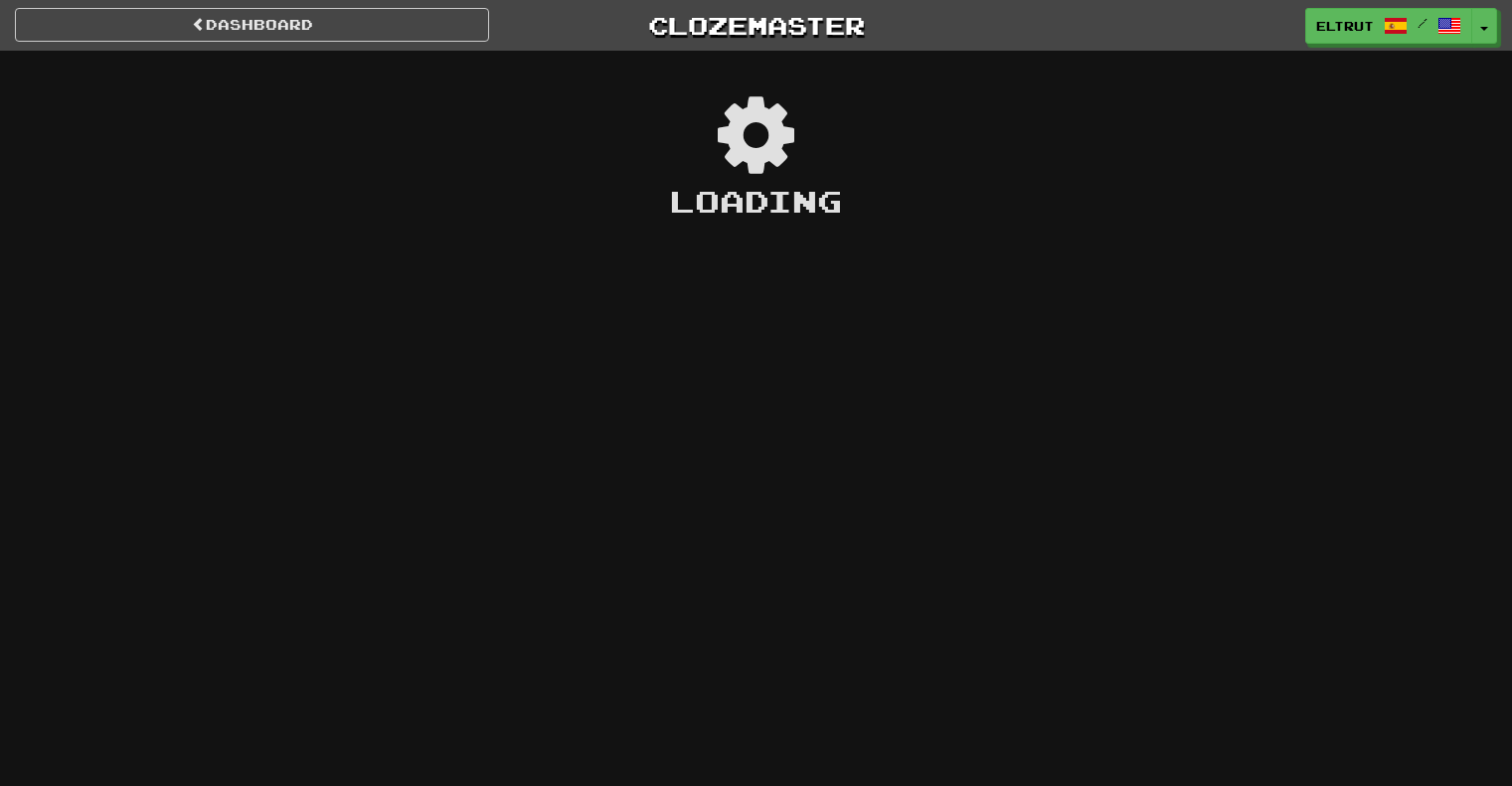 scroll, scrollTop: 0, scrollLeft: 0, axis: both 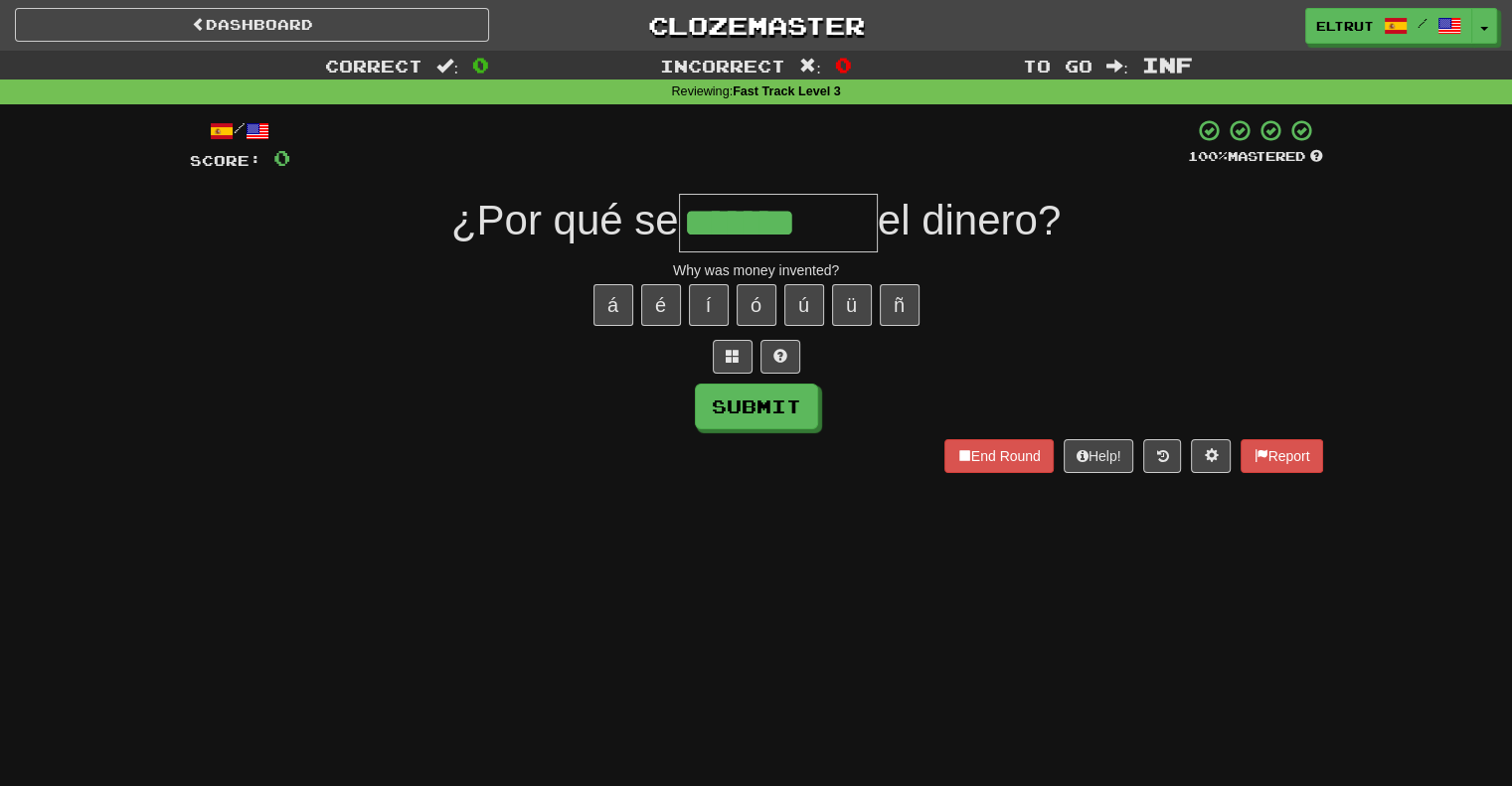 type on "*******" 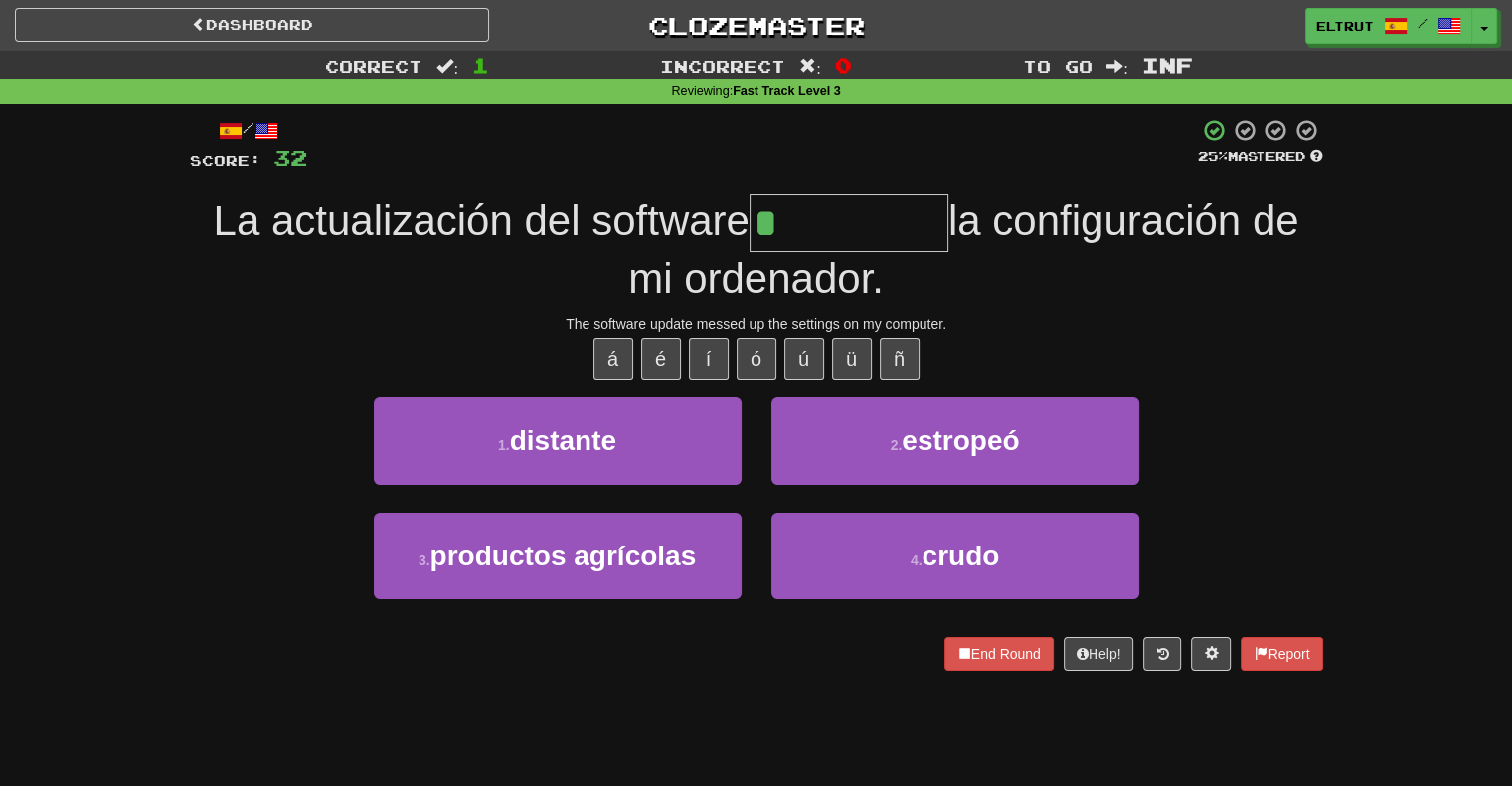 type on "********" 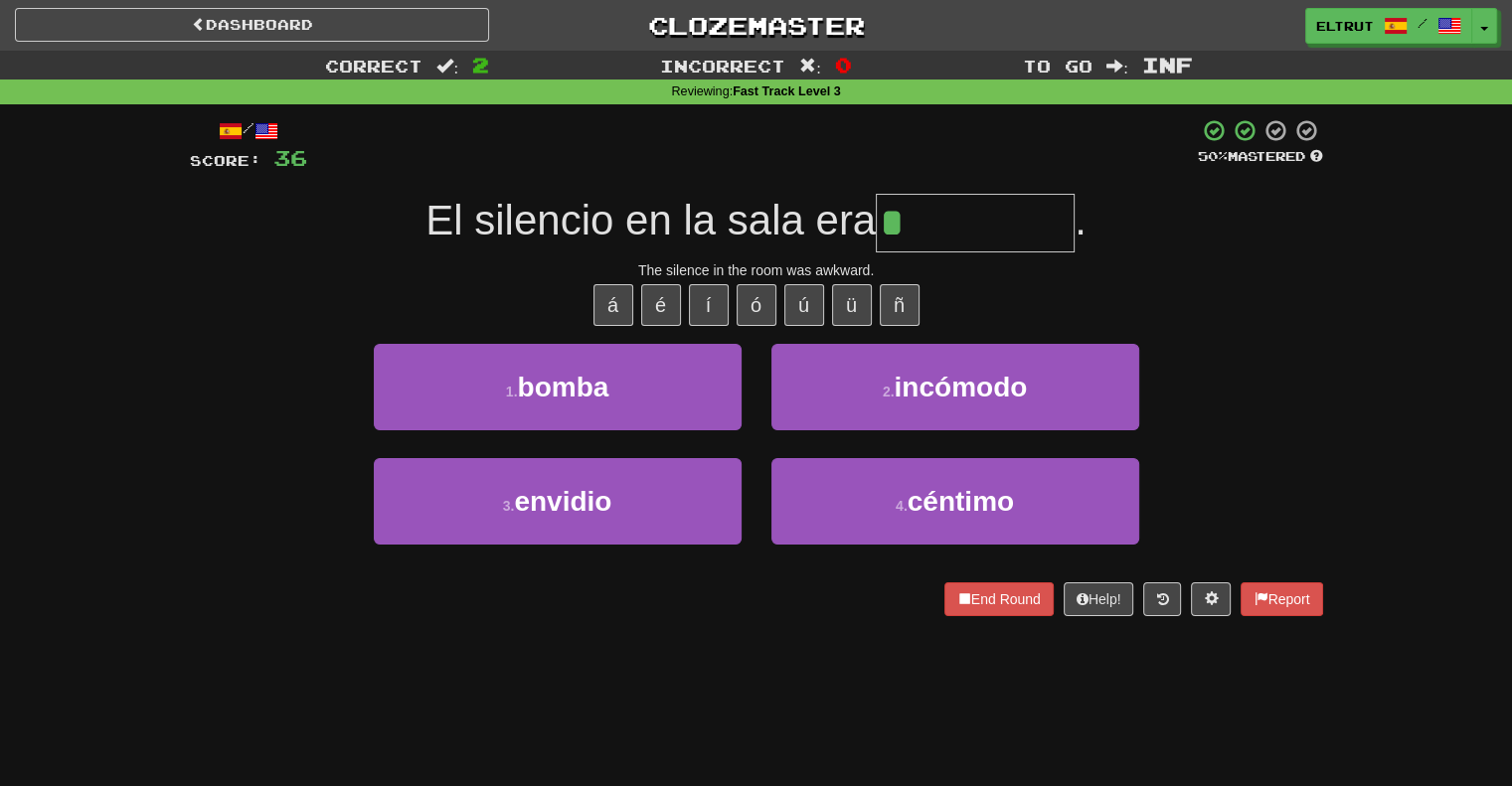 type on "********" 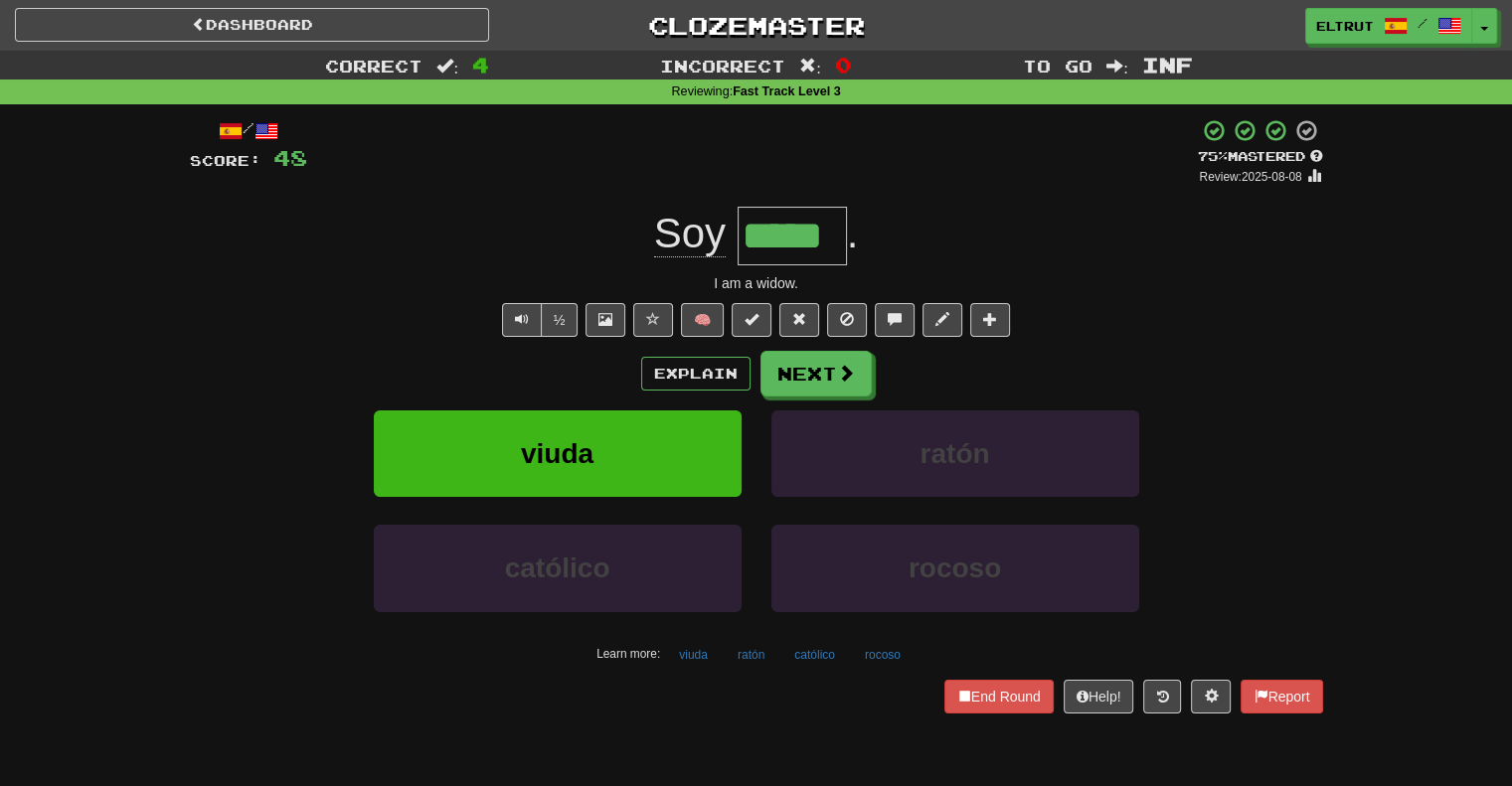 type on "*****" 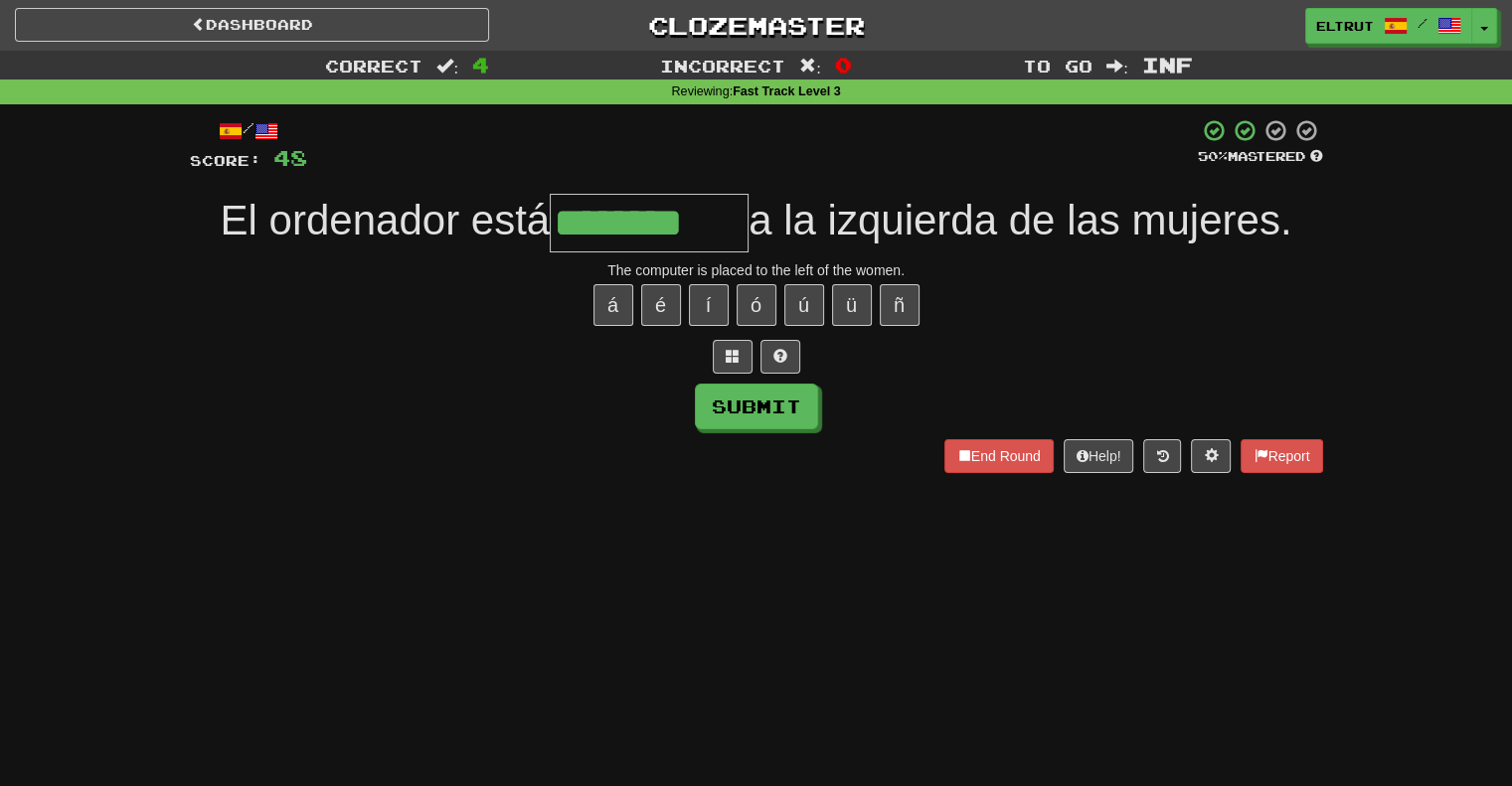 type on "********" 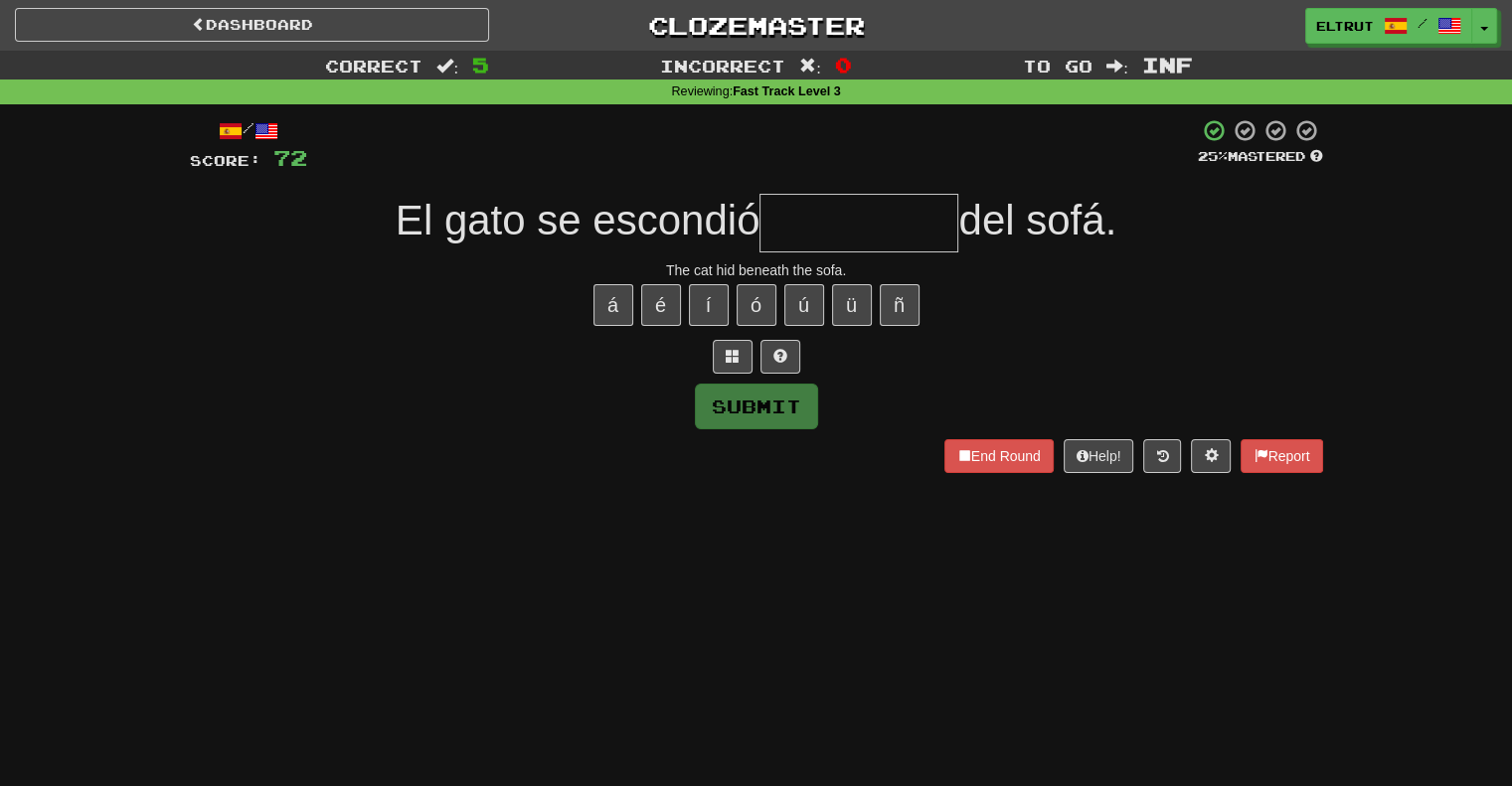 type on "*" 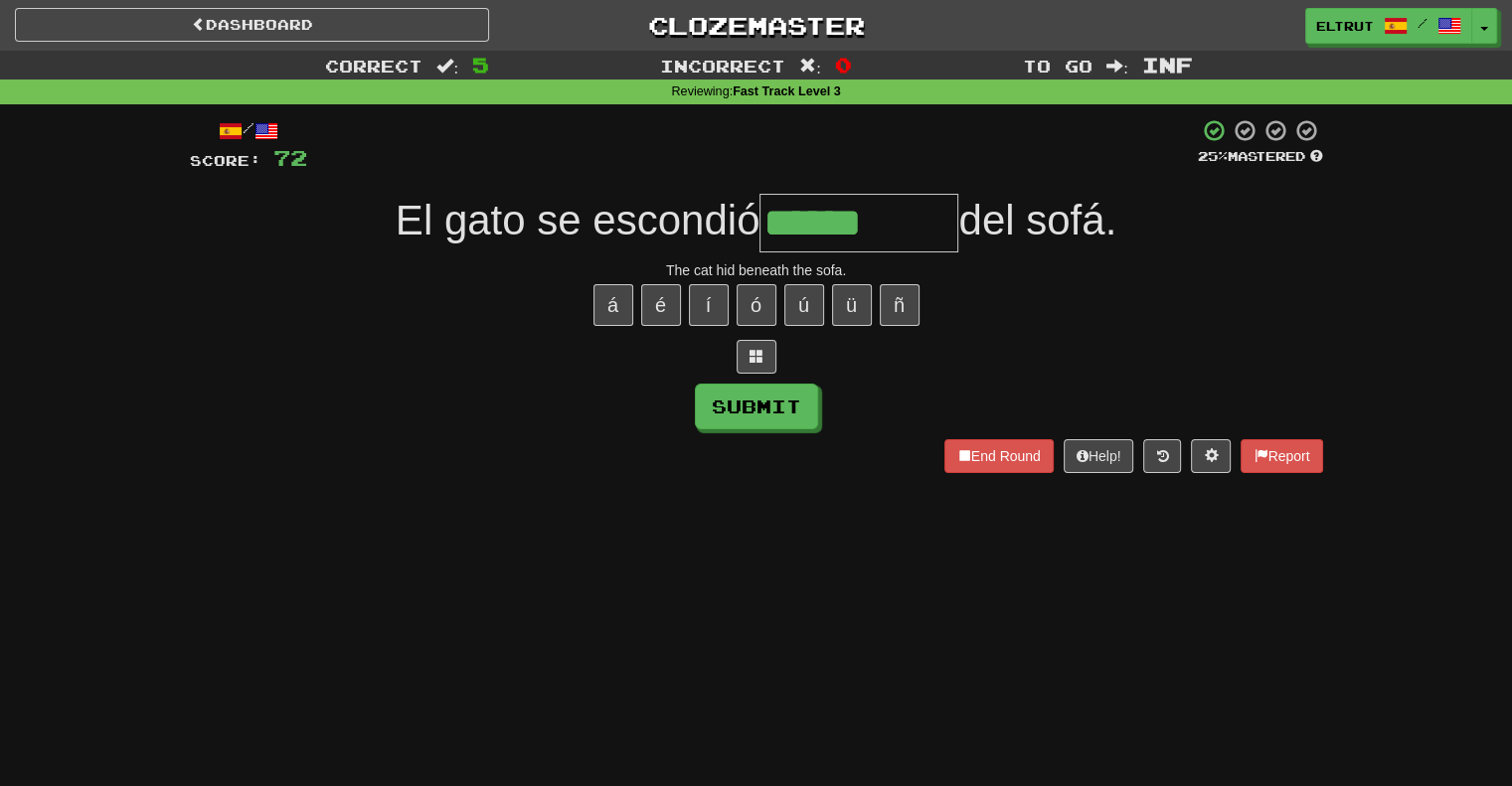 type on "******" 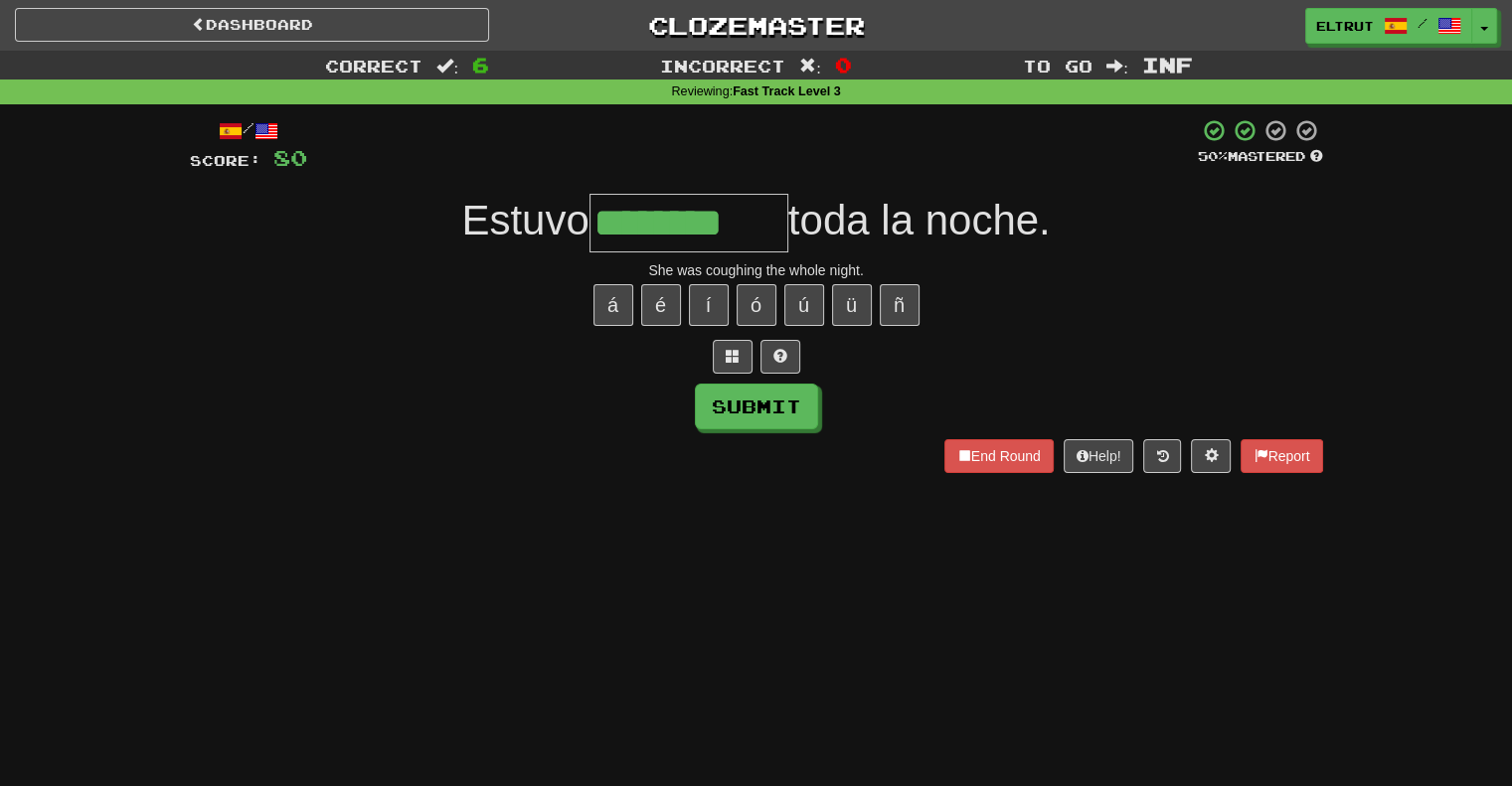 type on "********" 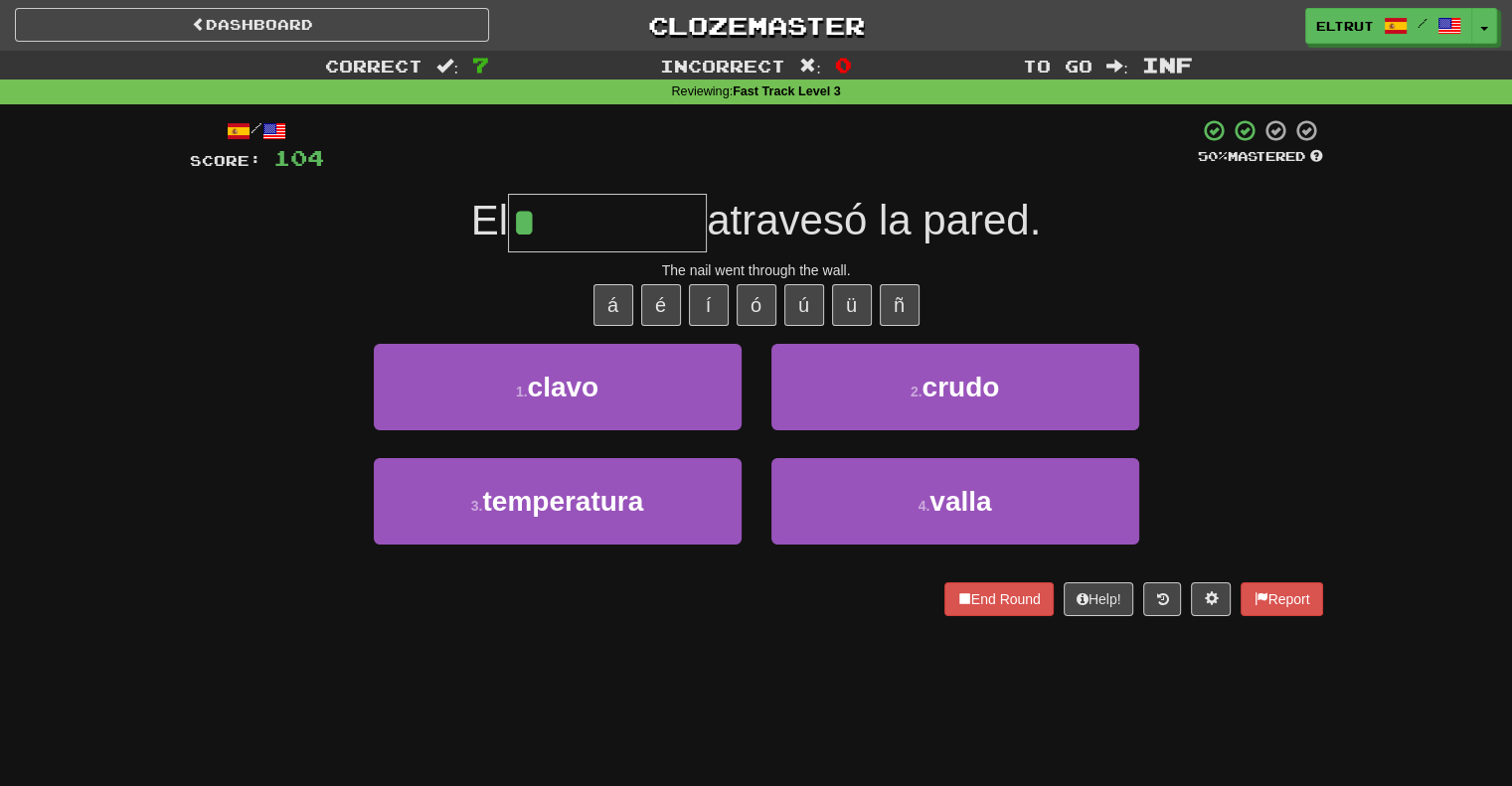 type on "*****" 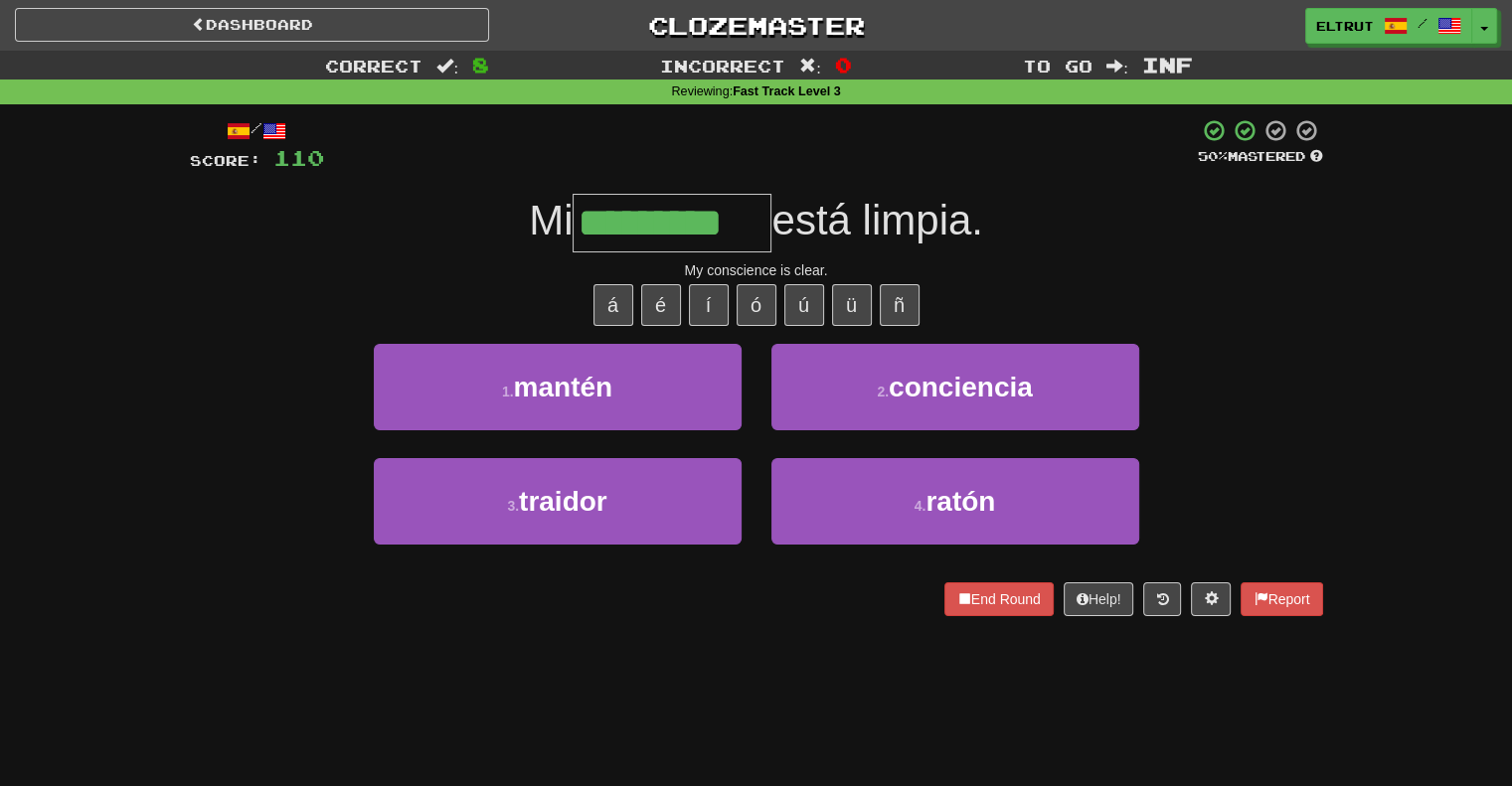 type on "**********" 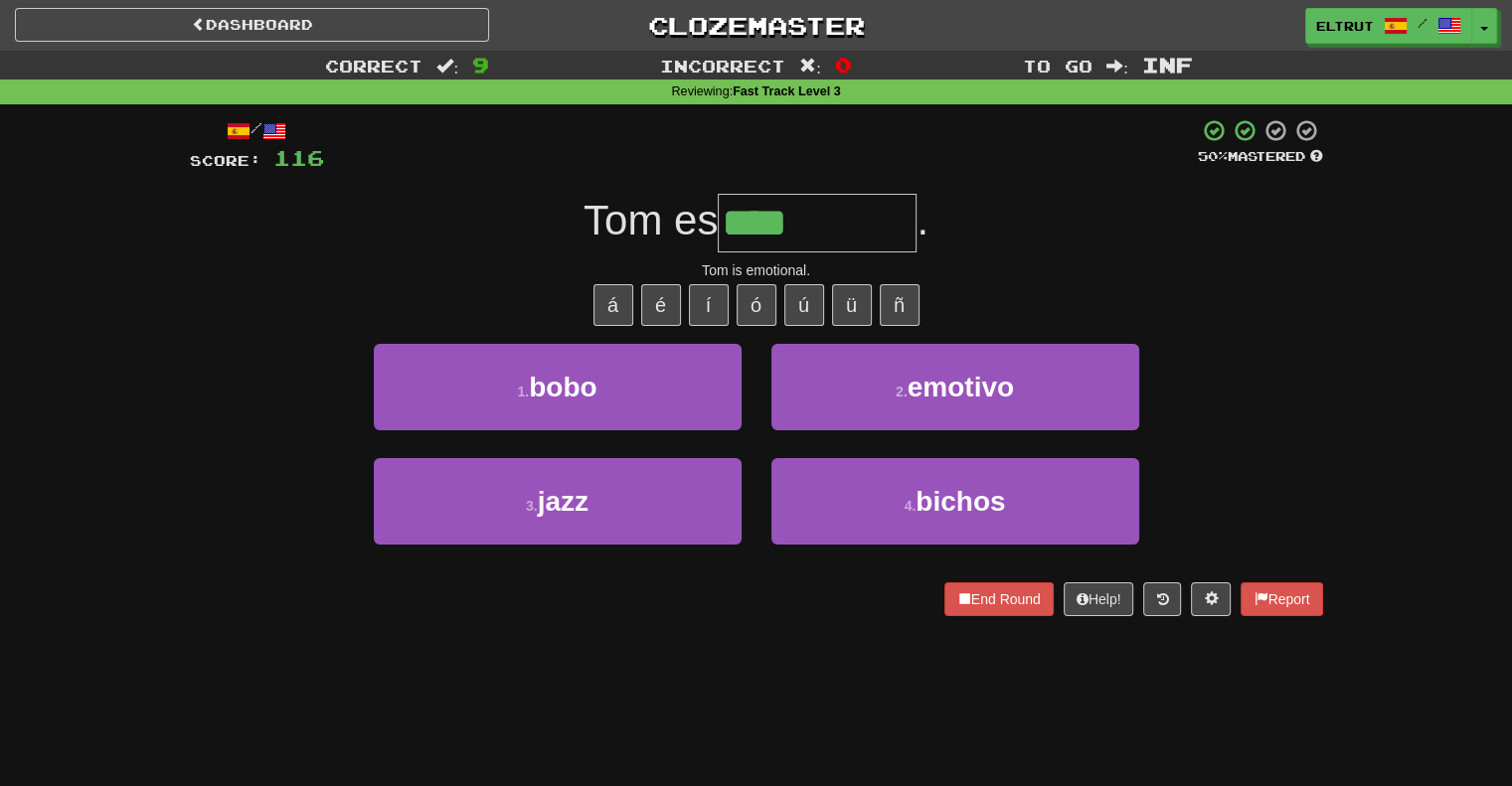 type on "*******" 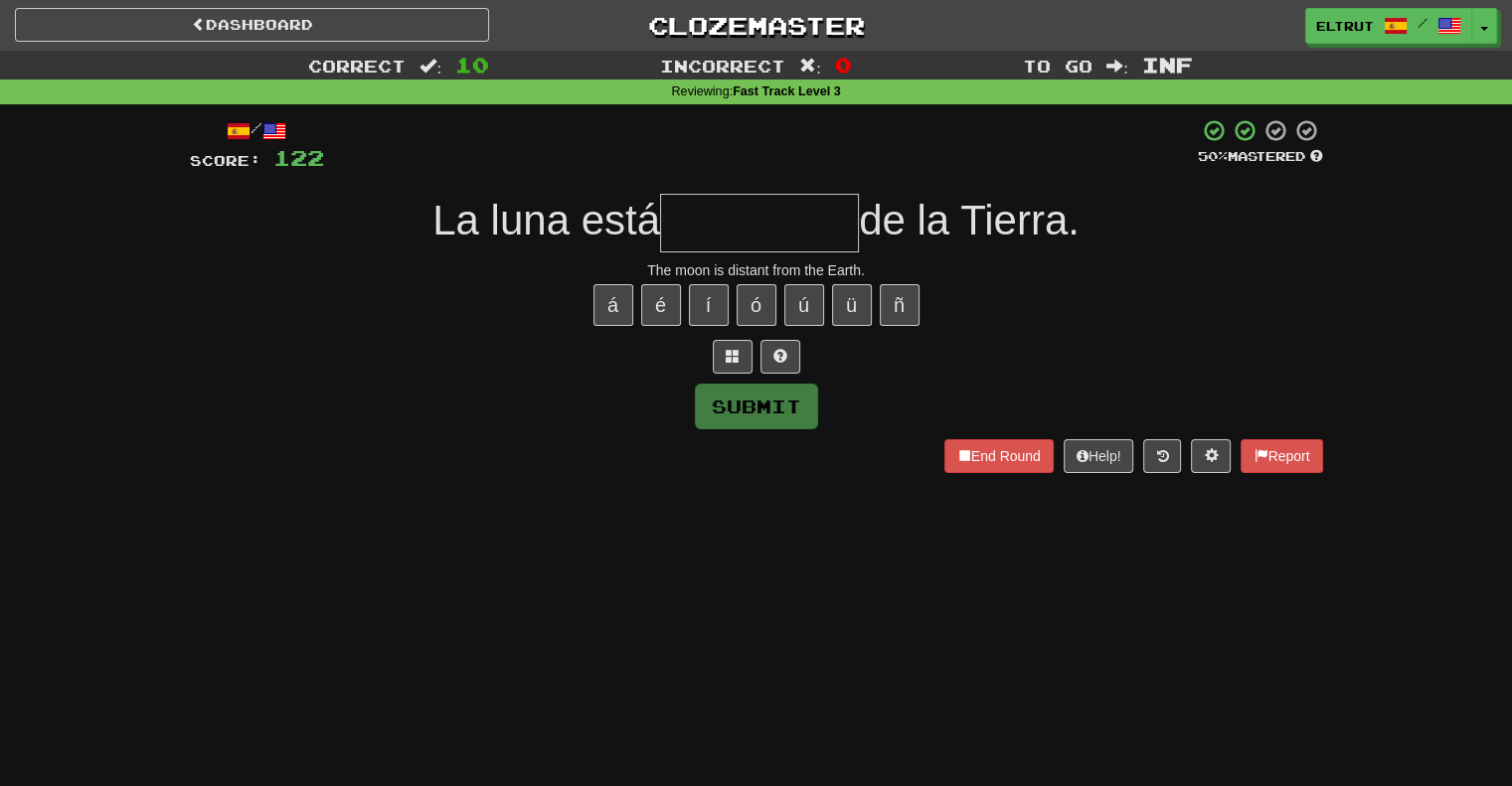 type on "*" 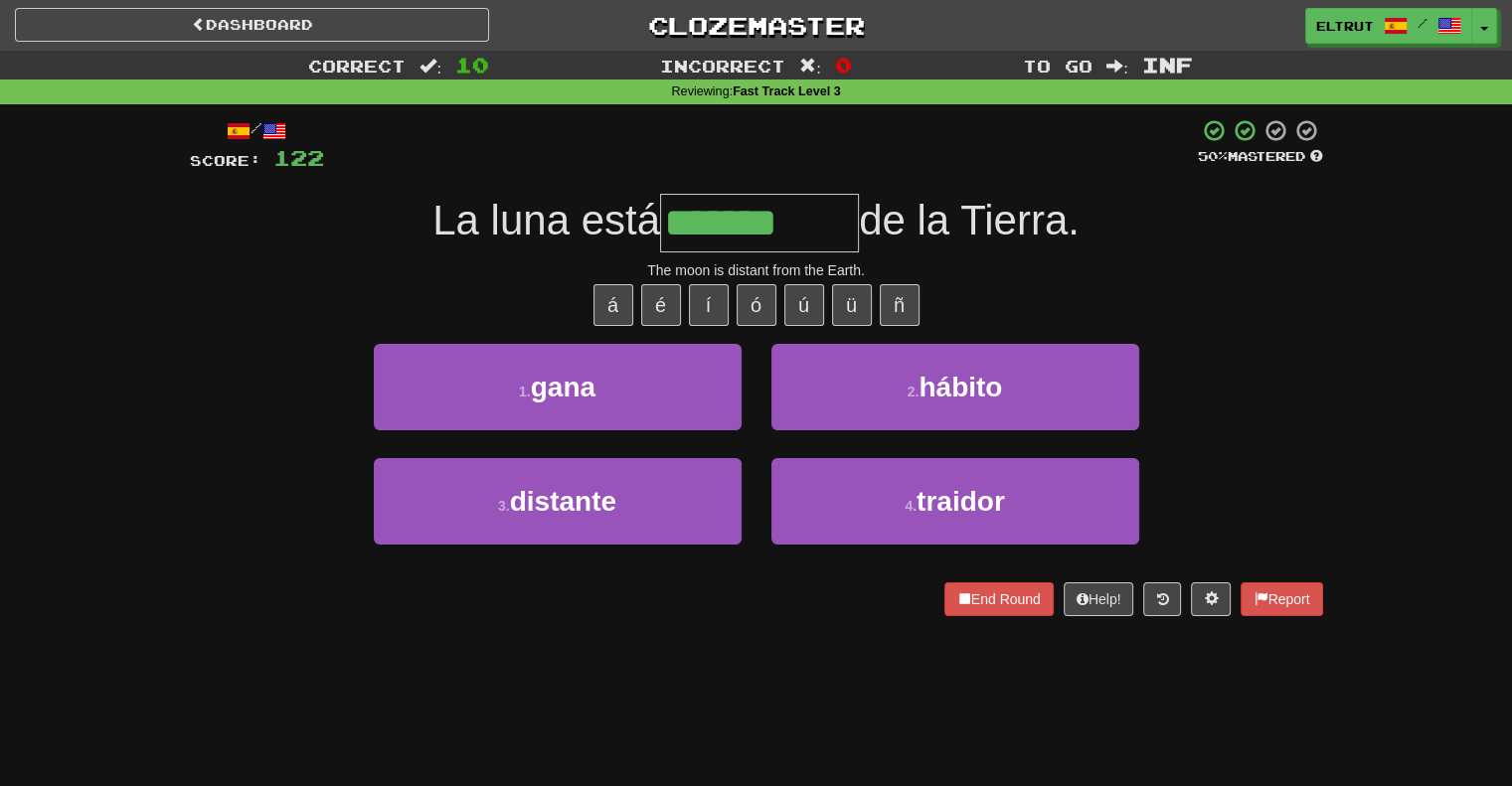 type on "********" 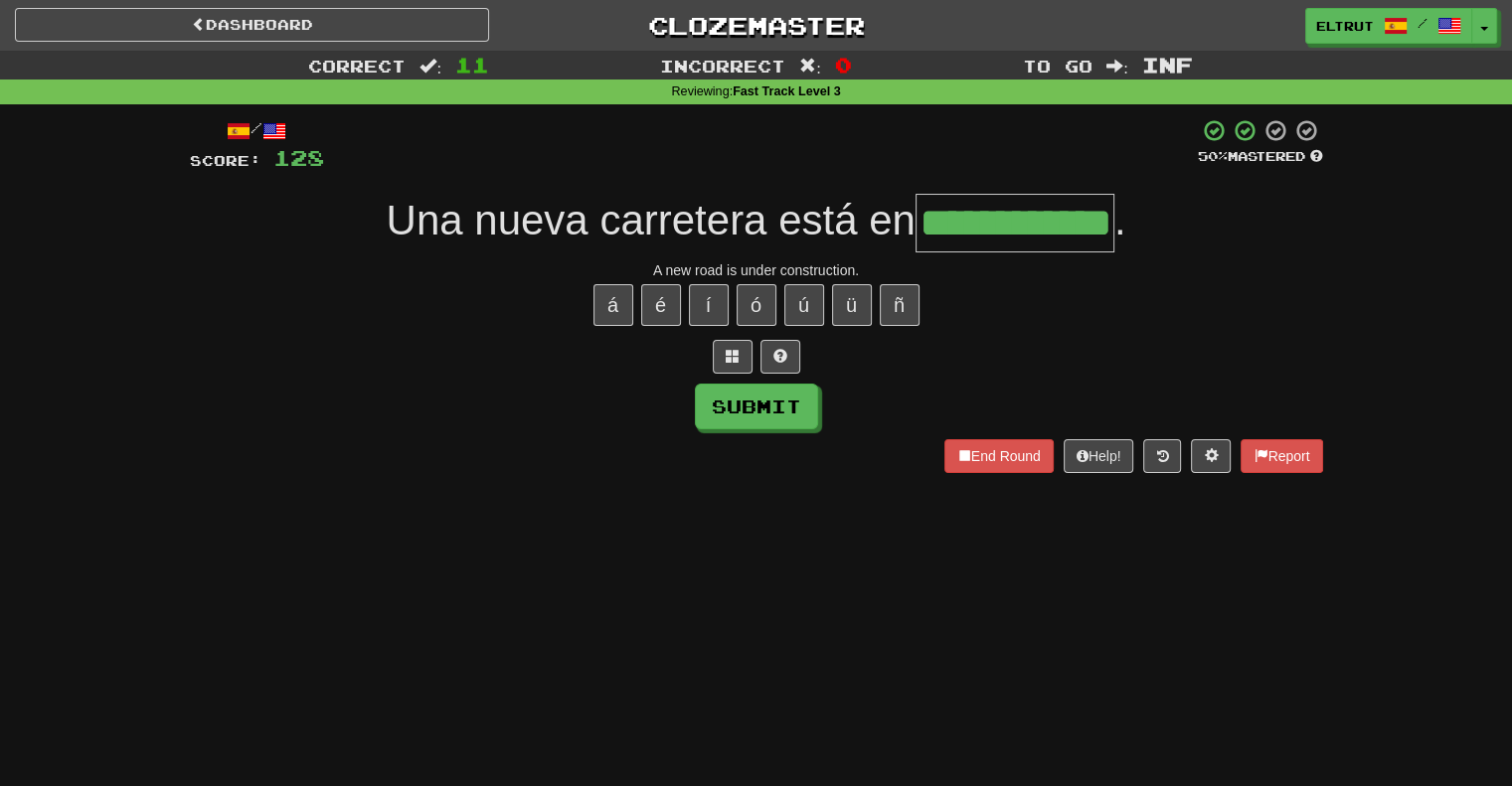 scroll, scrollTop: 0, scrollLeft: 43, axis: horizontal 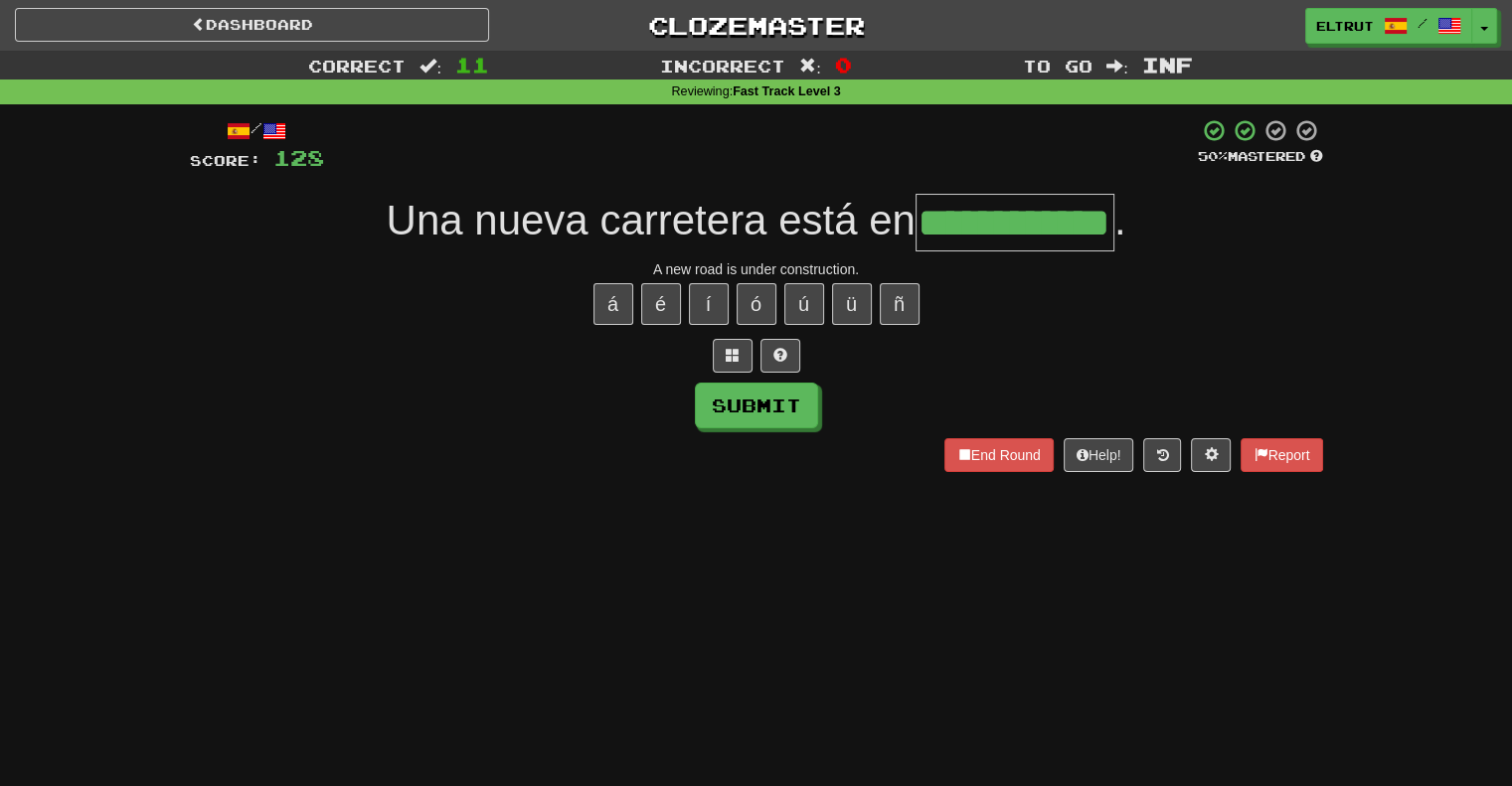type on "**********" 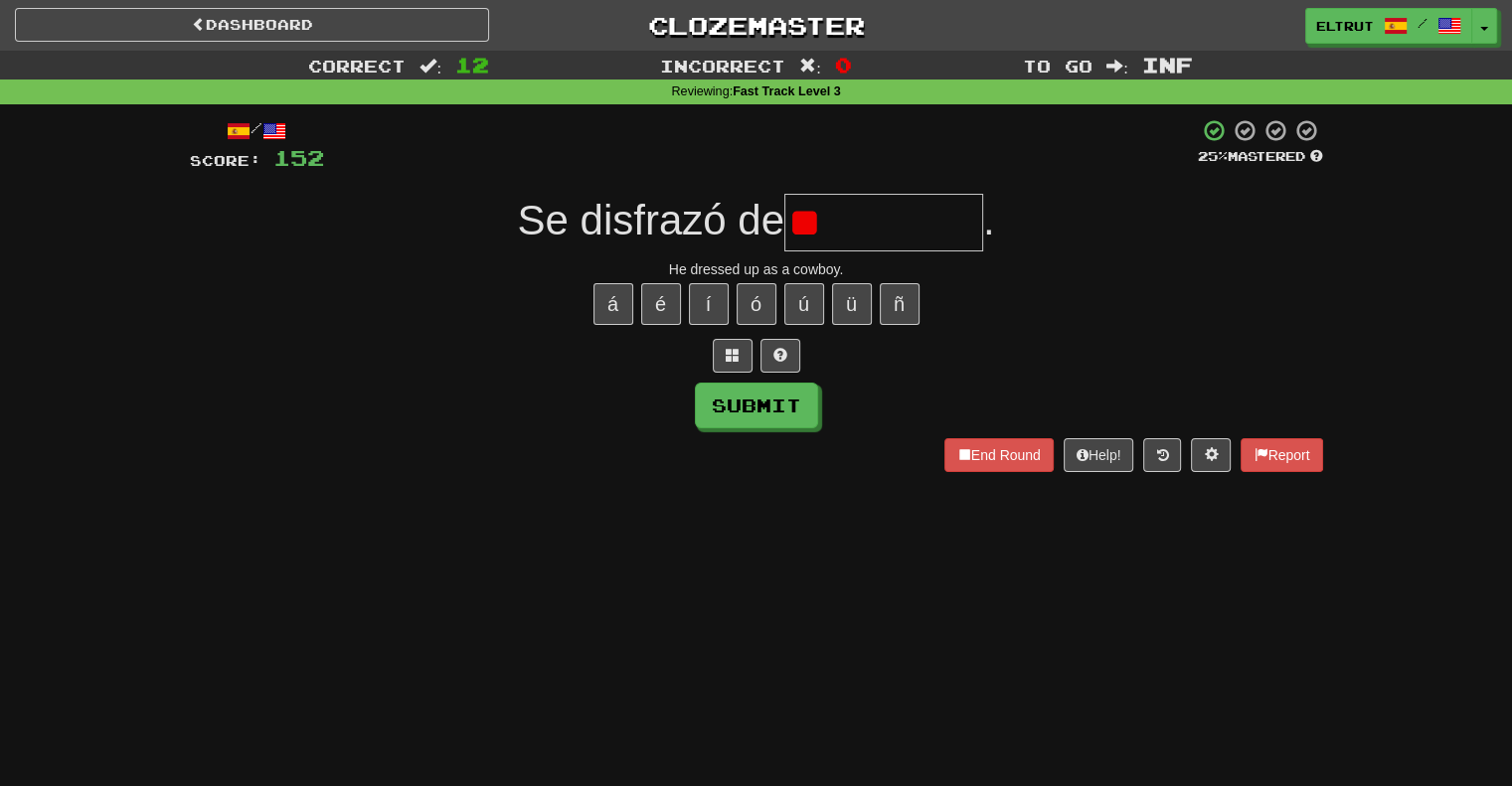 type on "*" 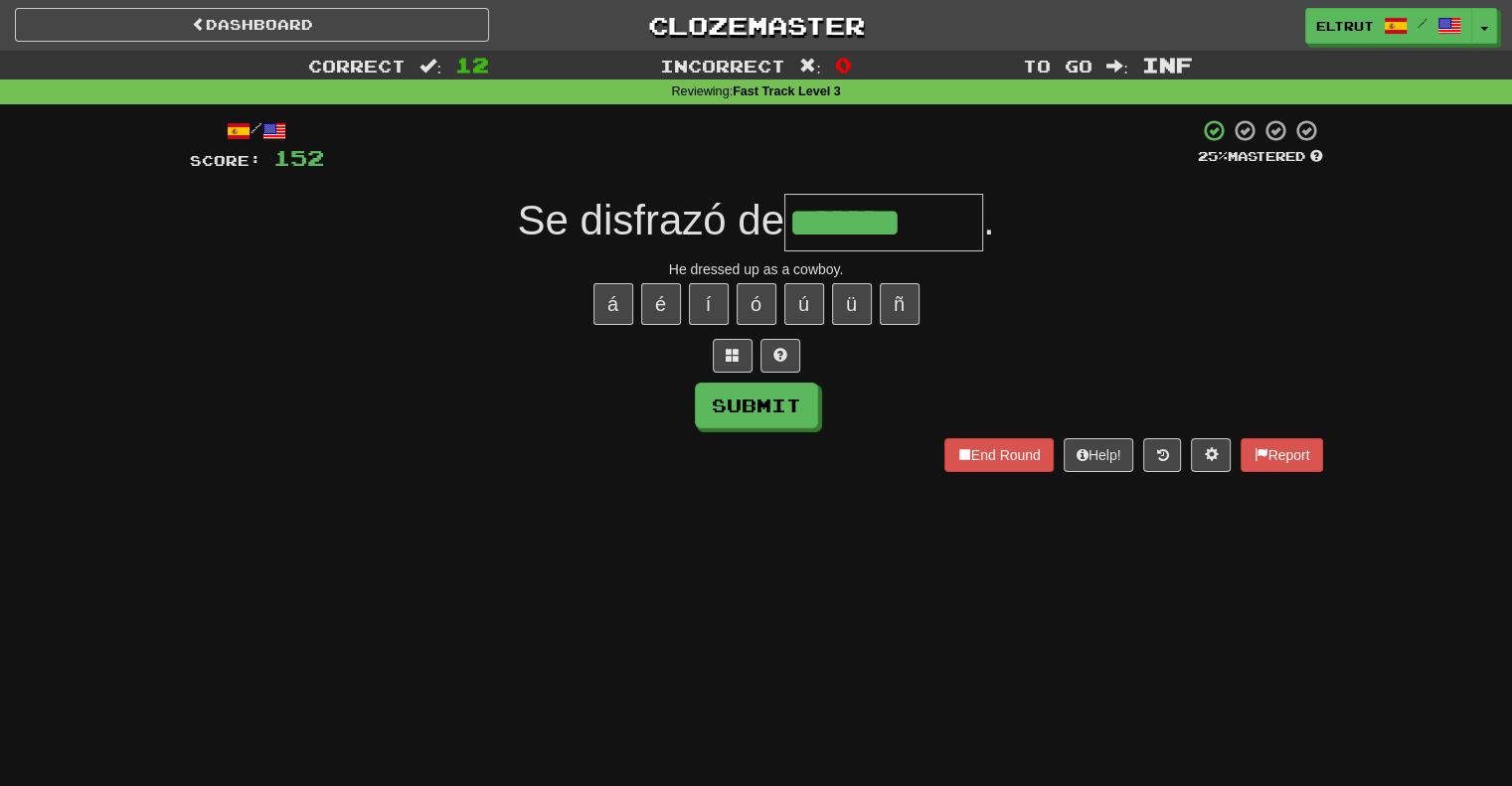 type on "*******" 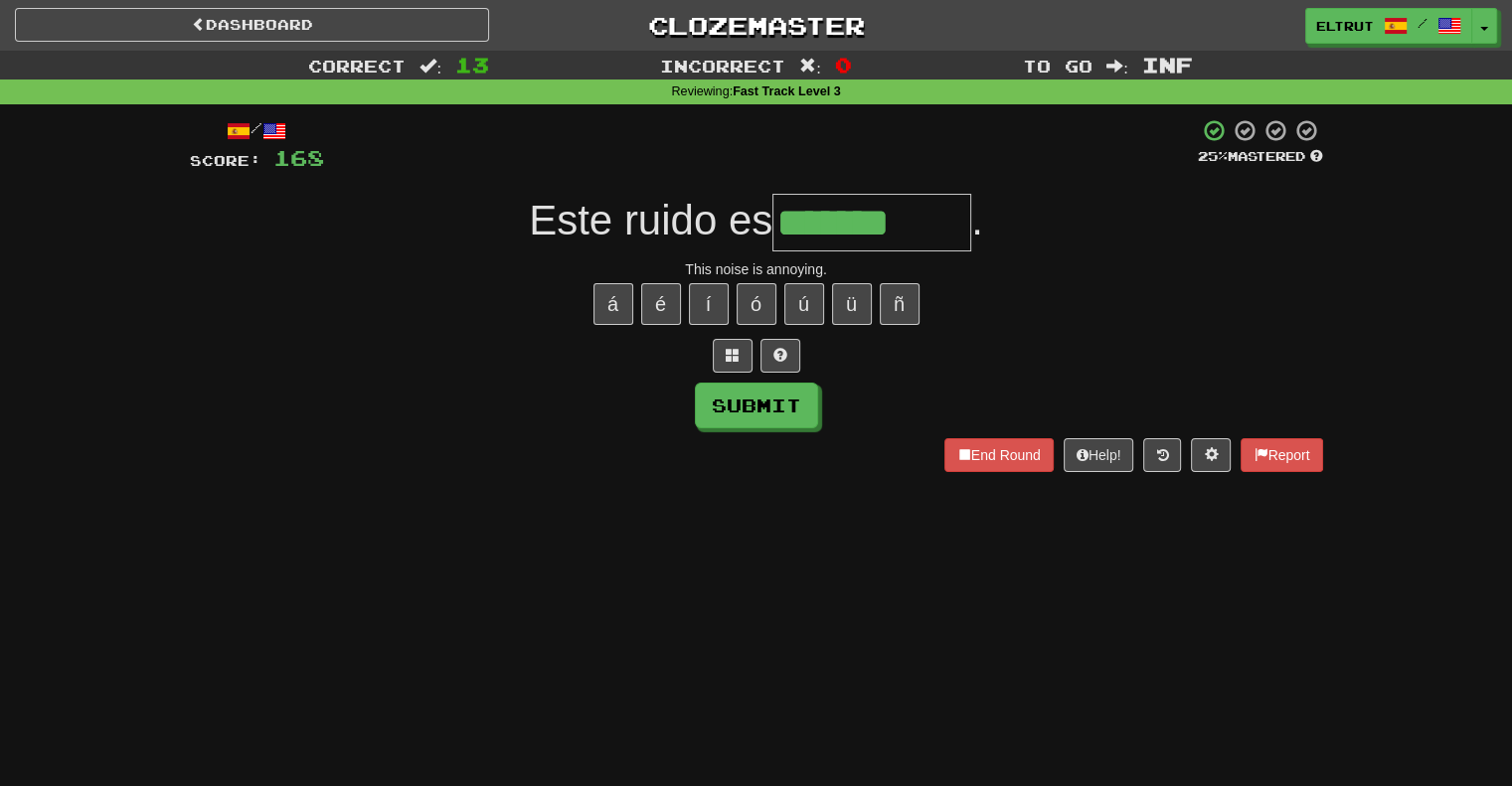 type on "*******" 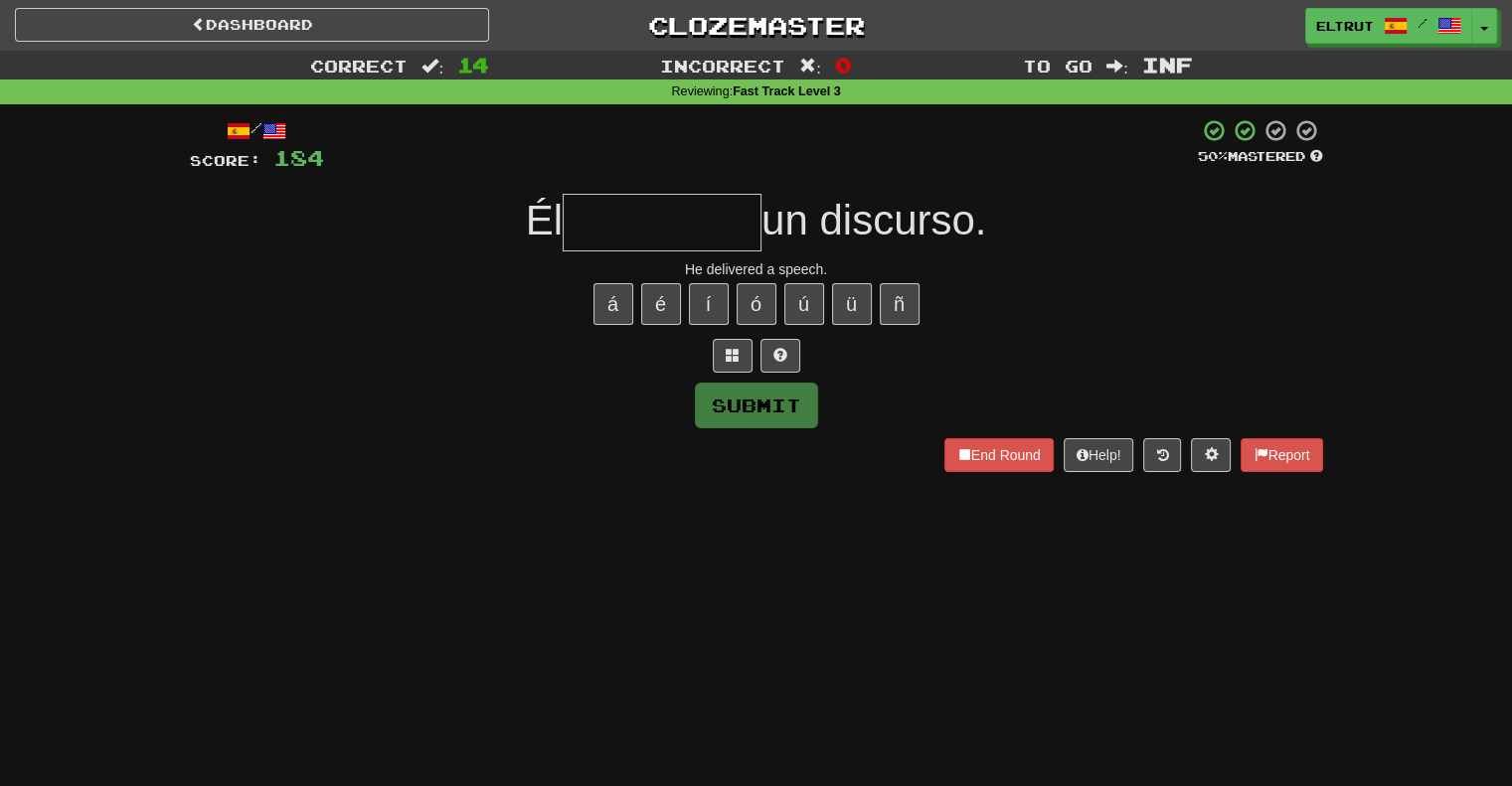 type on "*" 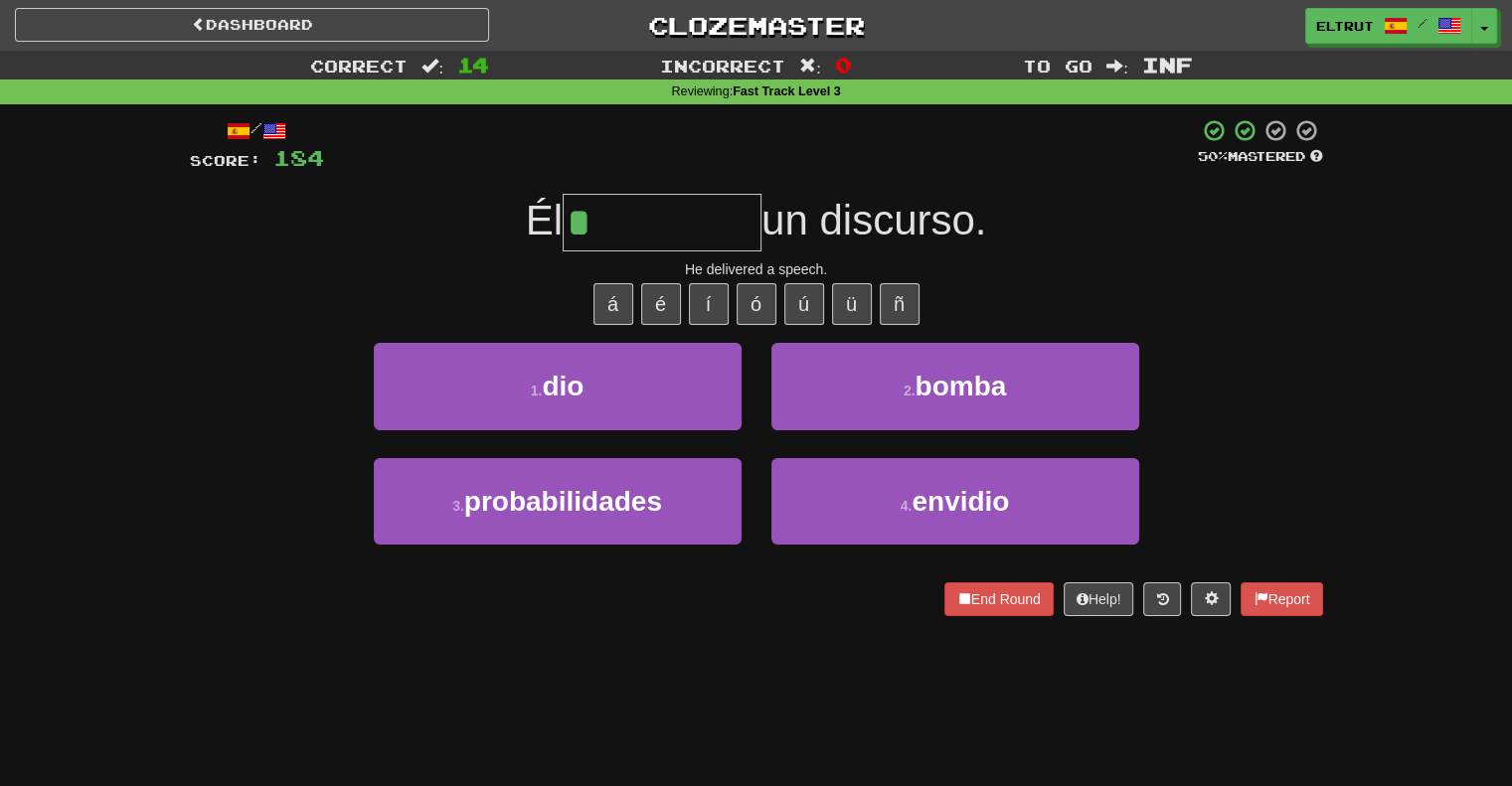 type on "***" 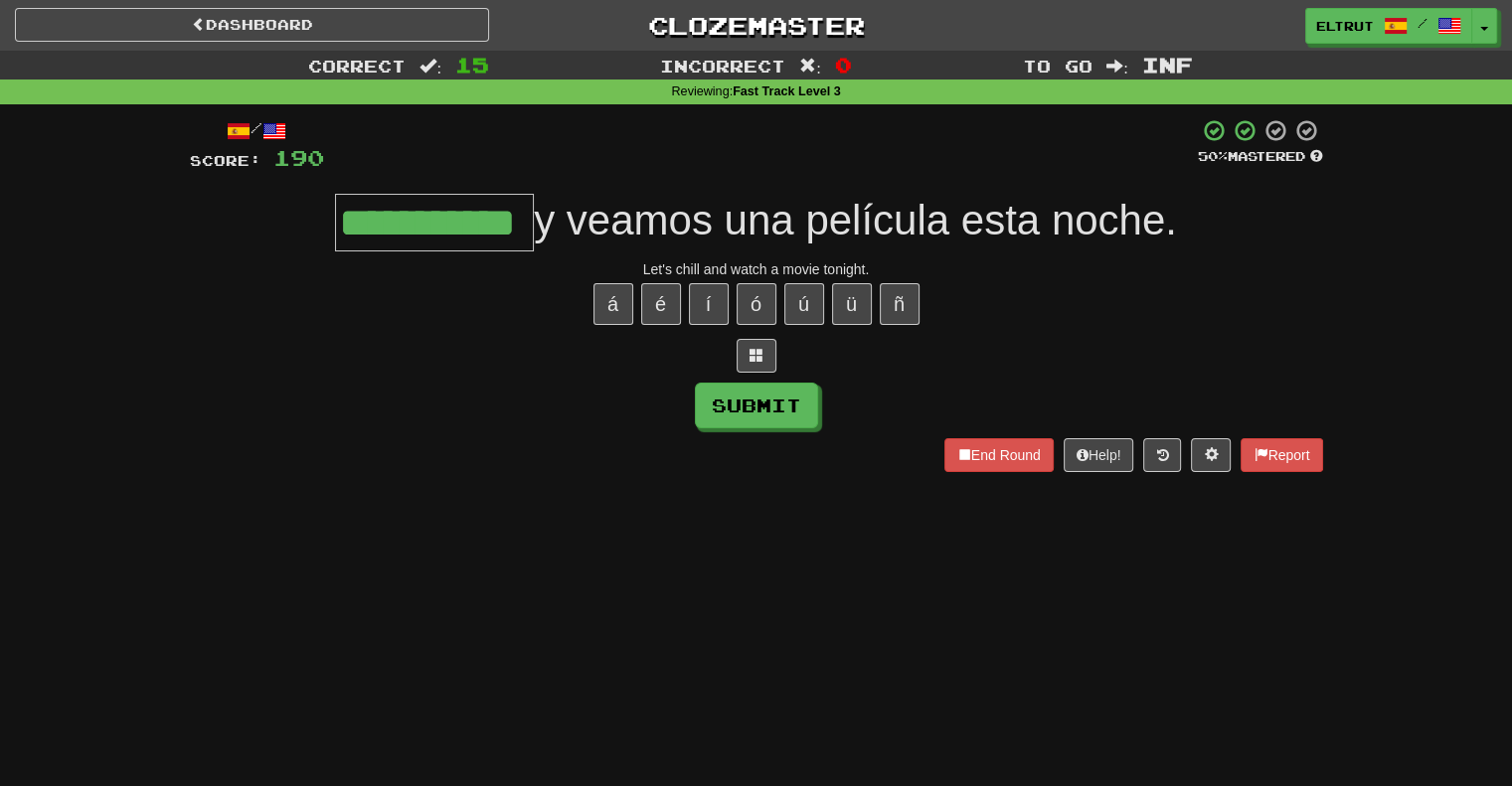 scroll, scrollTop: 0, scrollLeft: 52, axis: horizontal 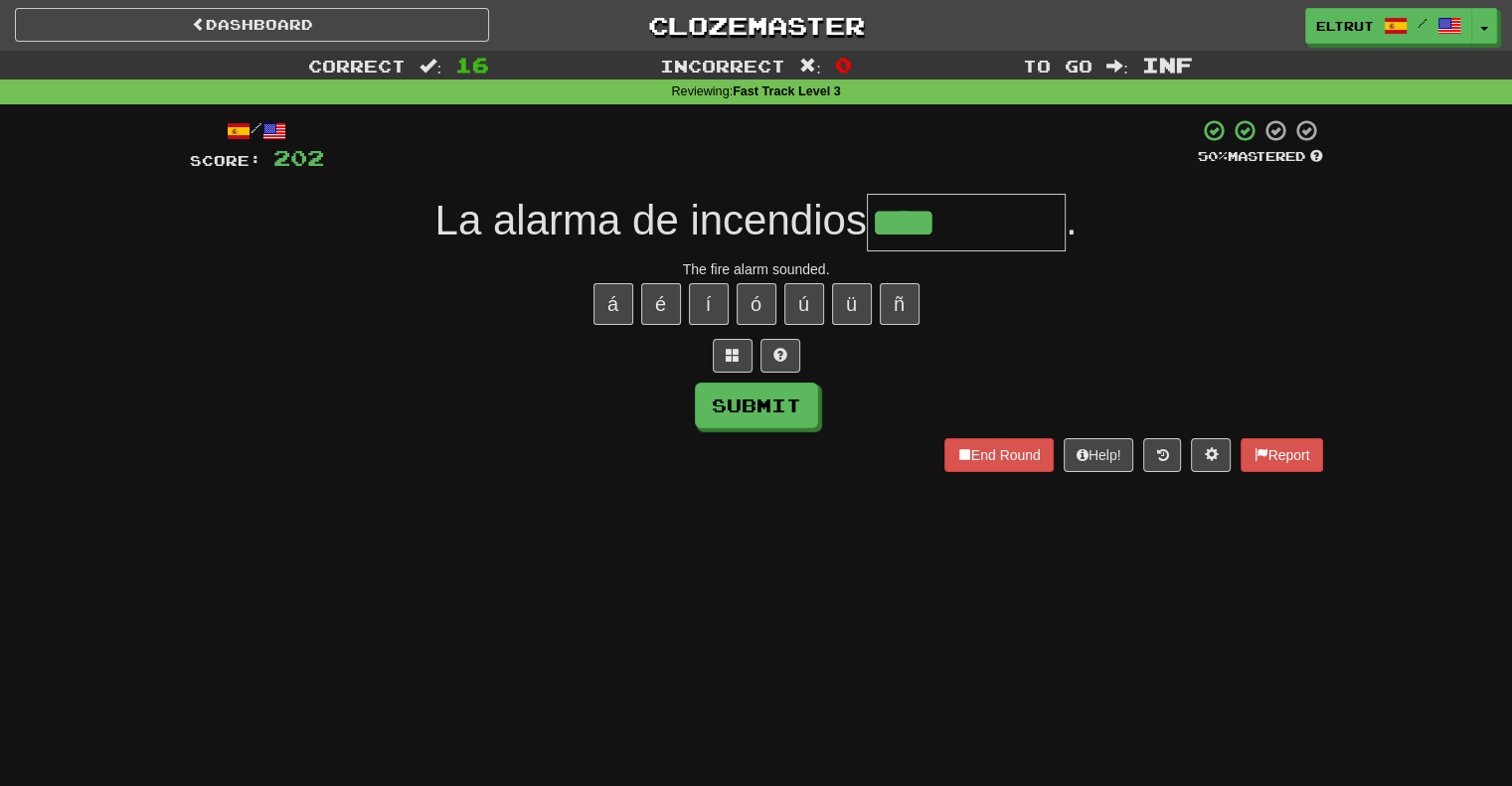 type on "****" 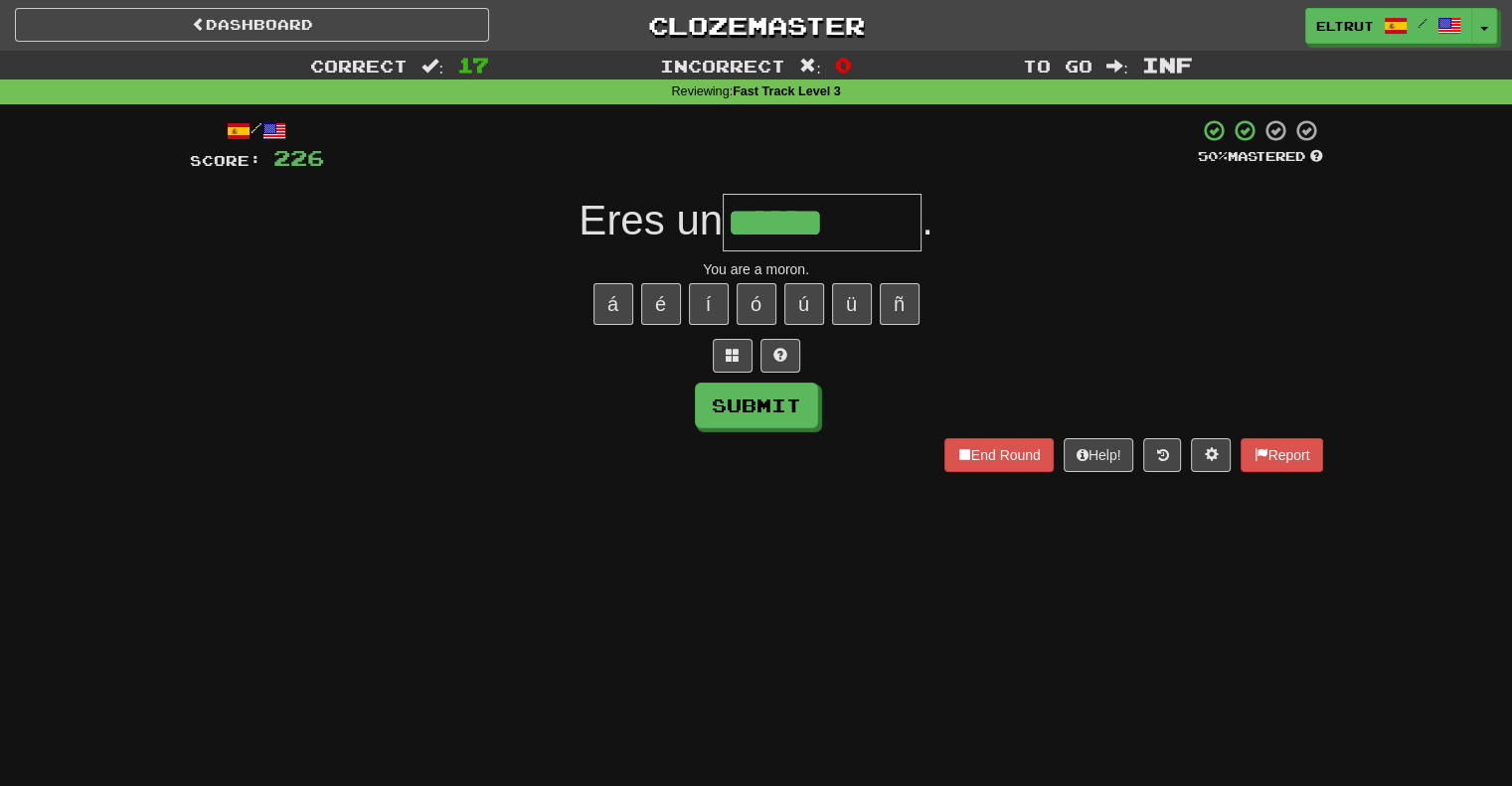type on "*******" 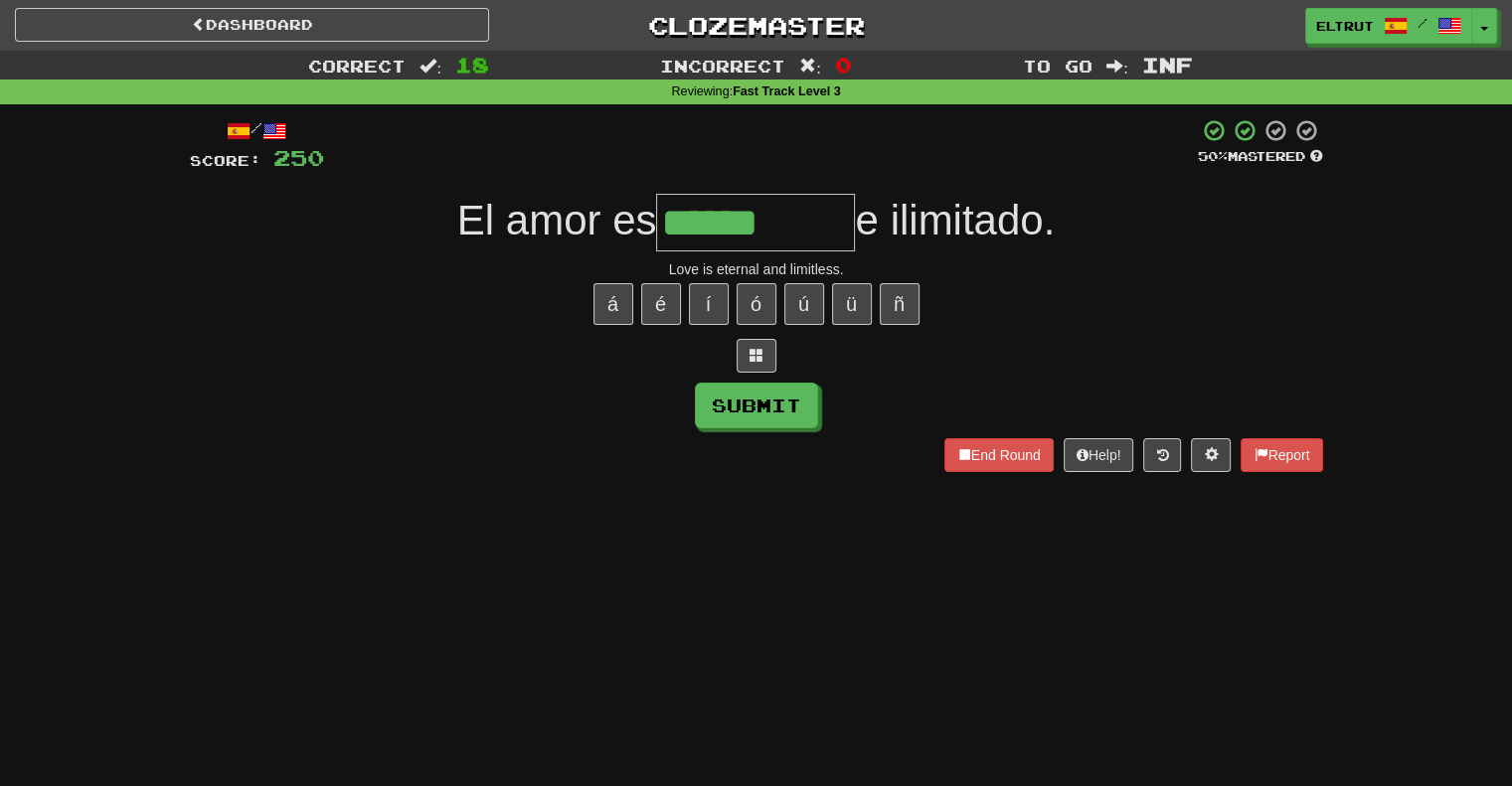 type on "******" 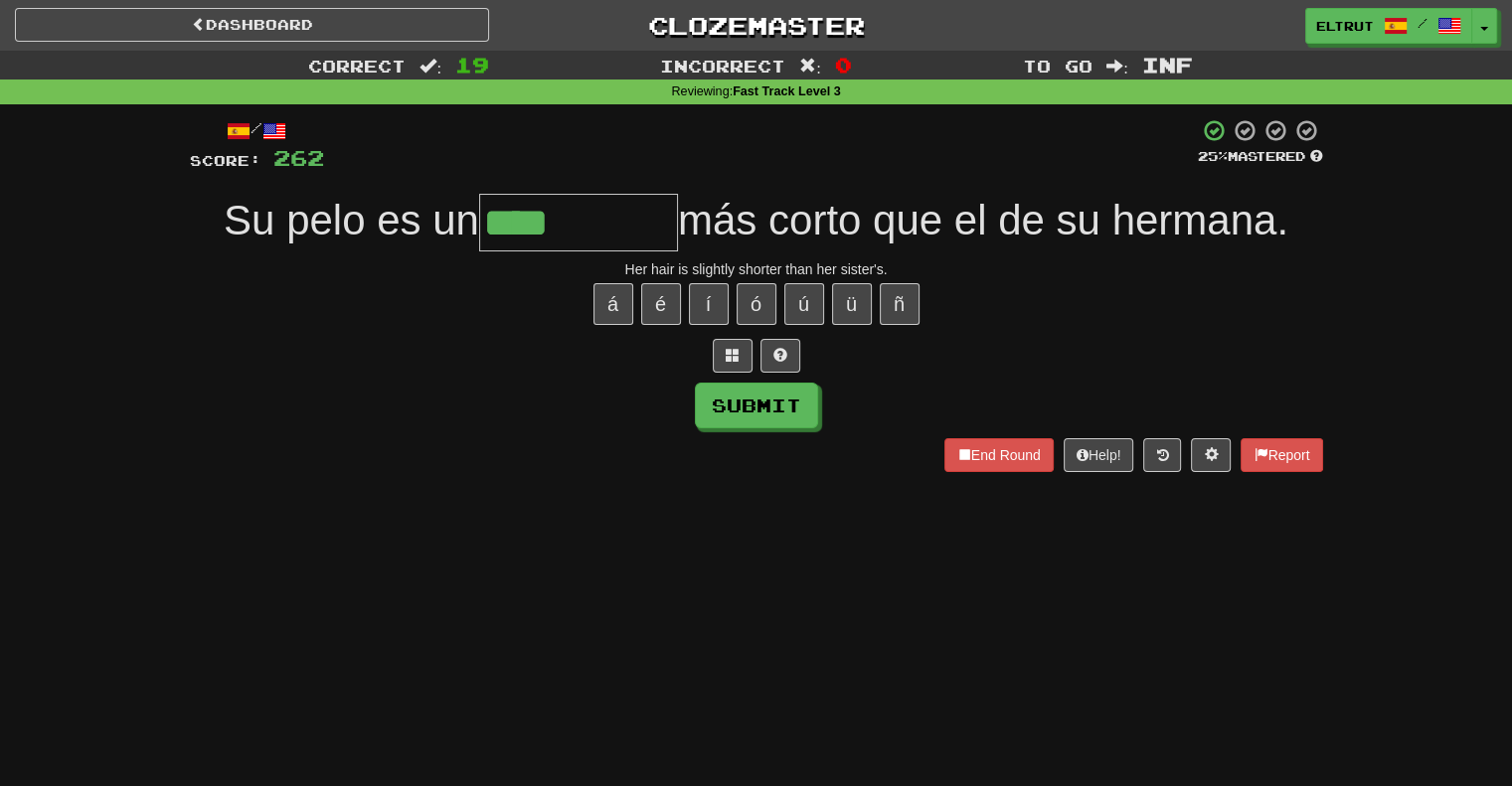 type on "****" 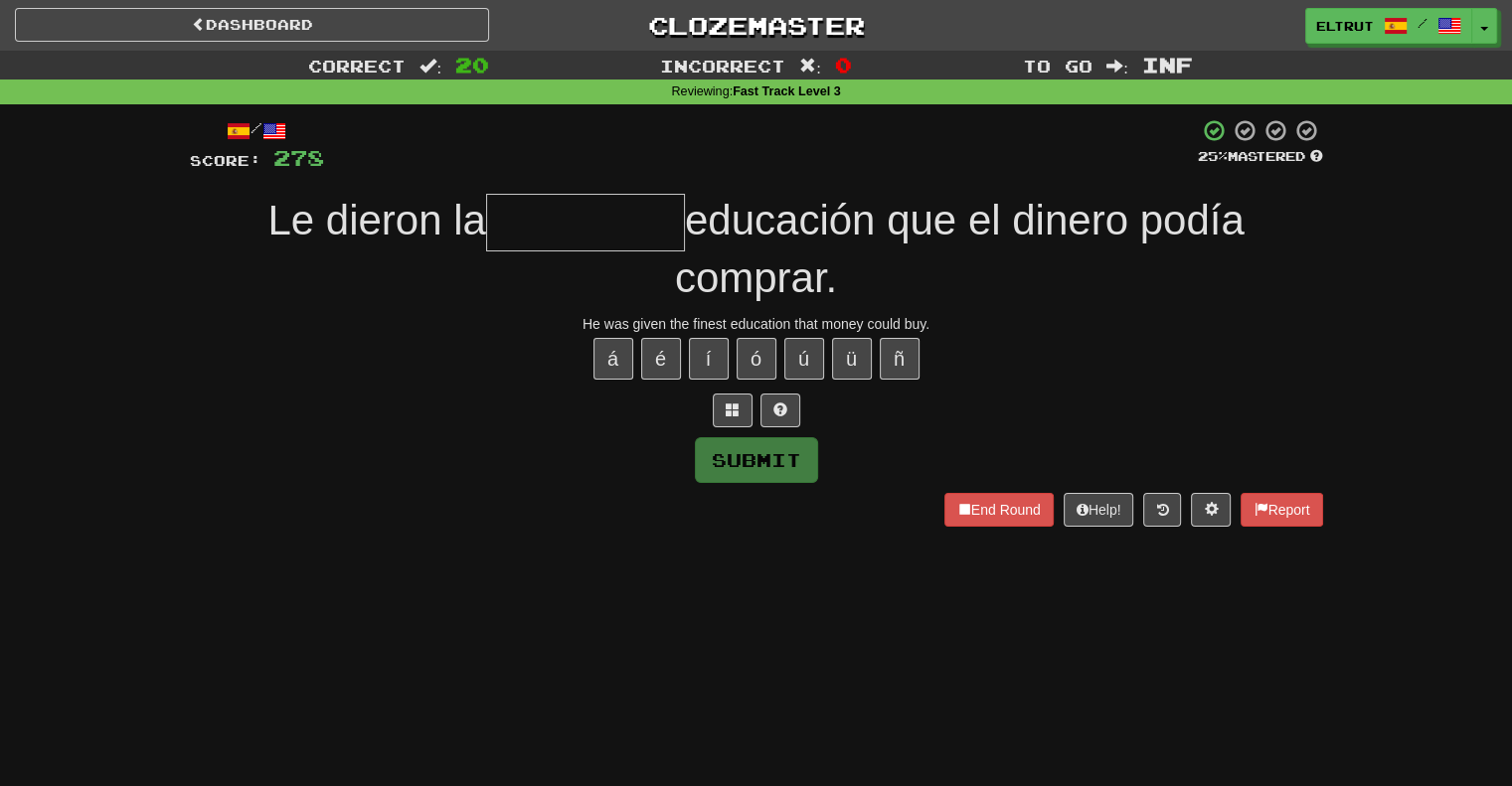 type on "*" 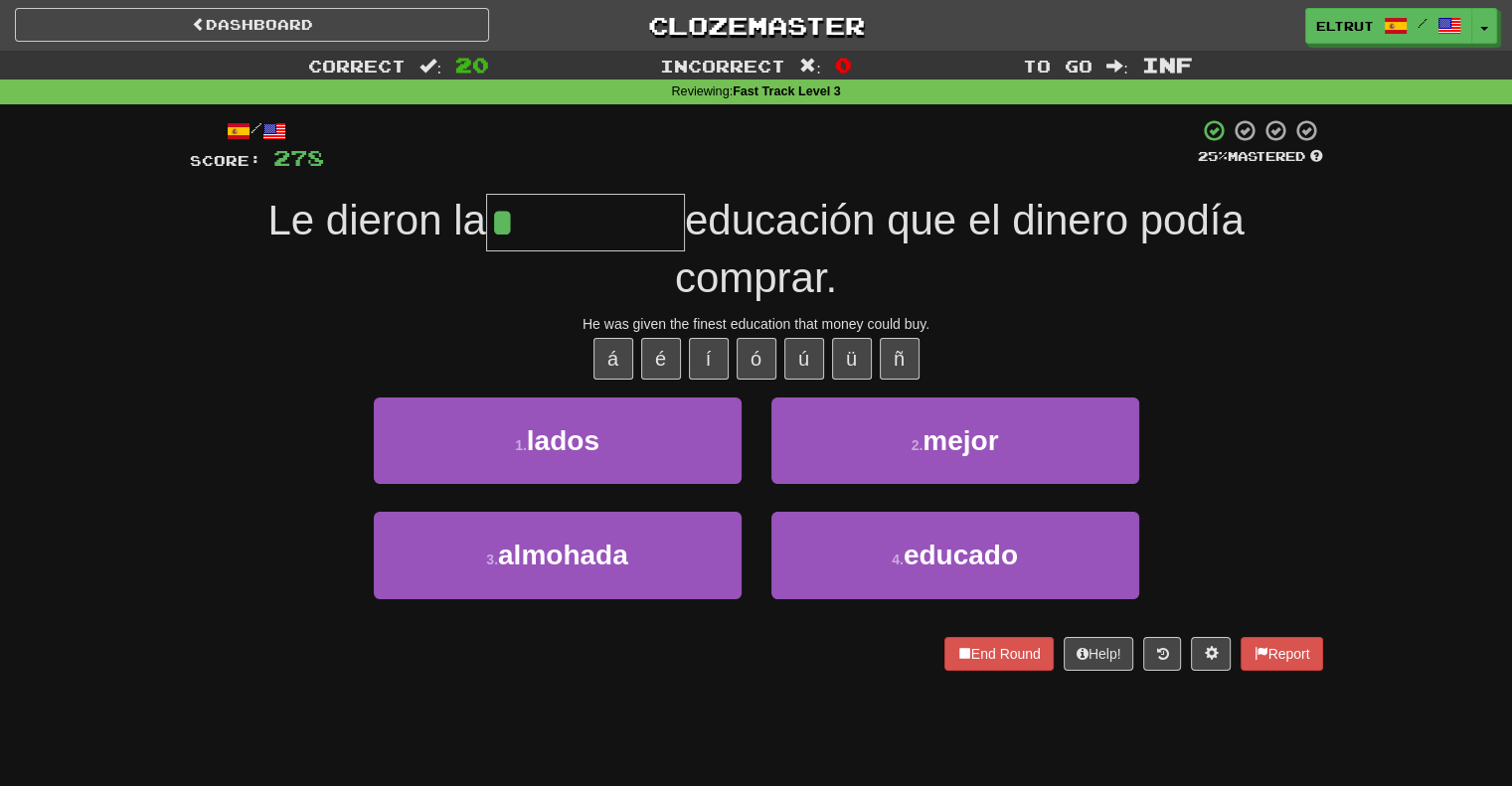 type on "*****" 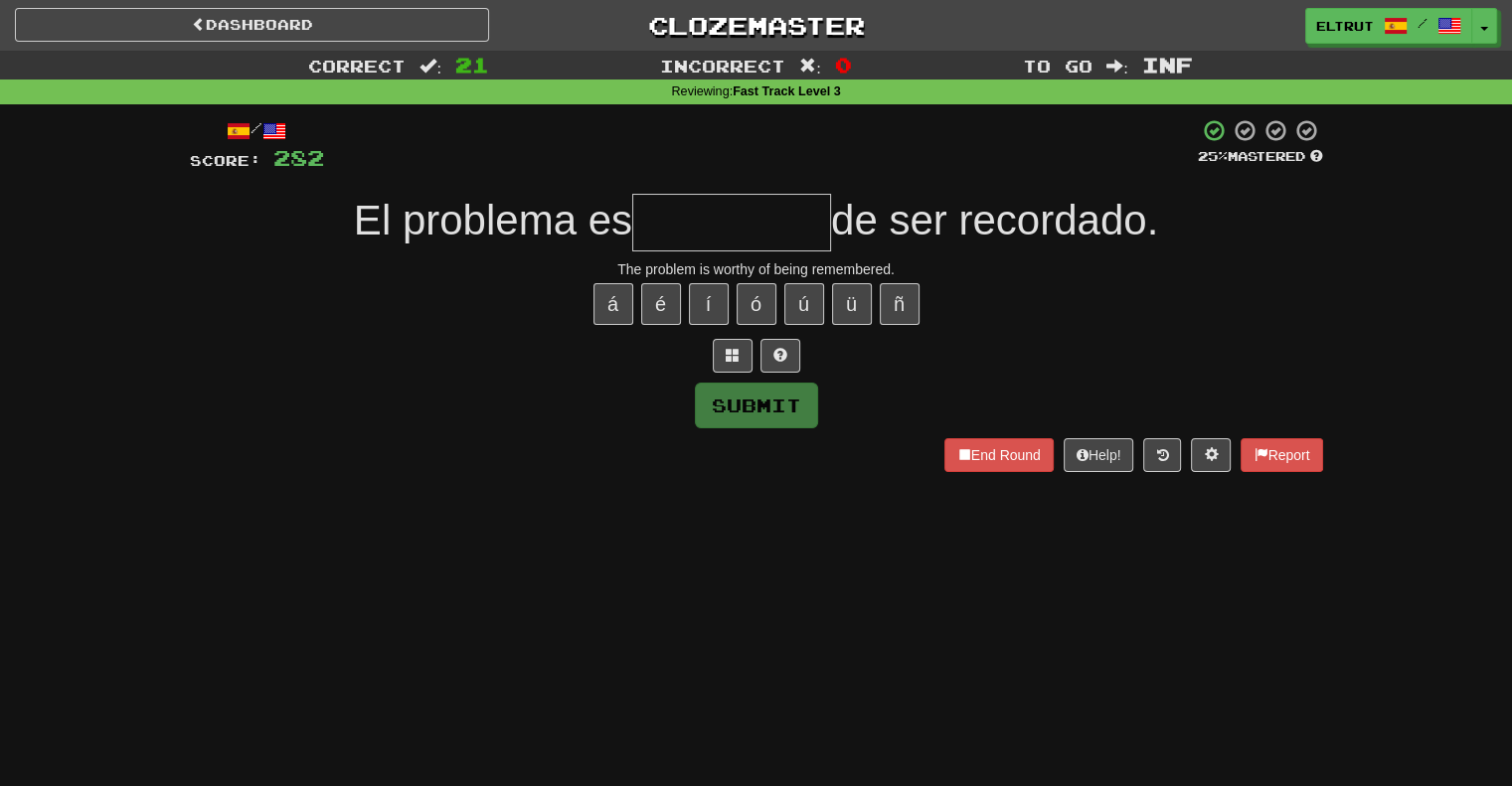 type on "*" 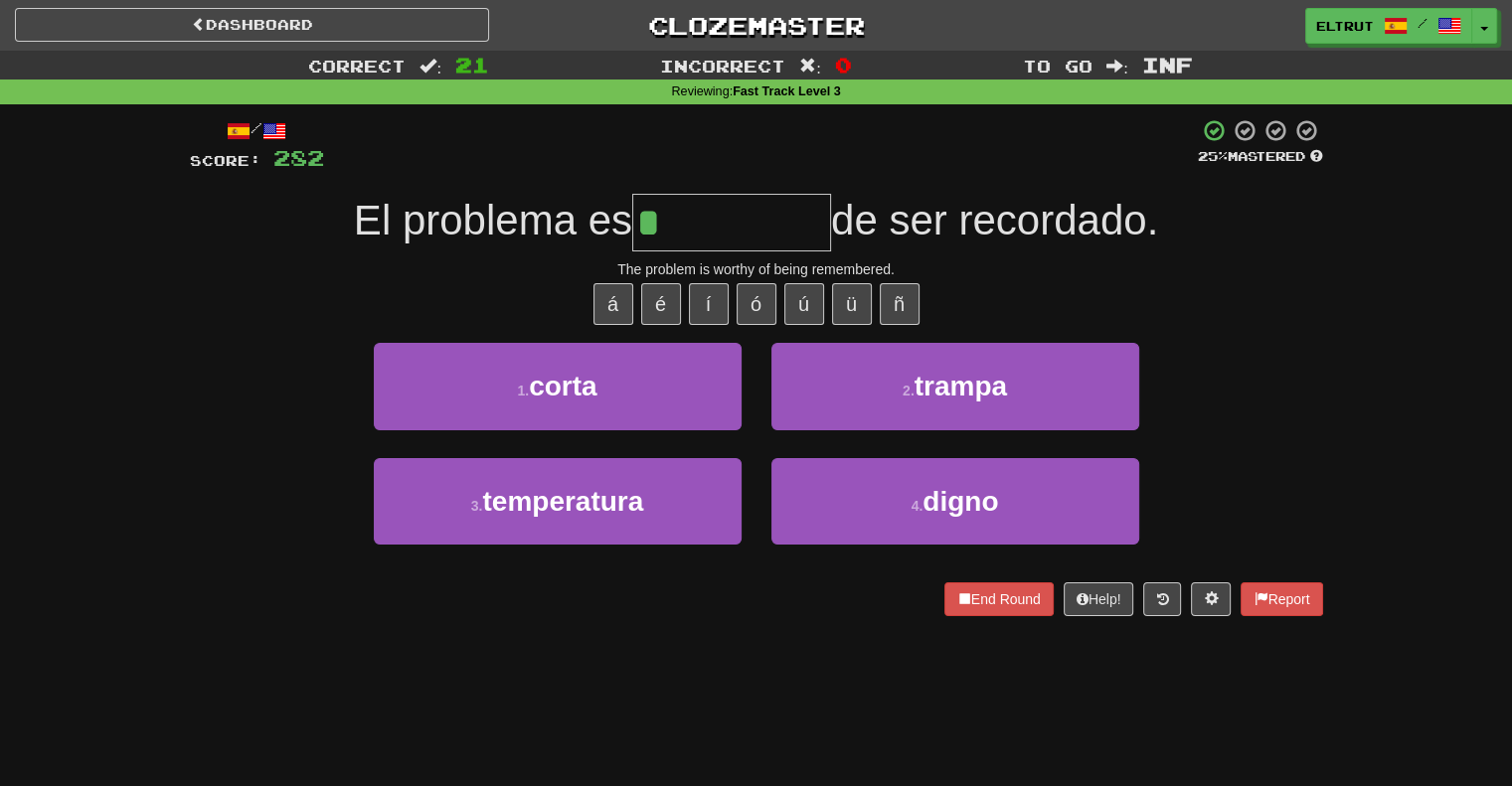 type on "*****" 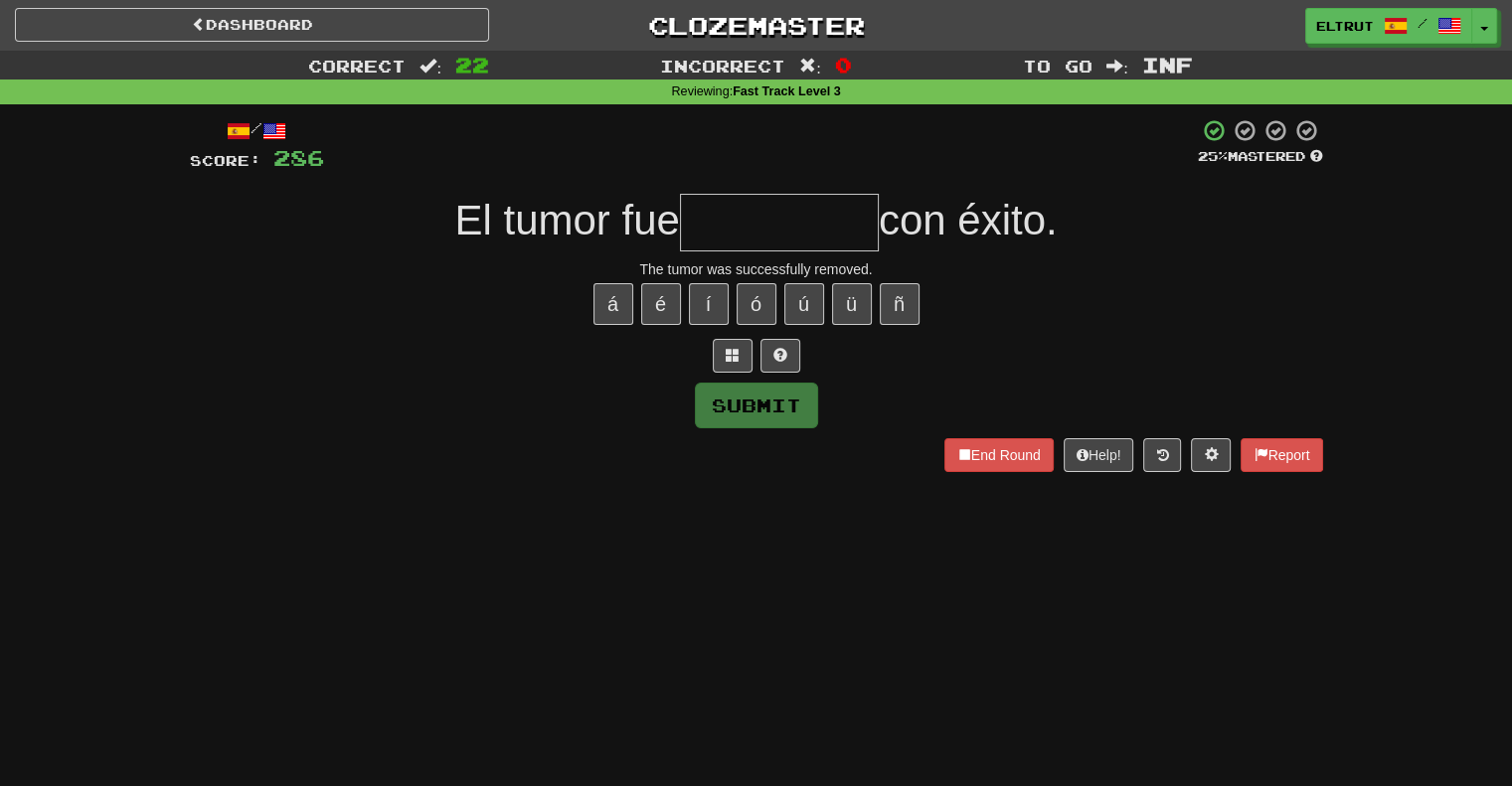type on "*" 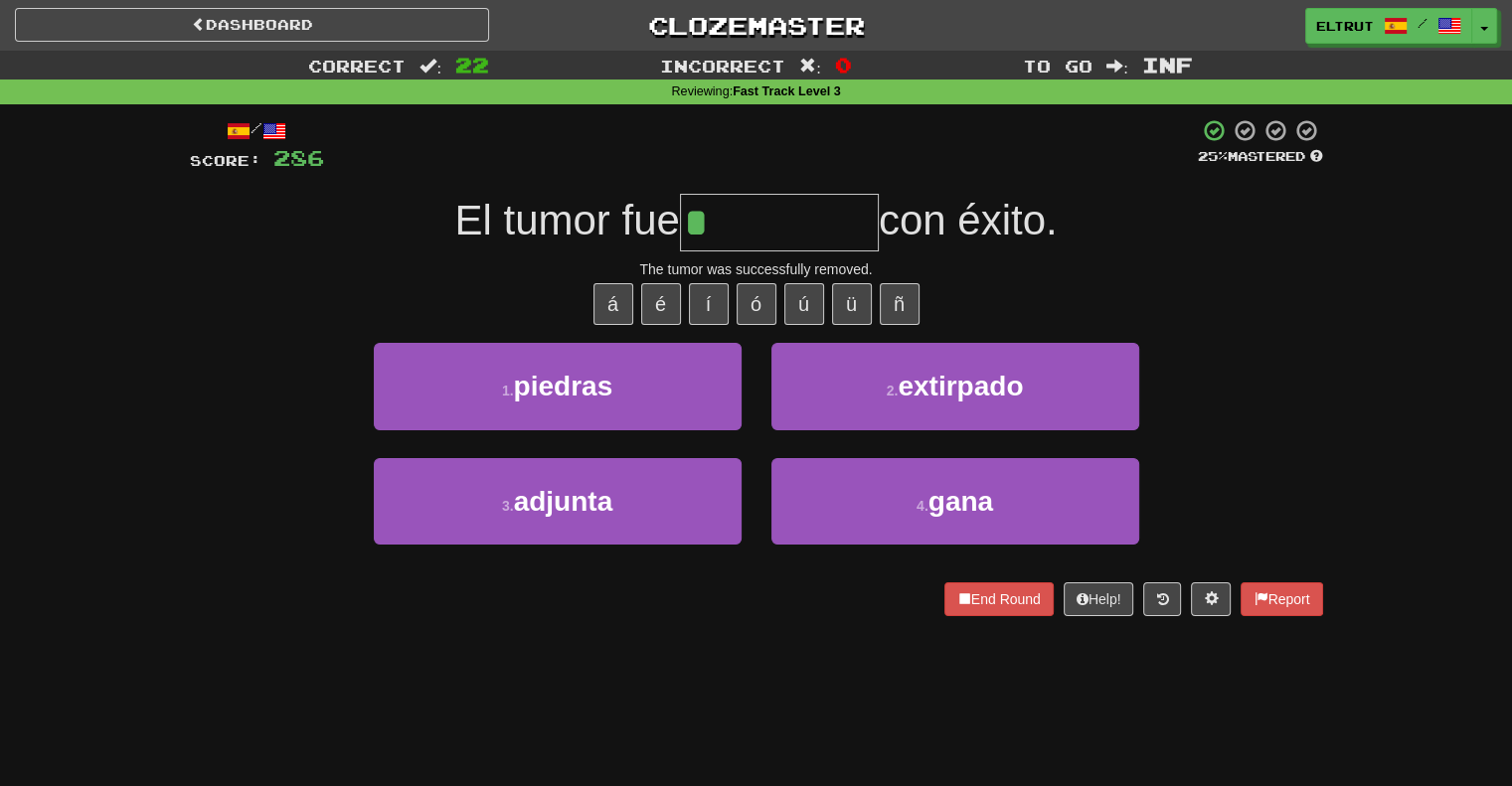 type on "*********" 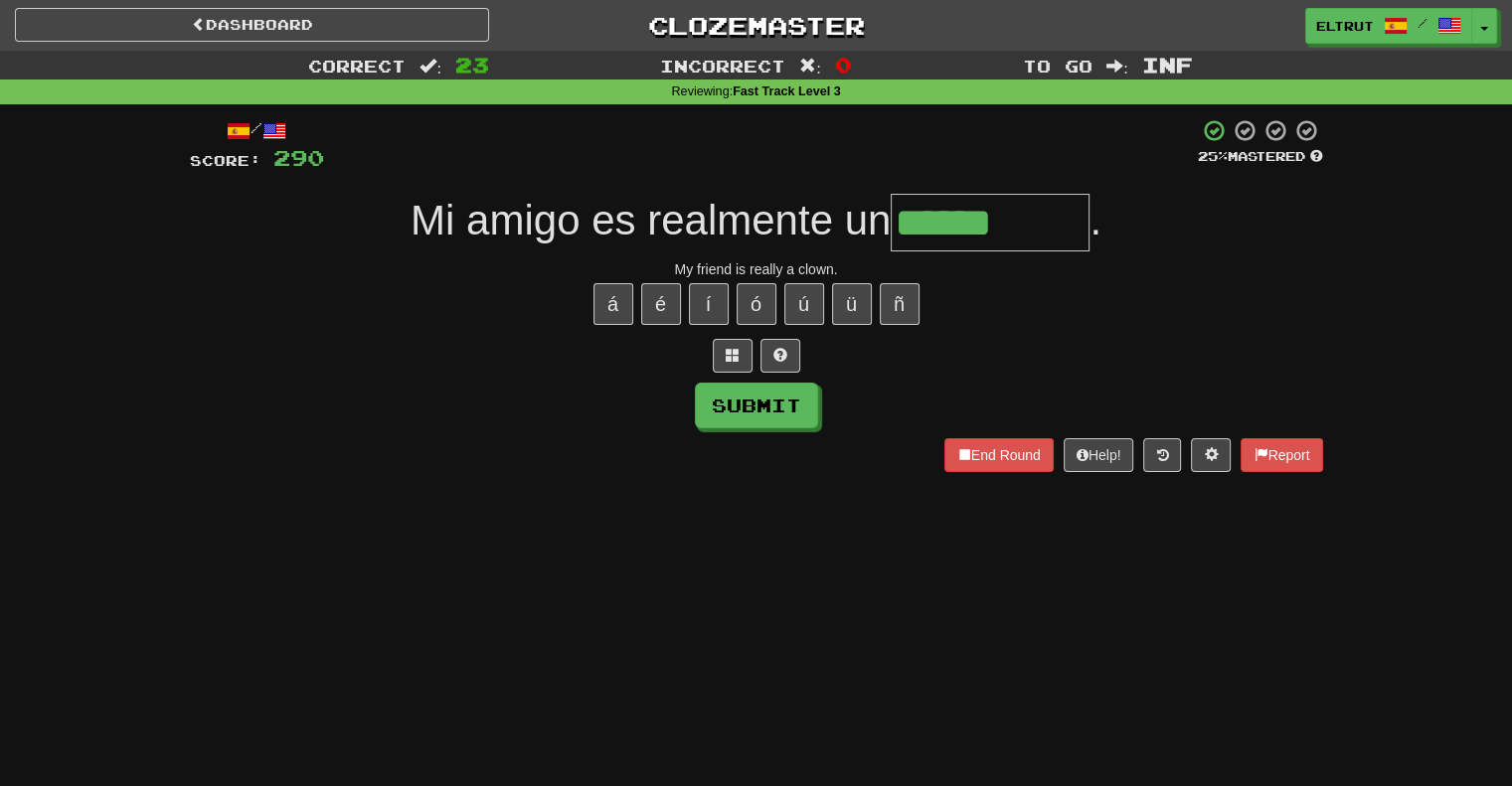 type on "******" 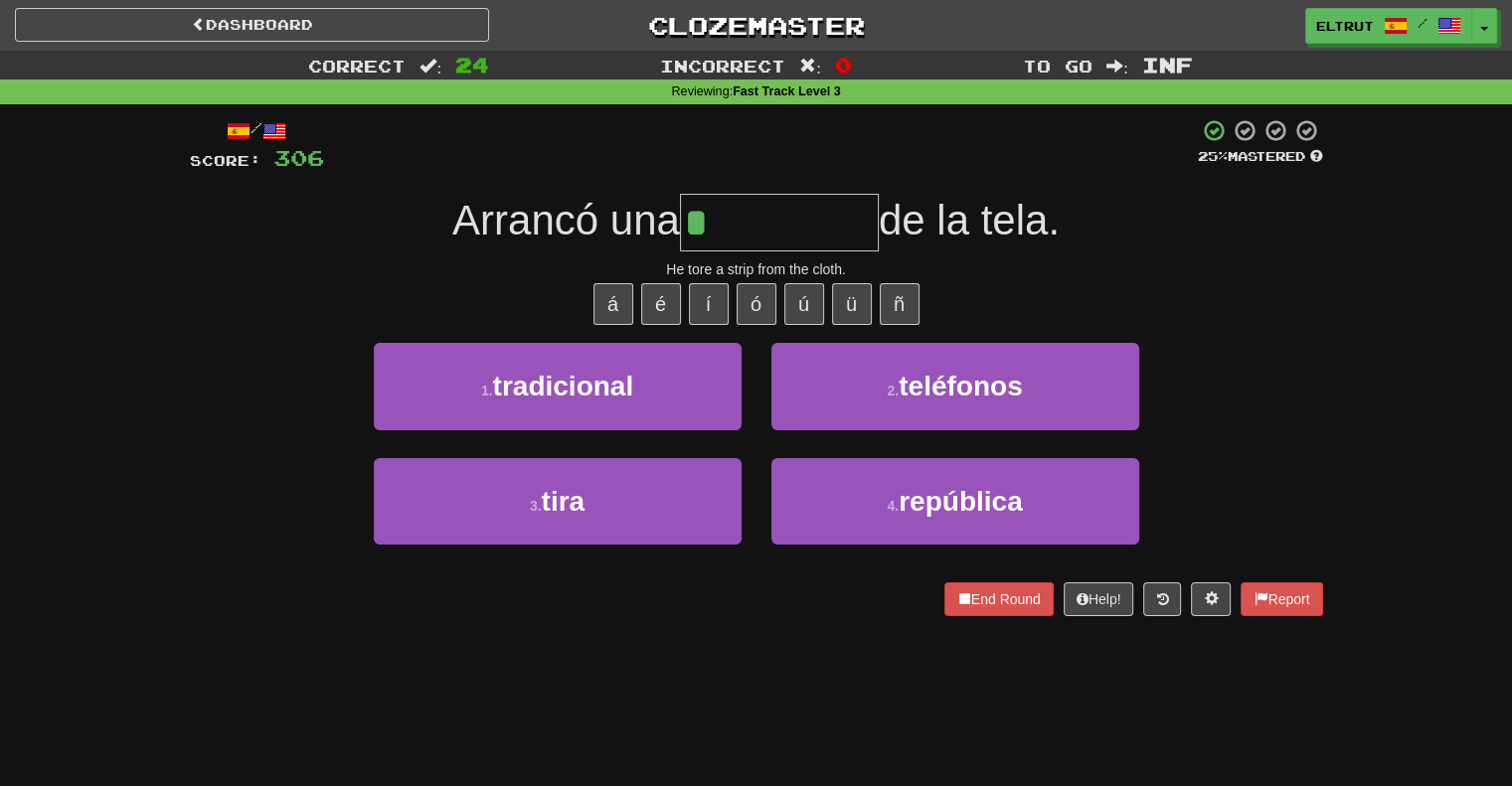 type on "****" 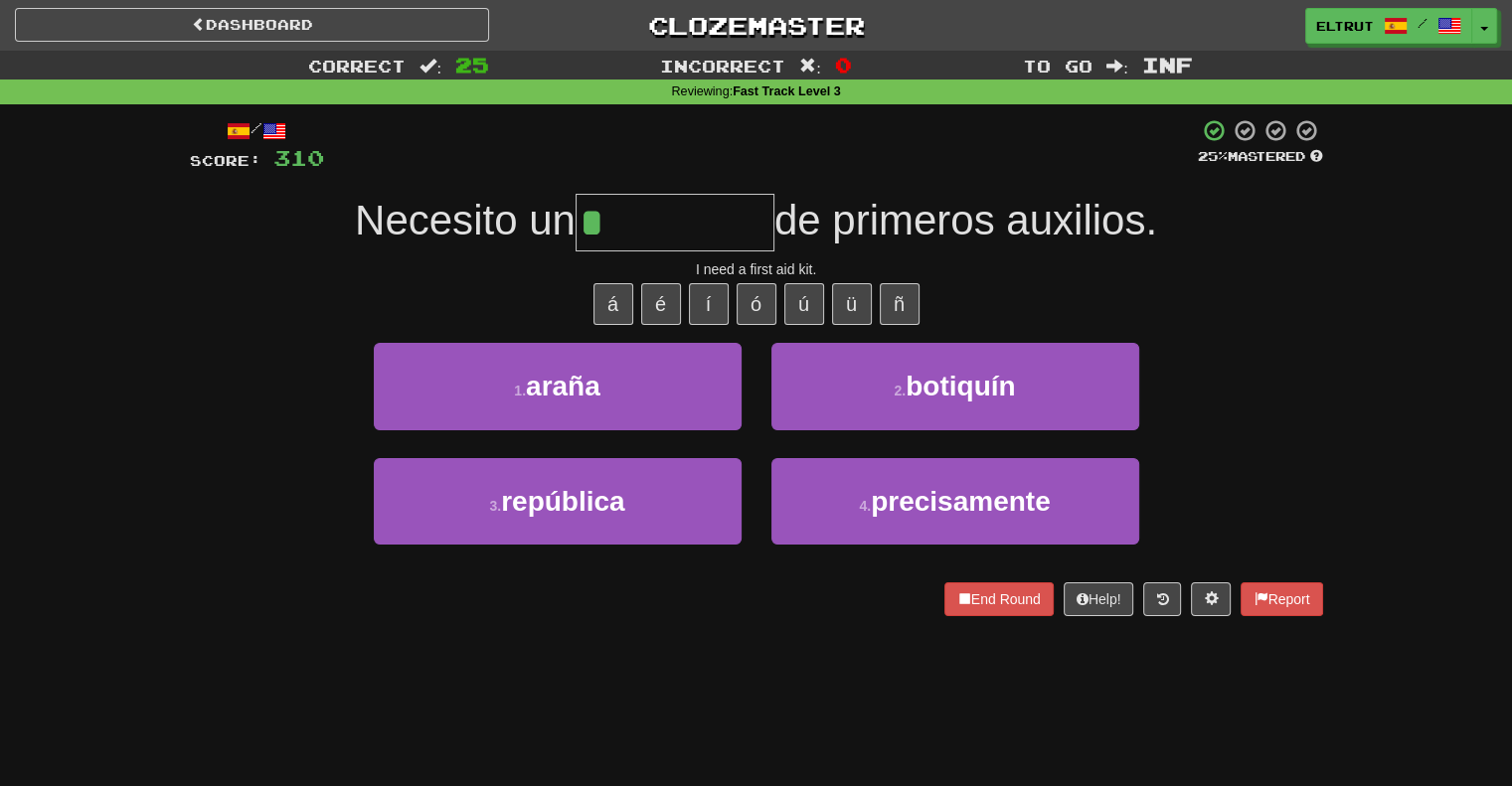 type on "********" 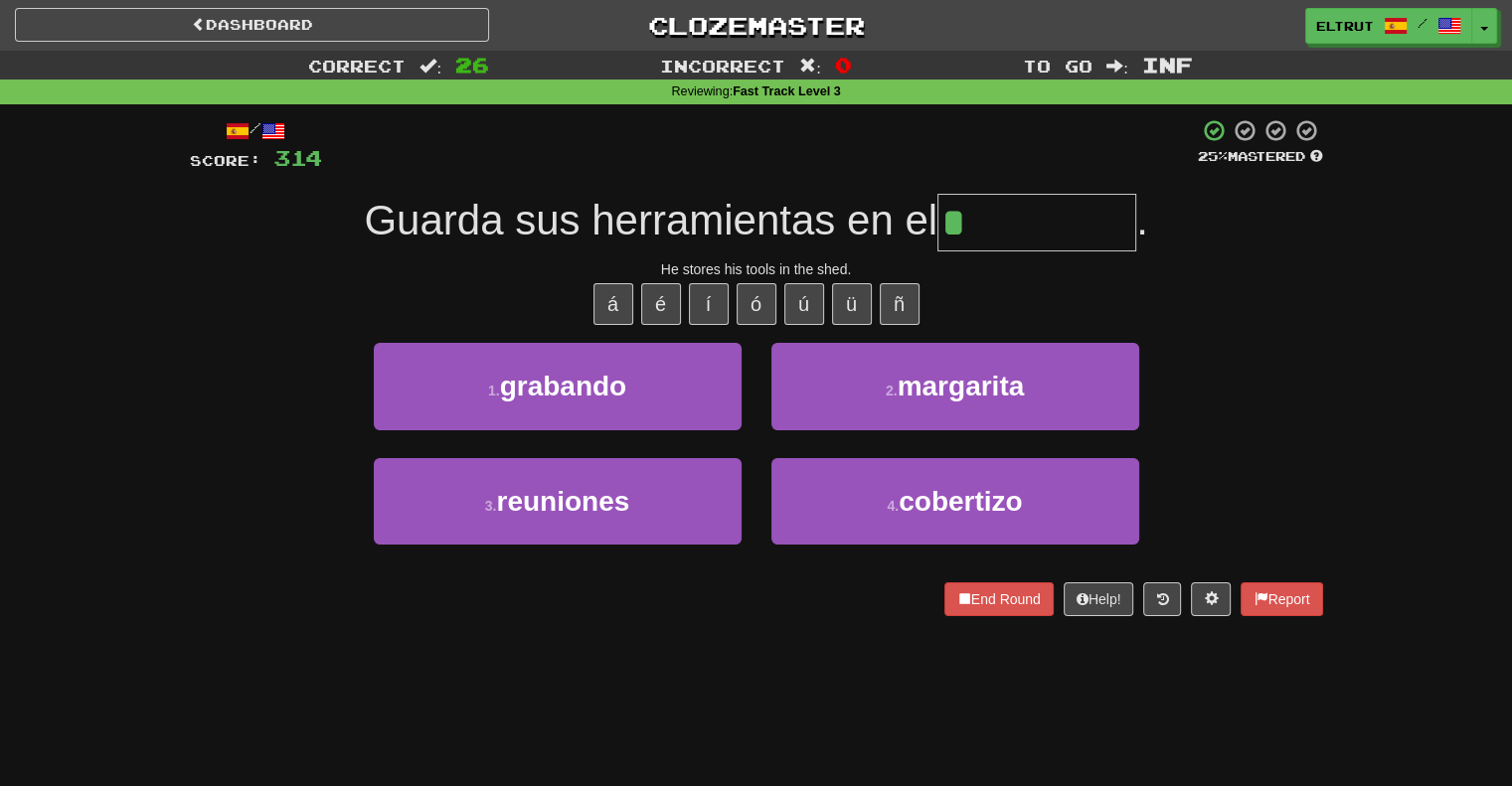 type on "*********" 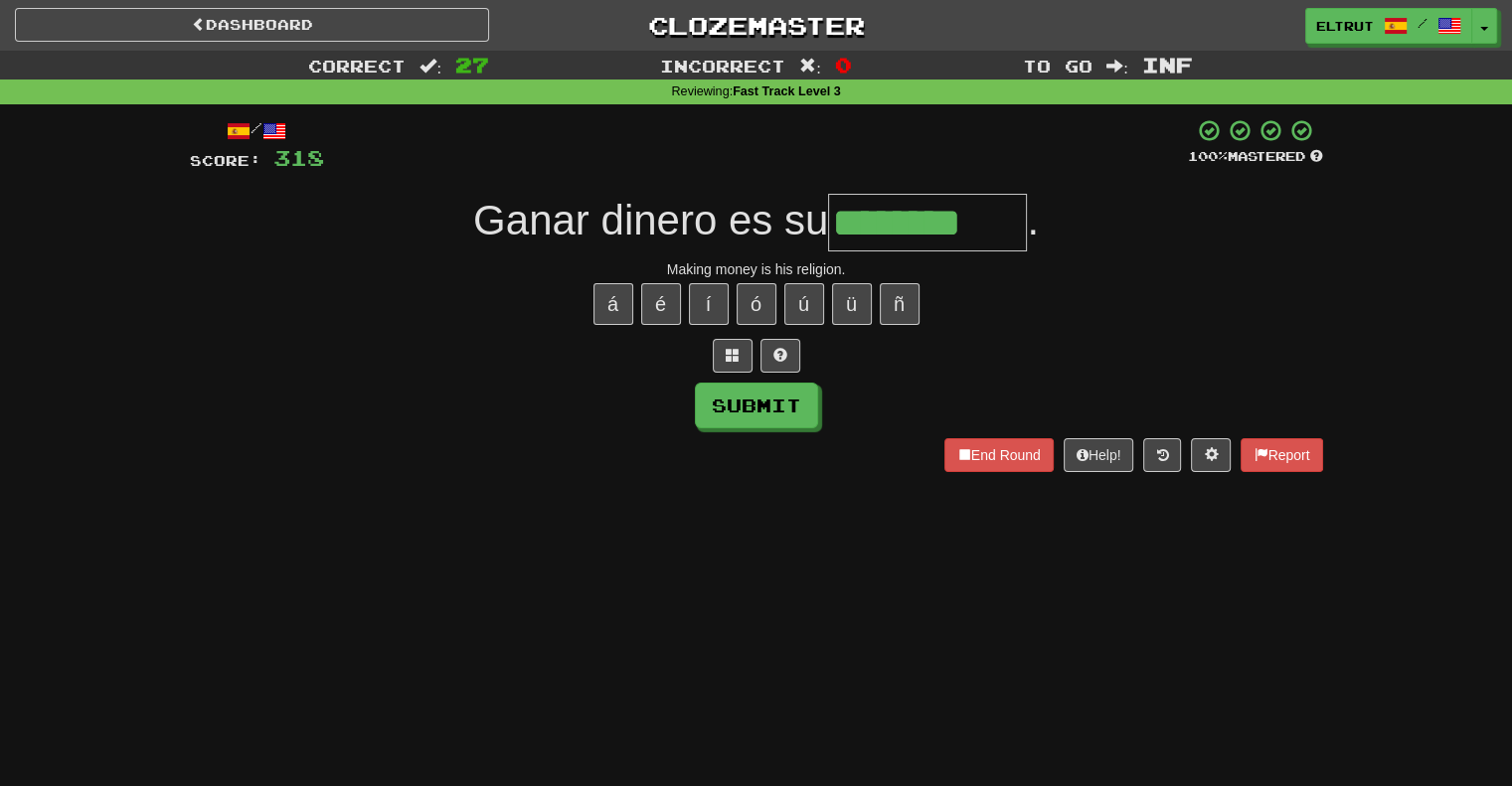 type on "********" 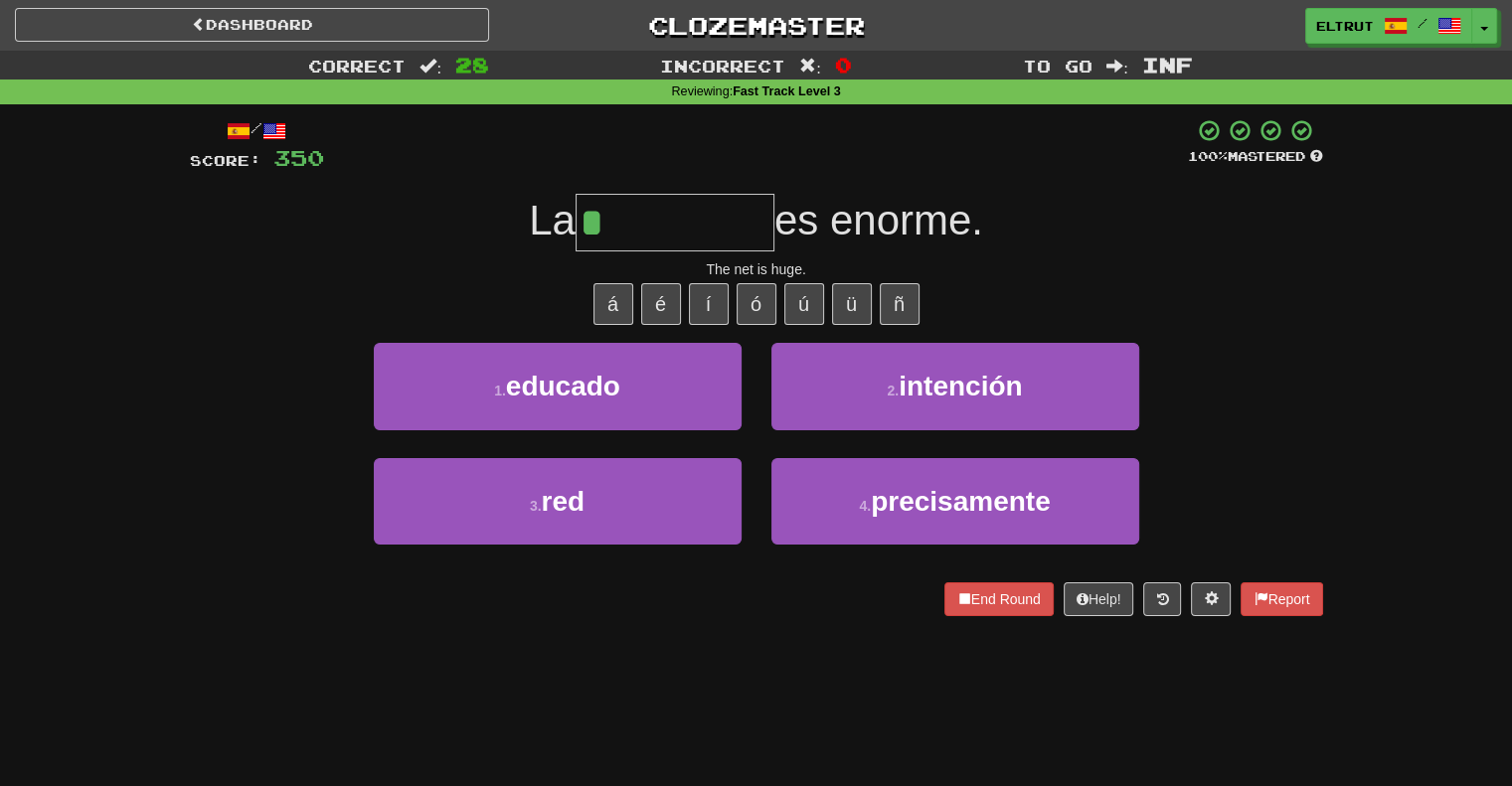 type on "***" 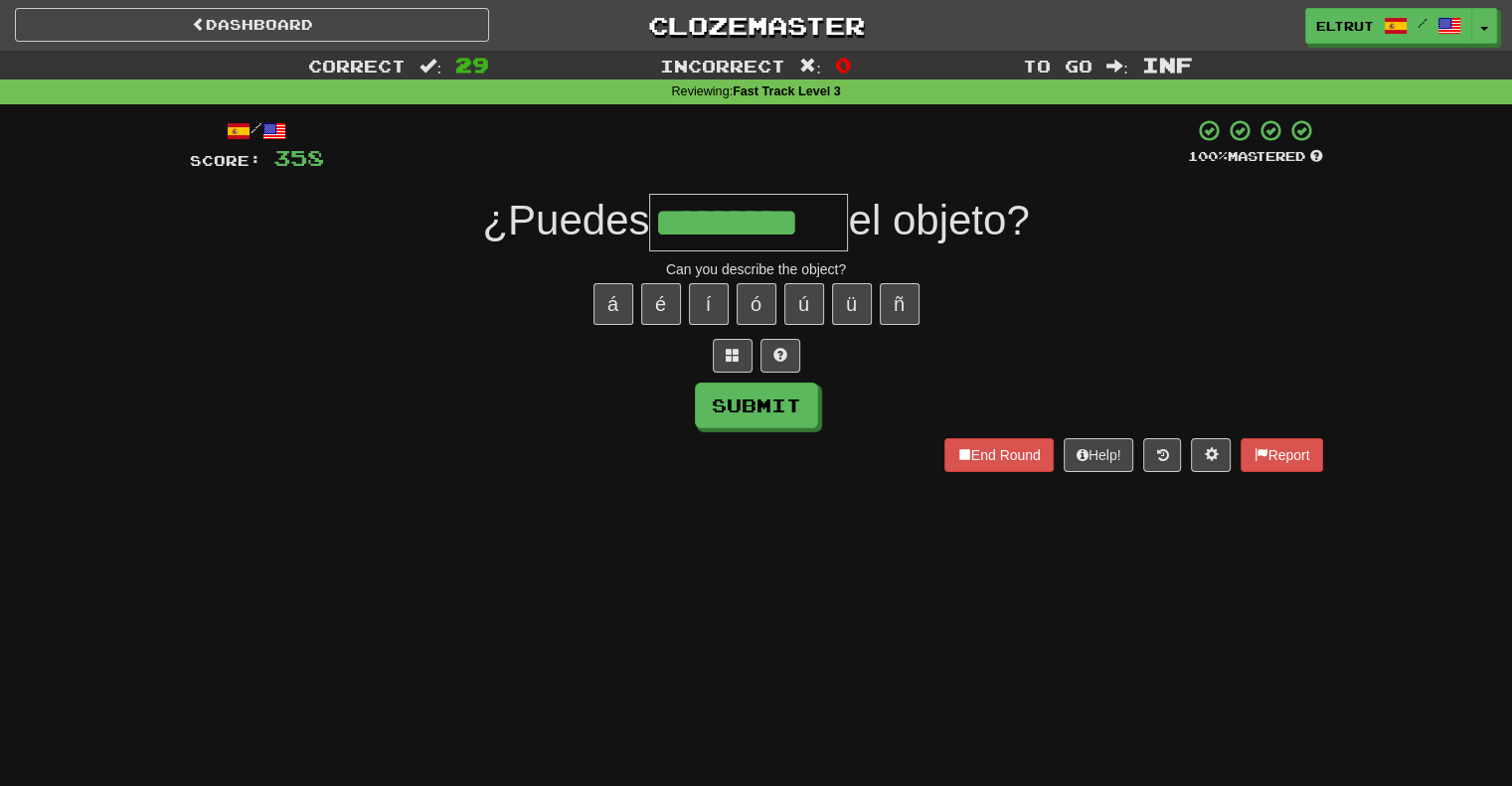 type on "*********" 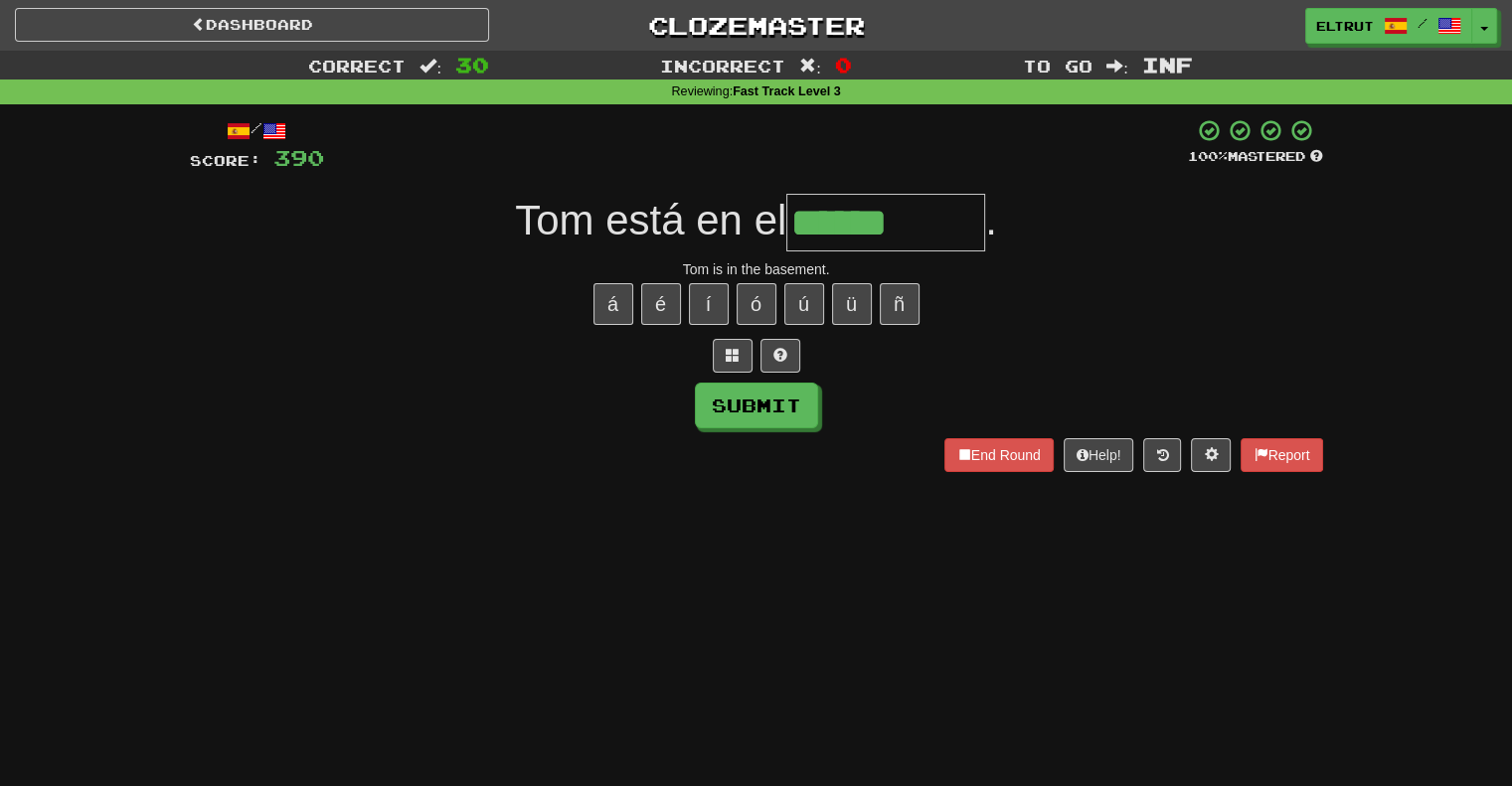 type on "******" 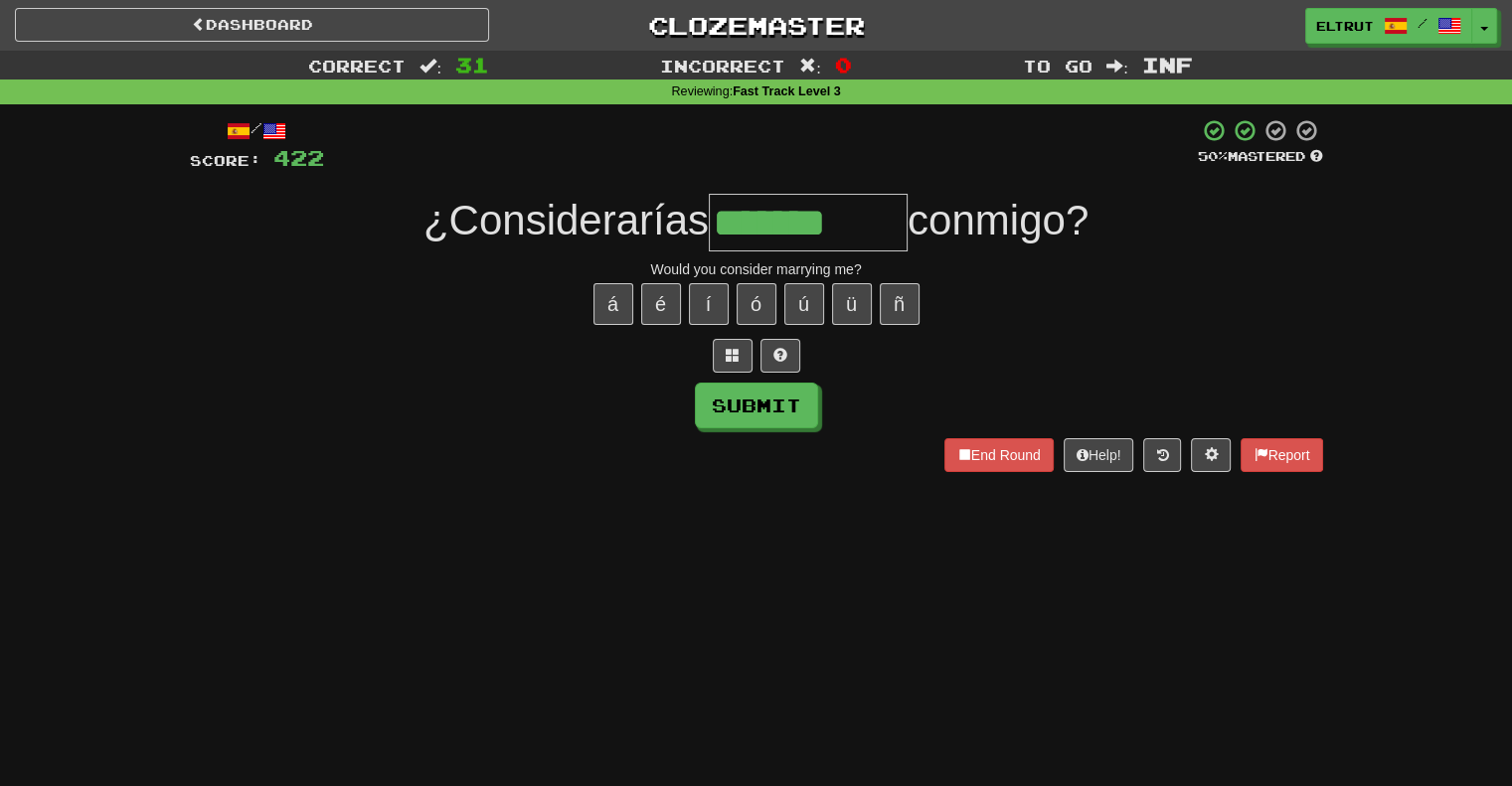 type on "*******" 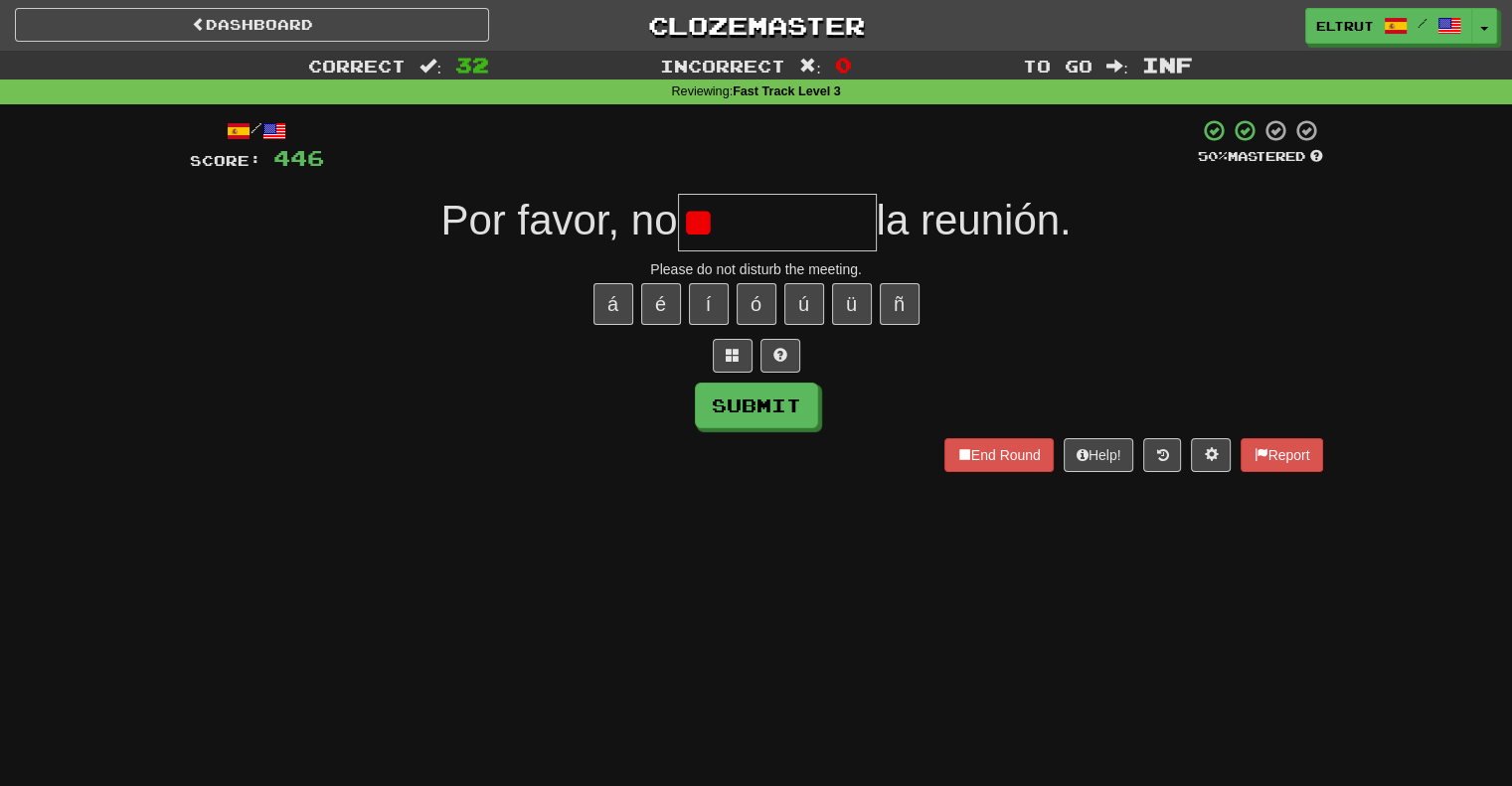 type on "*" 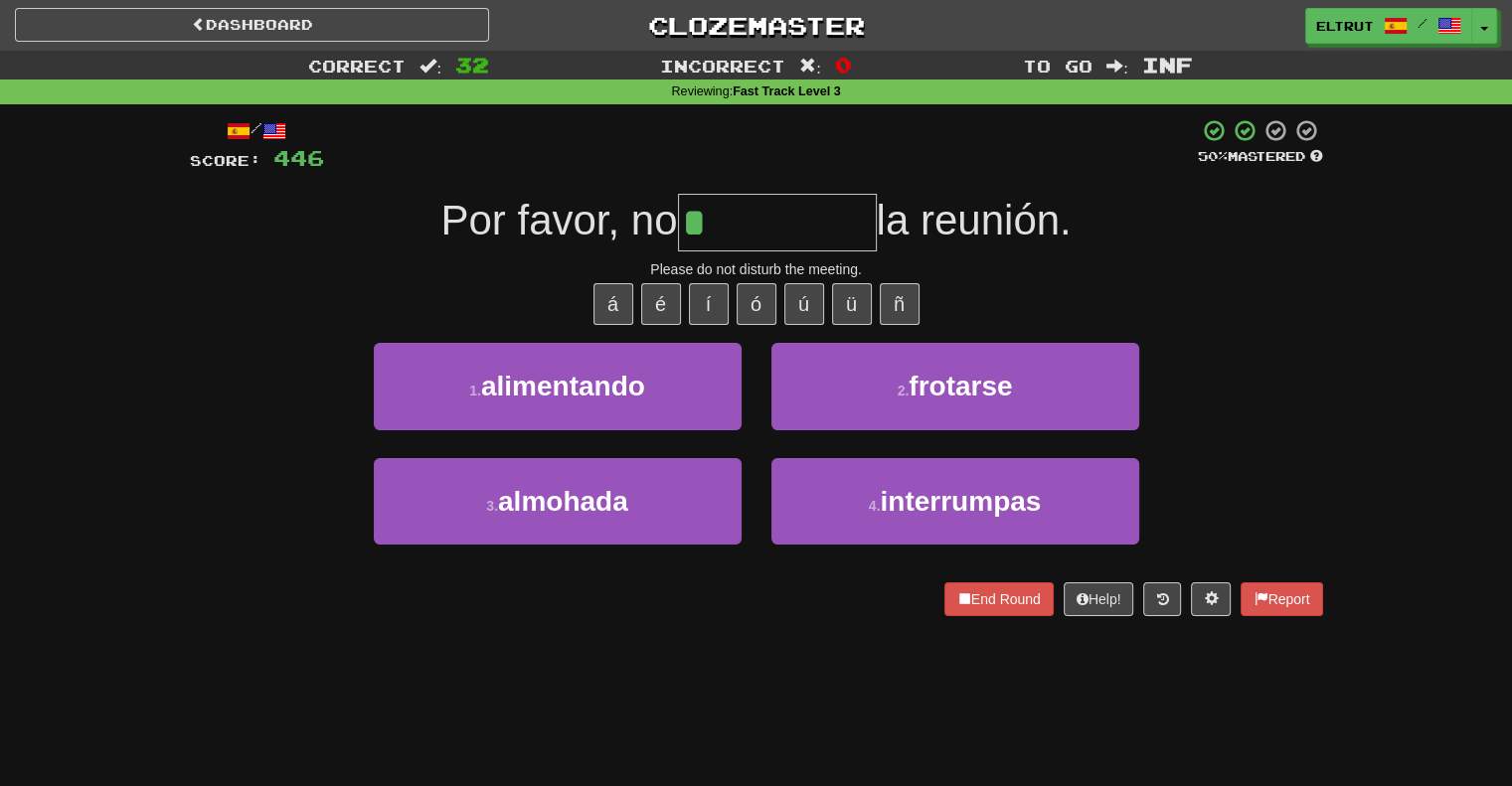 type on "**********" 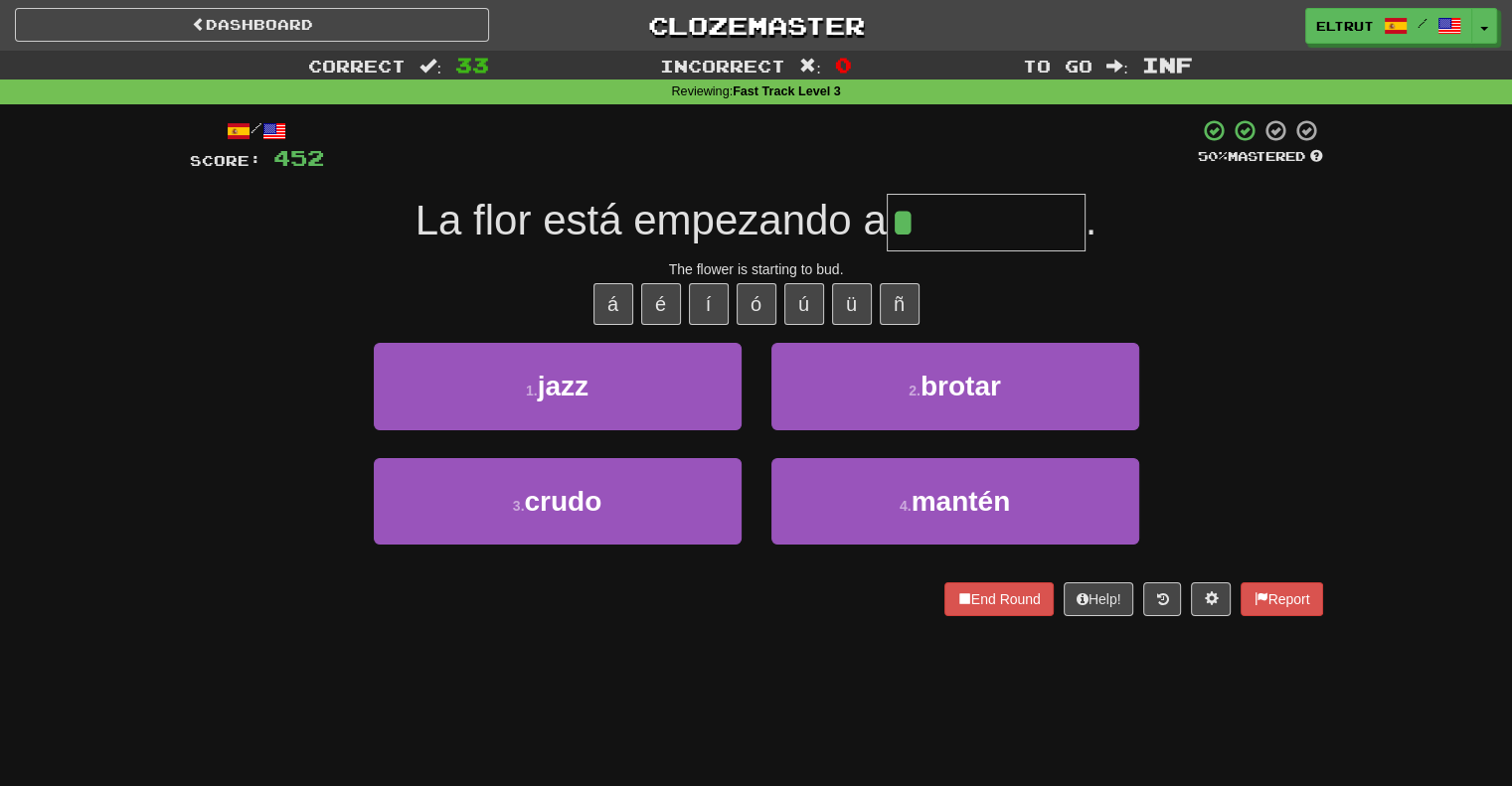 type on "******" 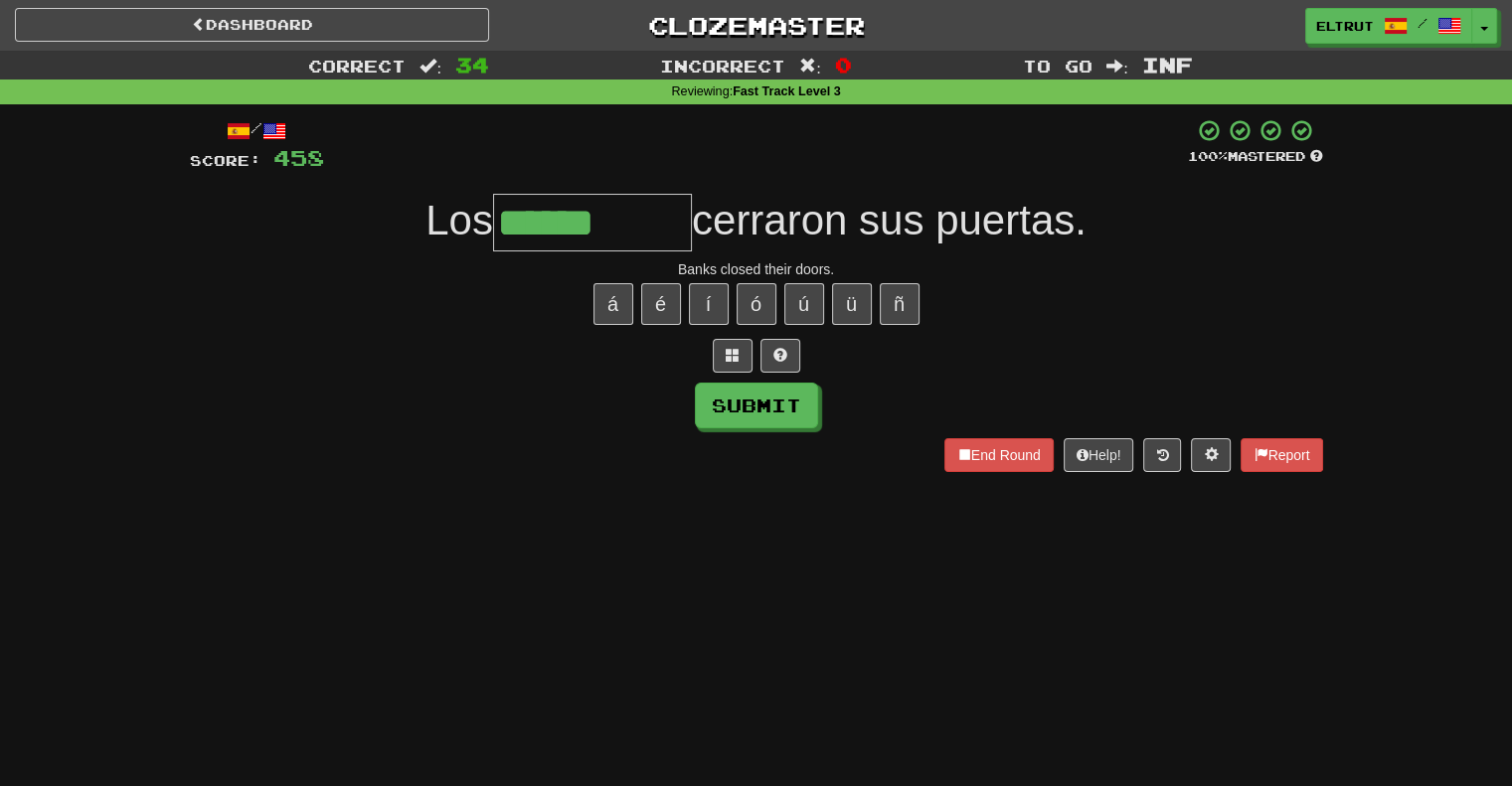 type on "******" 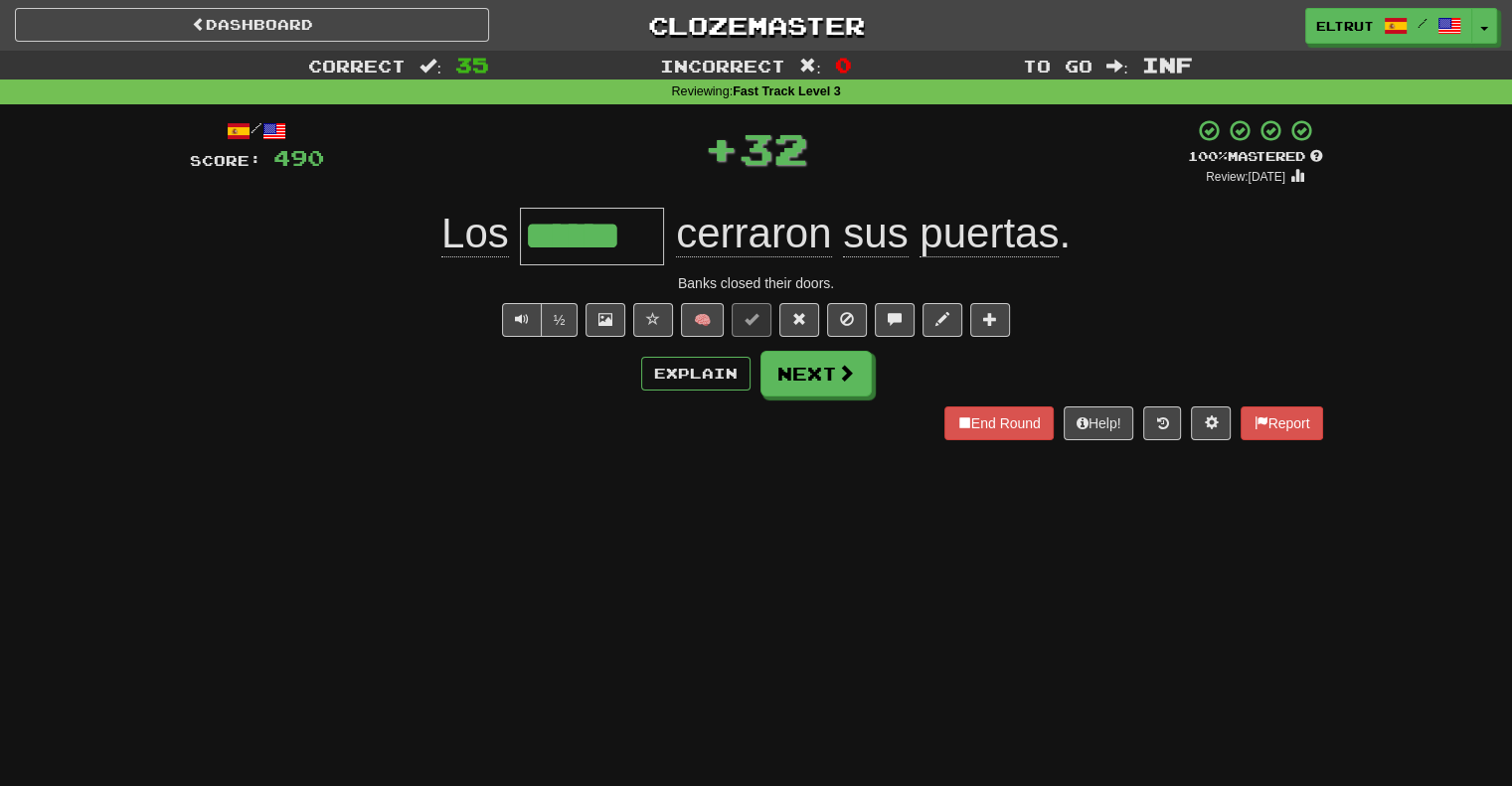 type 